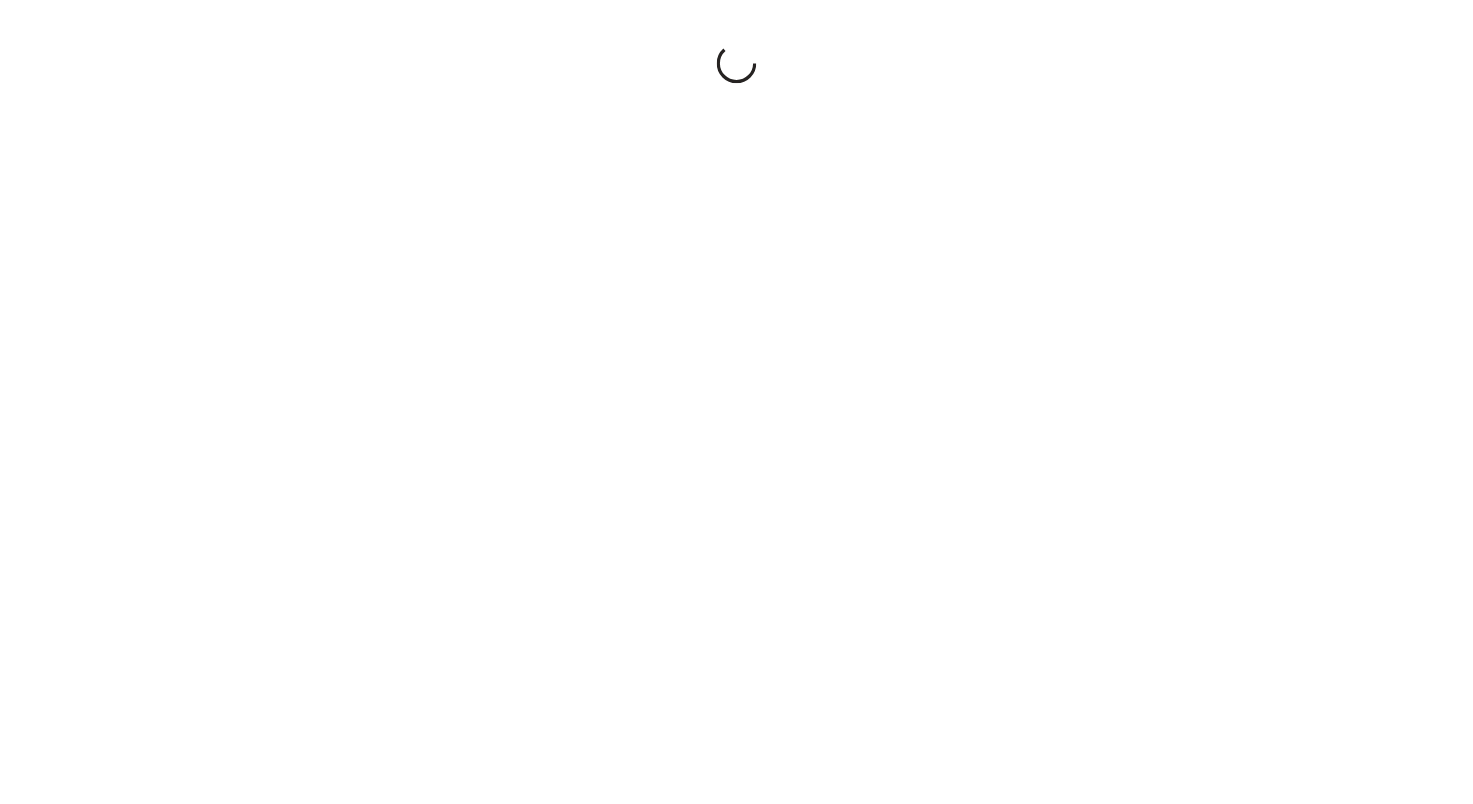 scroll, scrollTop: 0, scrollLeft: 0, axis: both 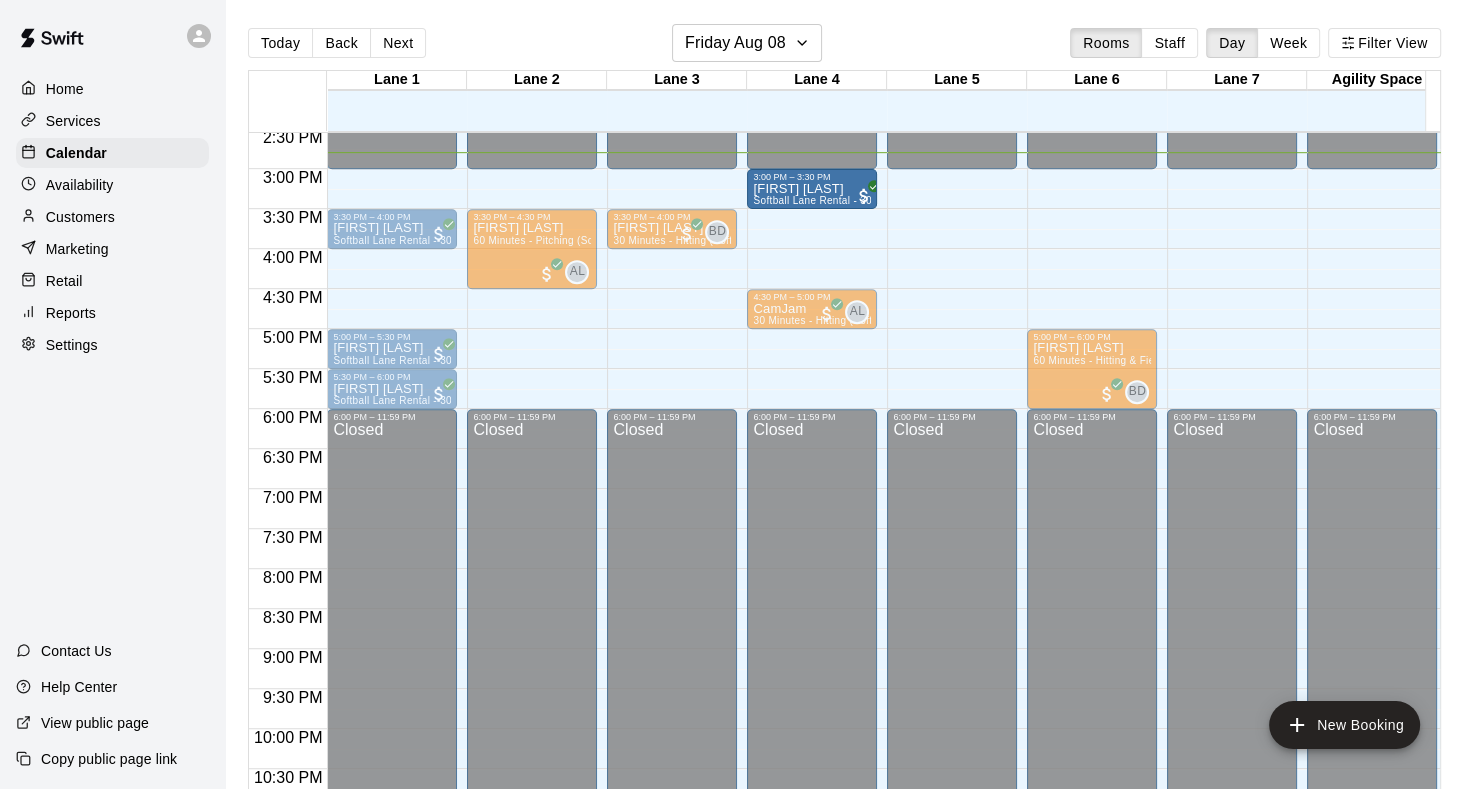 drag, startPoint x: 385, startPoint y: 188, endPoint x: 788, endPoint y: 198, distance: 403.12405 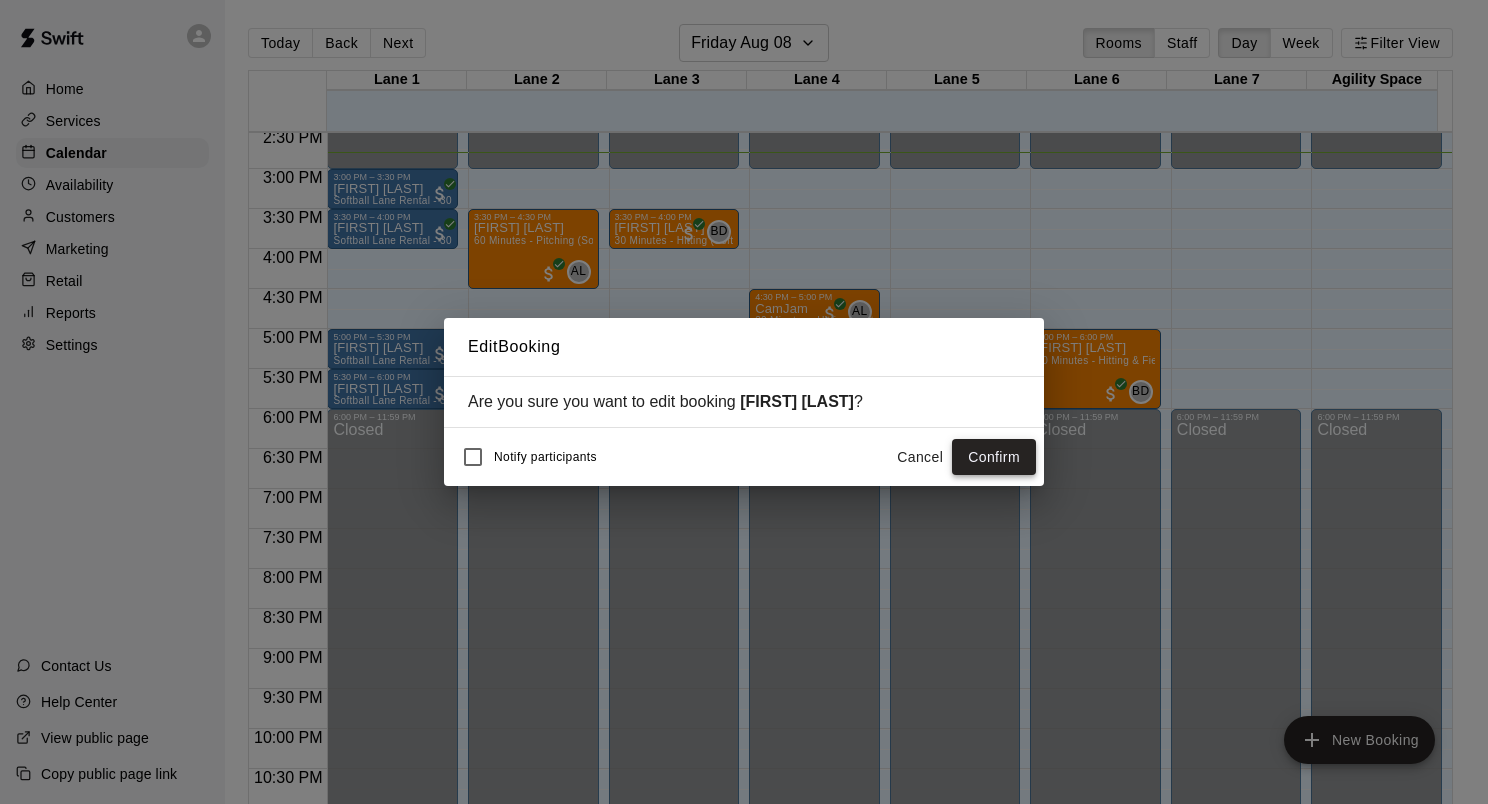 click on "Confirm" at bounding box center [994, 457] 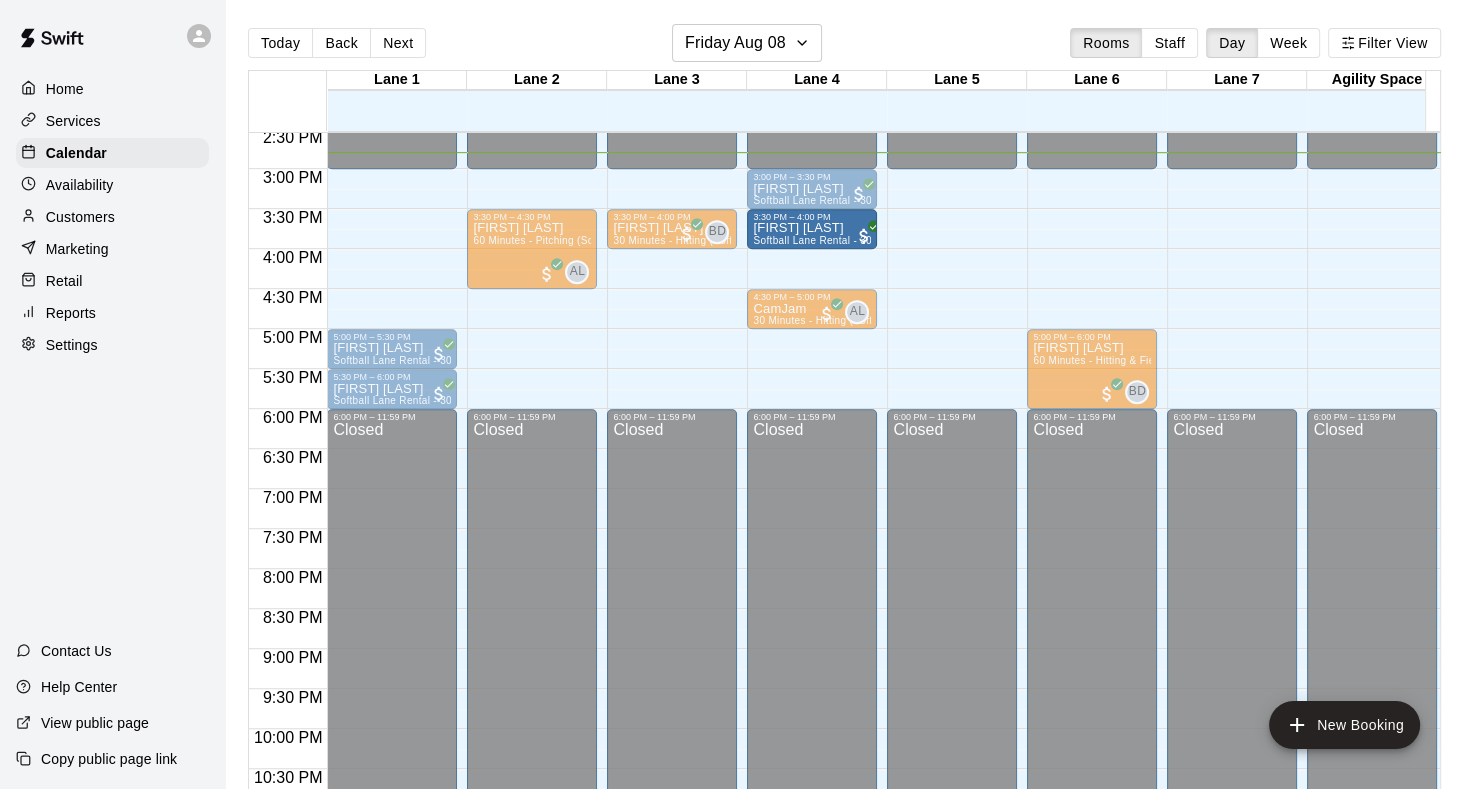 drag, startPoint x: 381, startPoint y: 232, endPoint x: 782, endPoint y: 239, distance: 401.0611 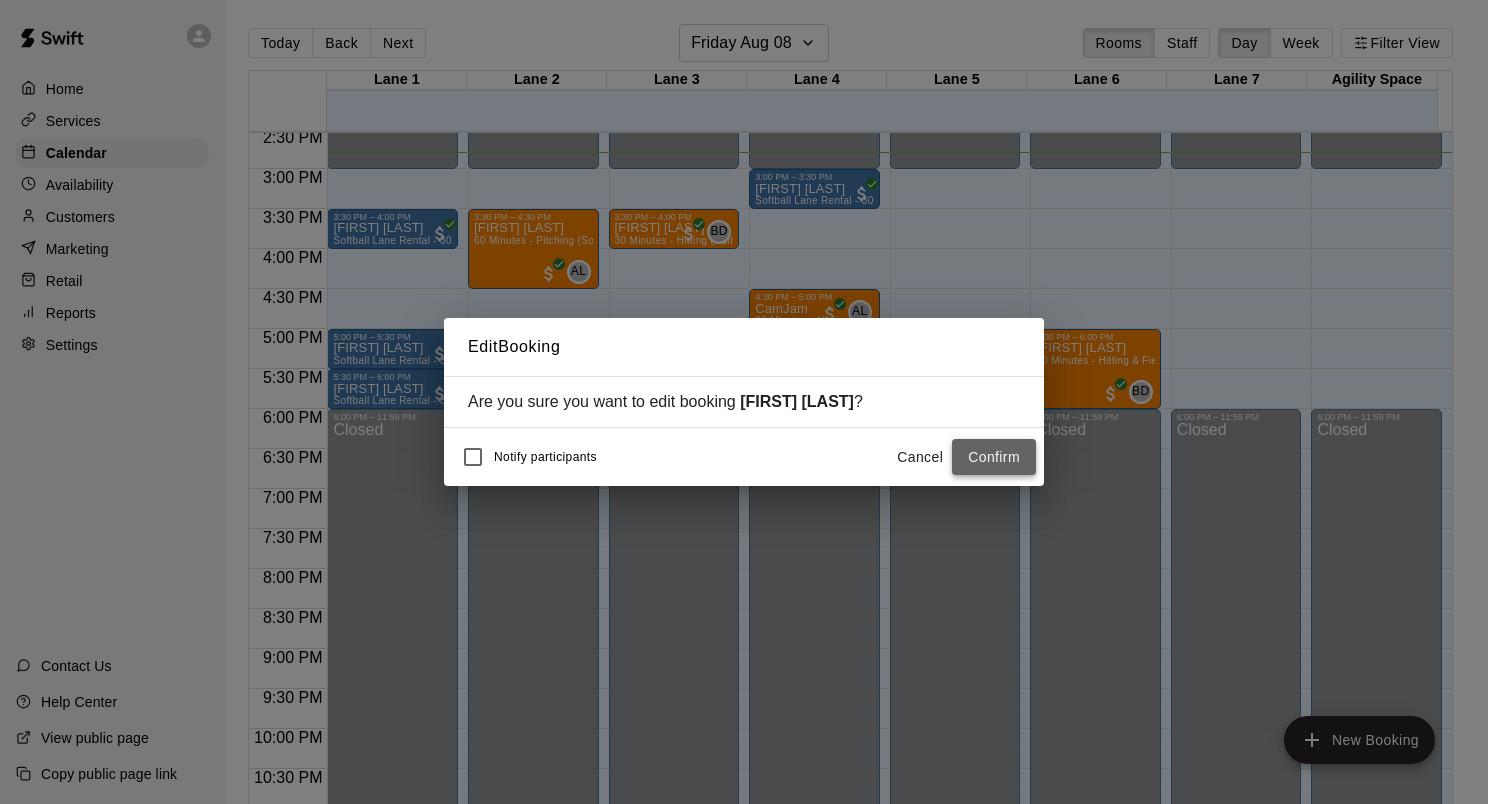 click on "Confirm" at bounding box center [994, 457] 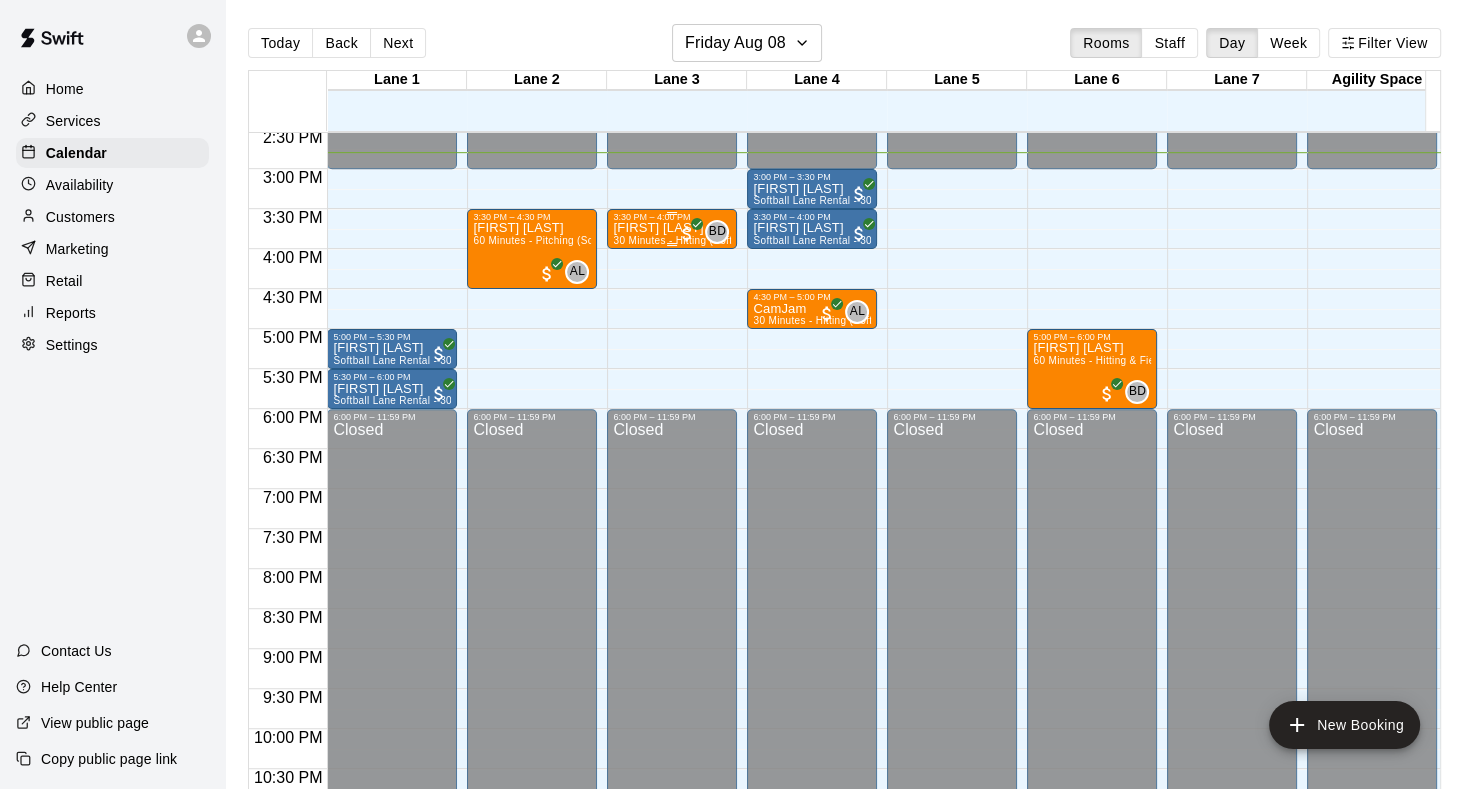 click on "3:30 PM – 4:00 PM" at bounding box center [672, 217] 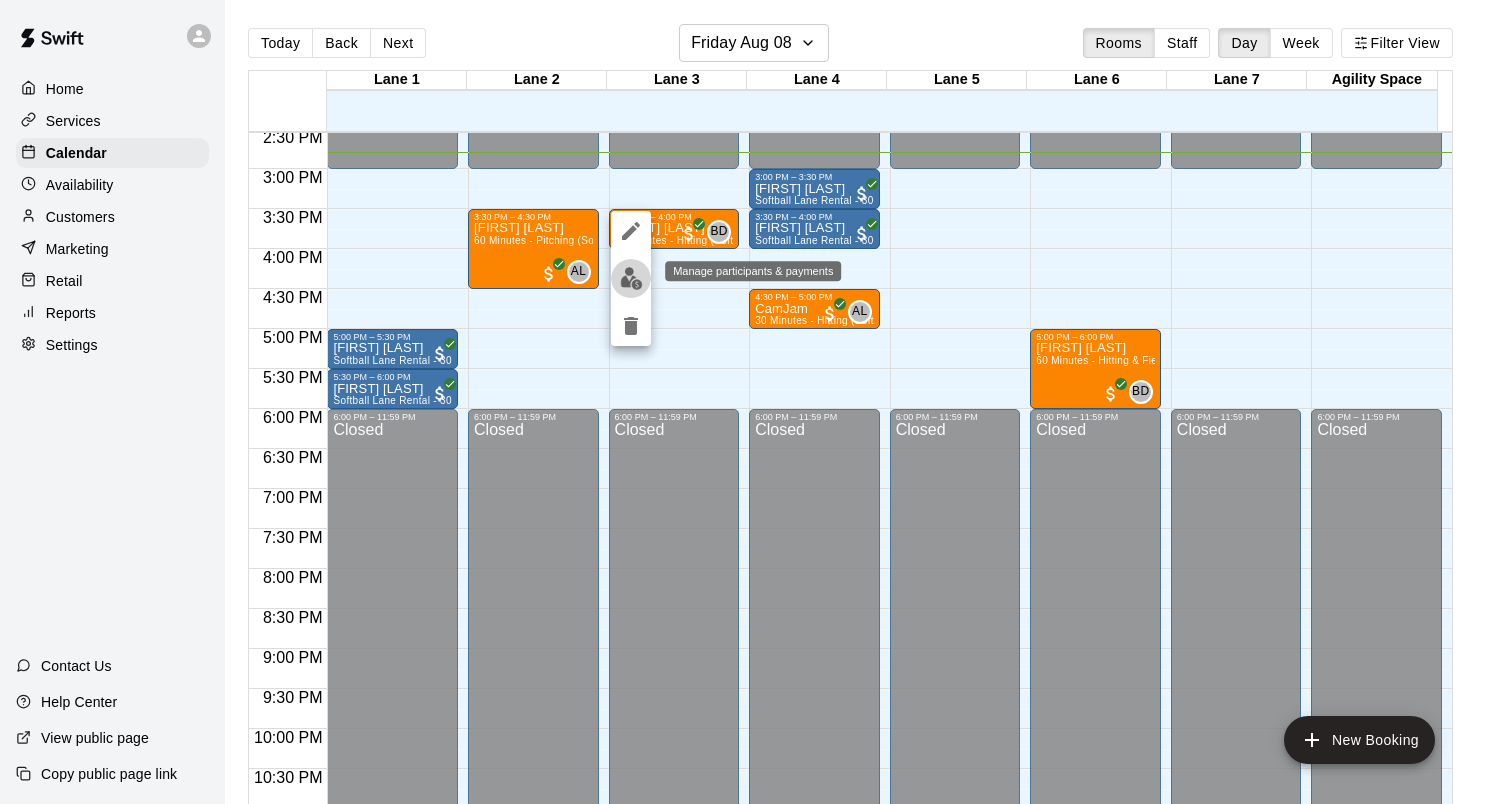 click at bounding box center [631, 278] 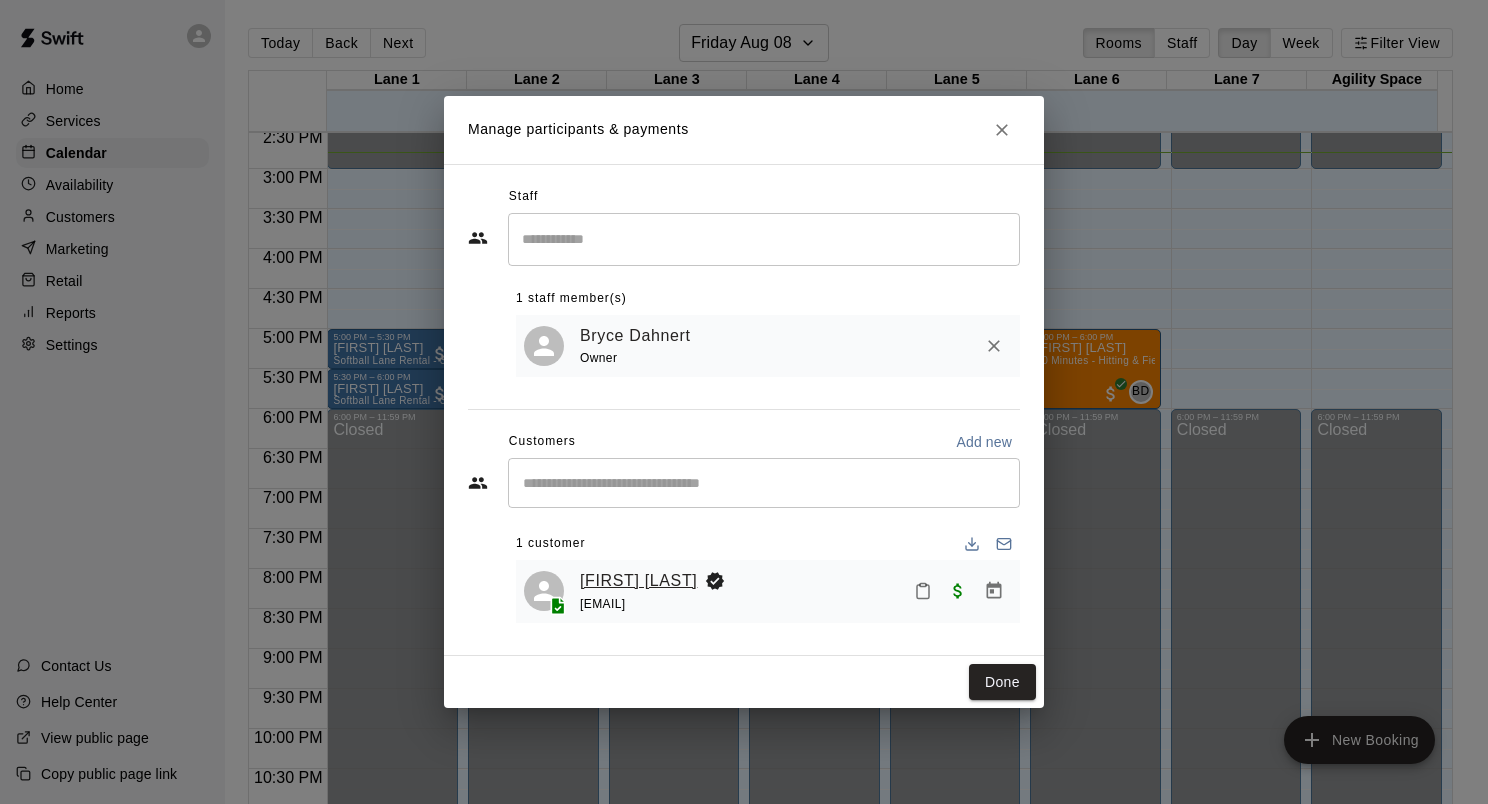 click on "[FIRST] [LAST]" at bounding box center (638, 581) 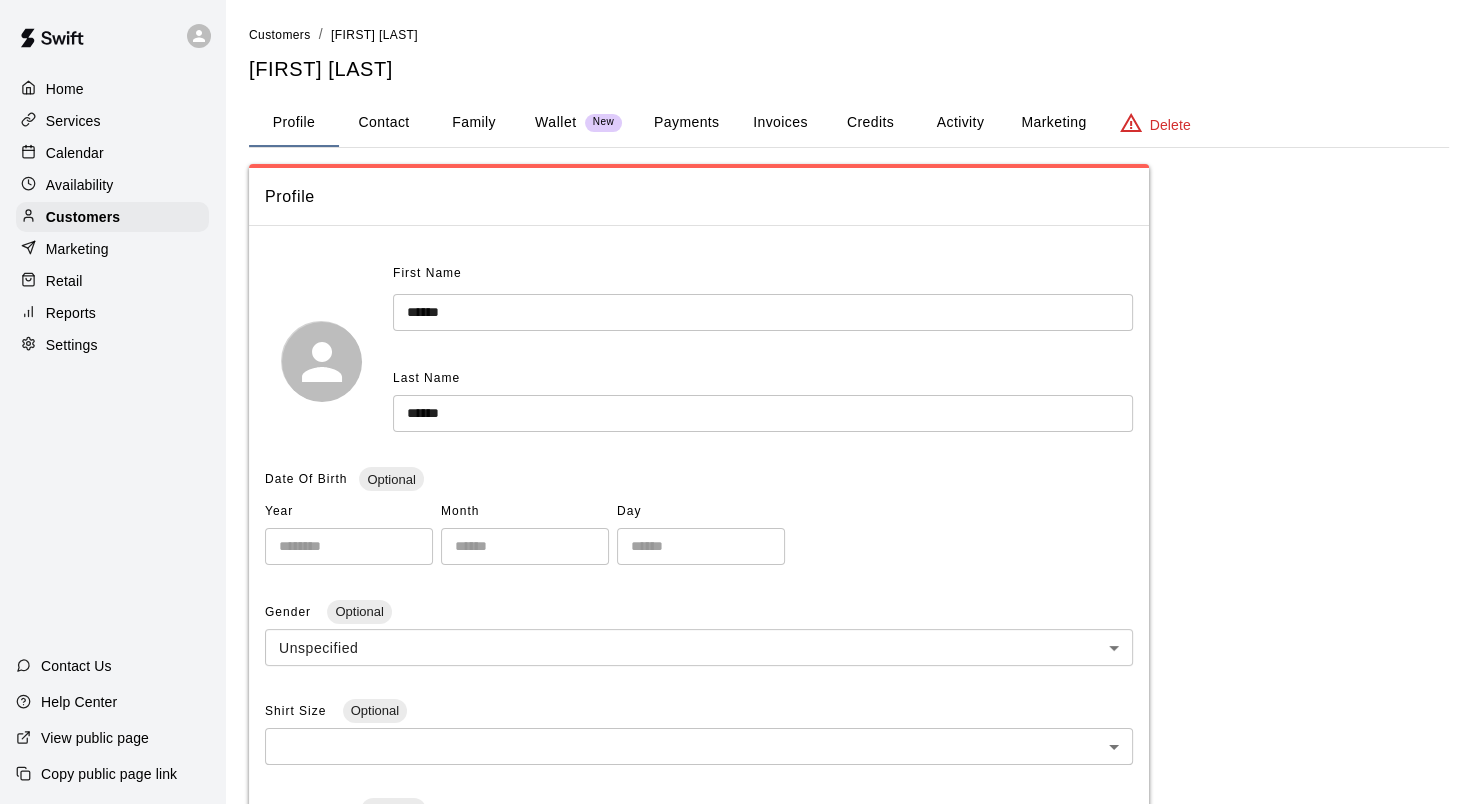 click on "Family" at bounding box center [474, 123] 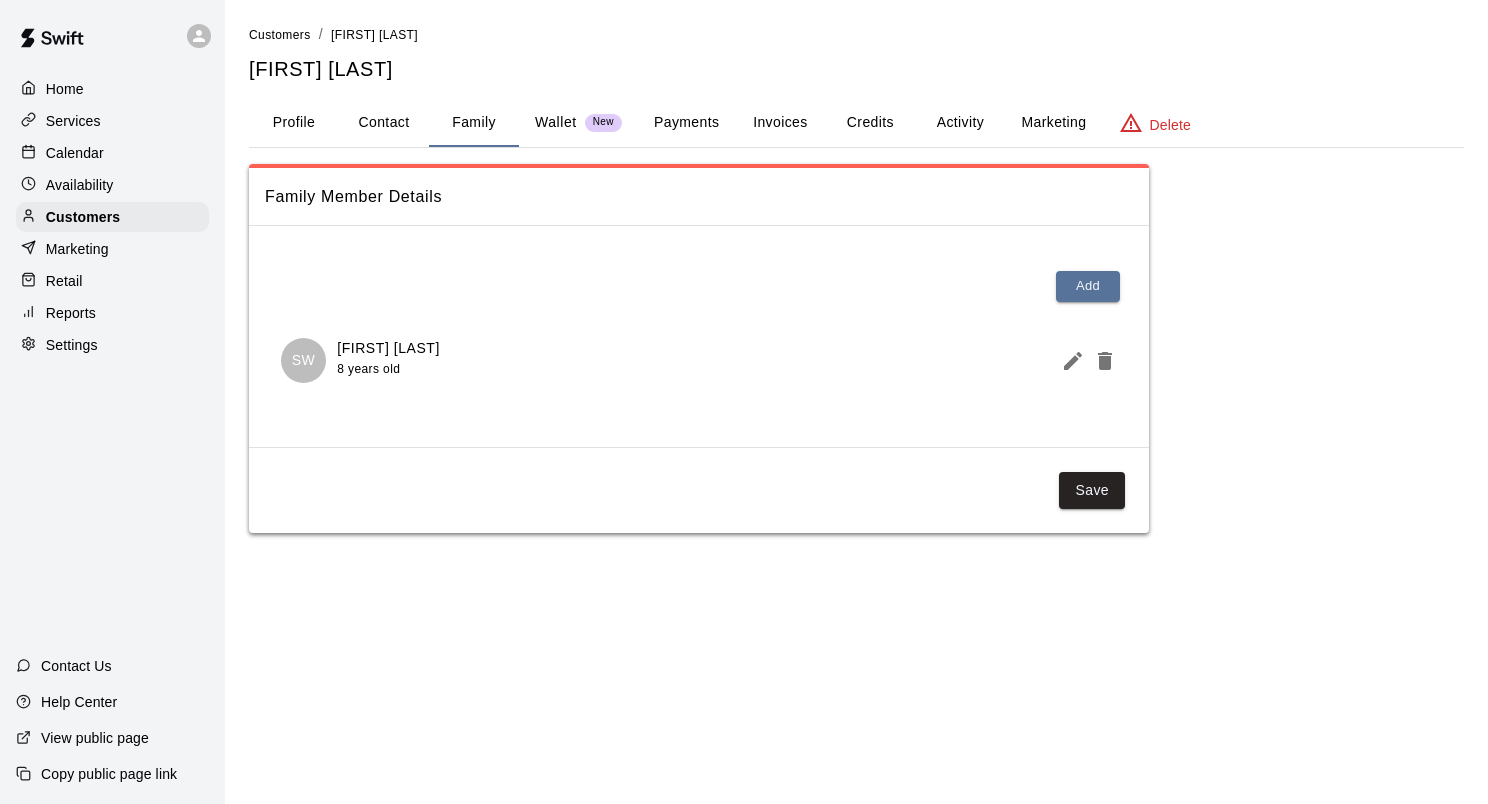 click on "Calendar" at bounding box center (75, 153) 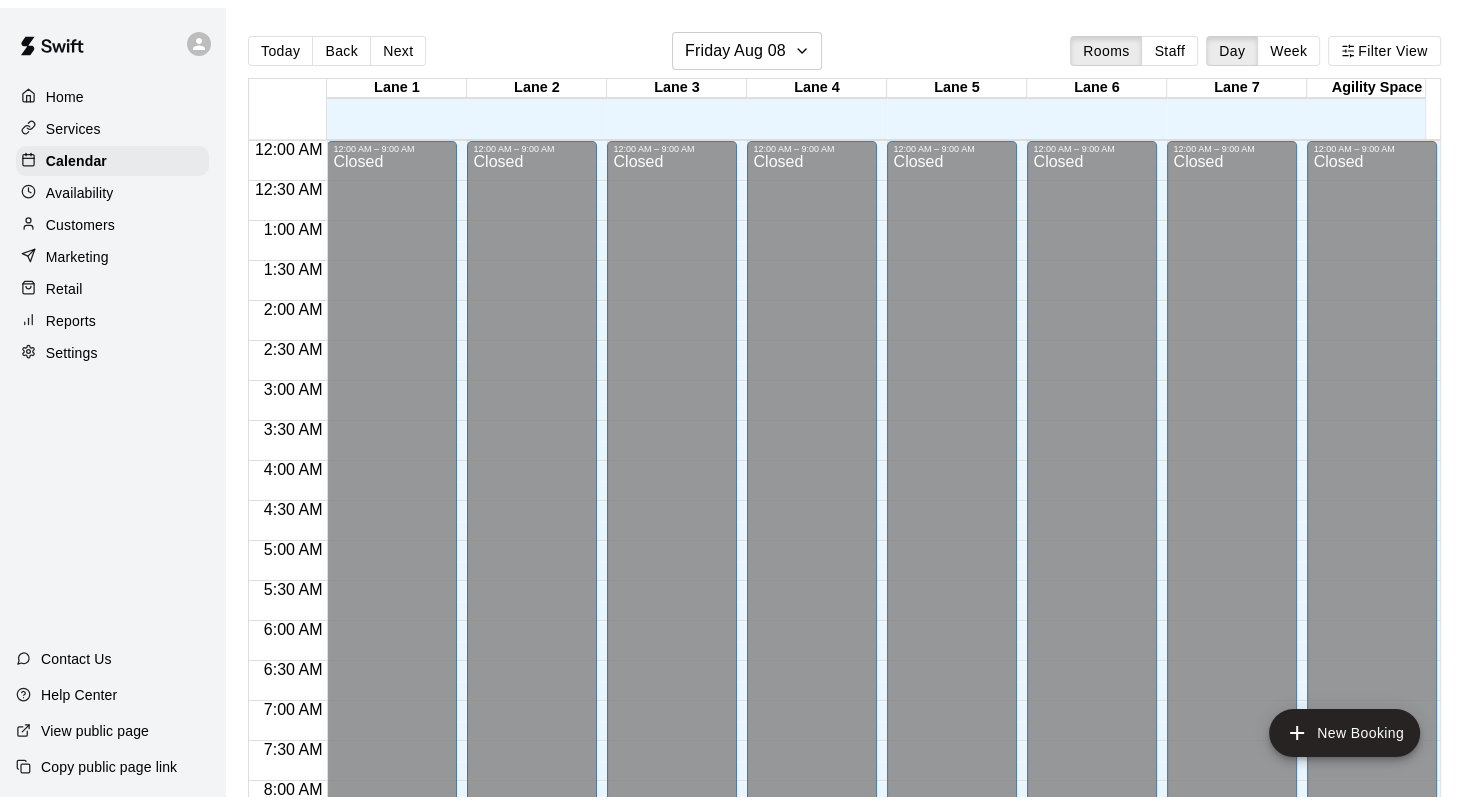 scroll, scrollTop: 1164, scrollLeft: 0, axis: vertical 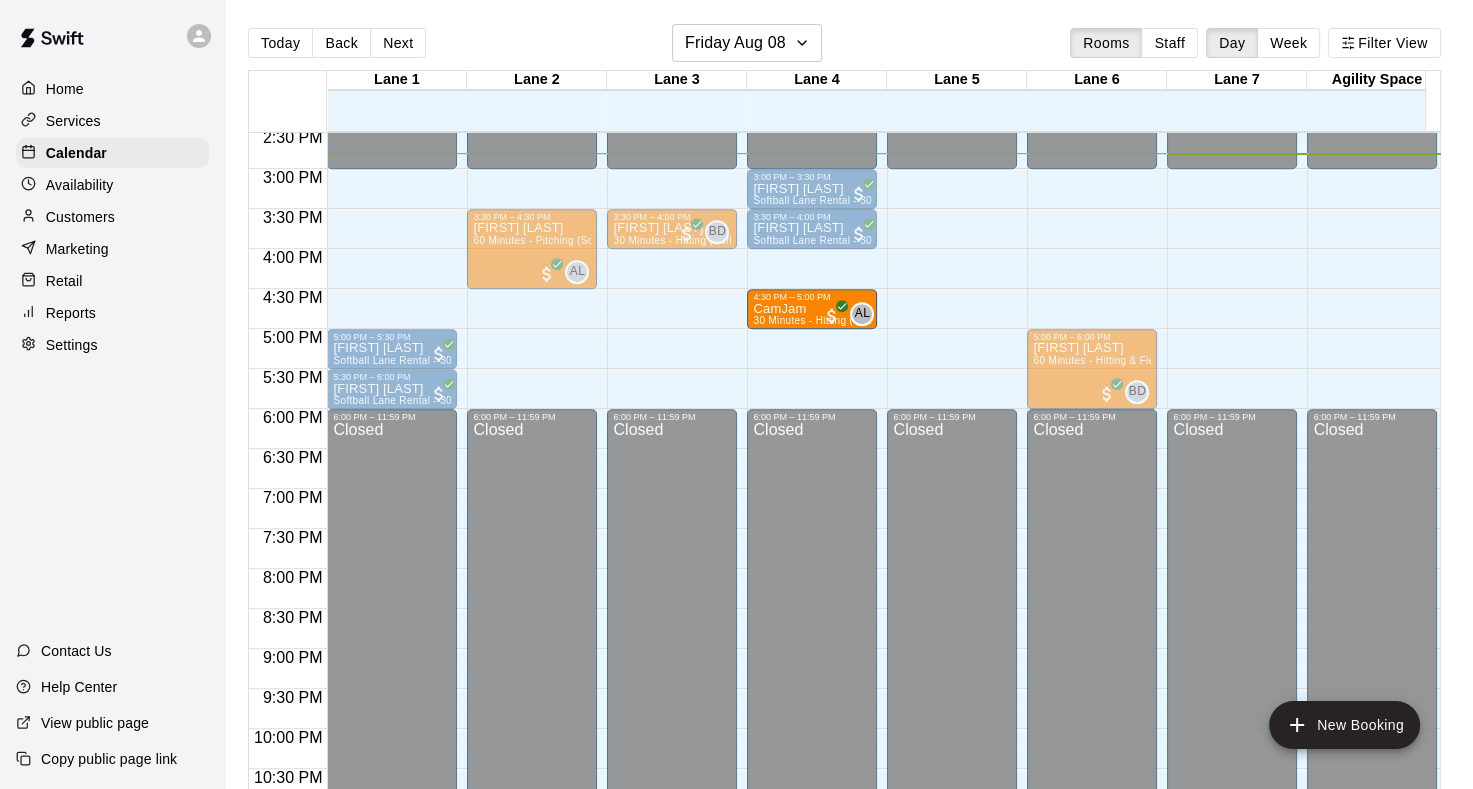 drag, startPoint x: 803, startPoint y: 302, endPoint x: 768, endPoint y: 316, distance: 37.696156 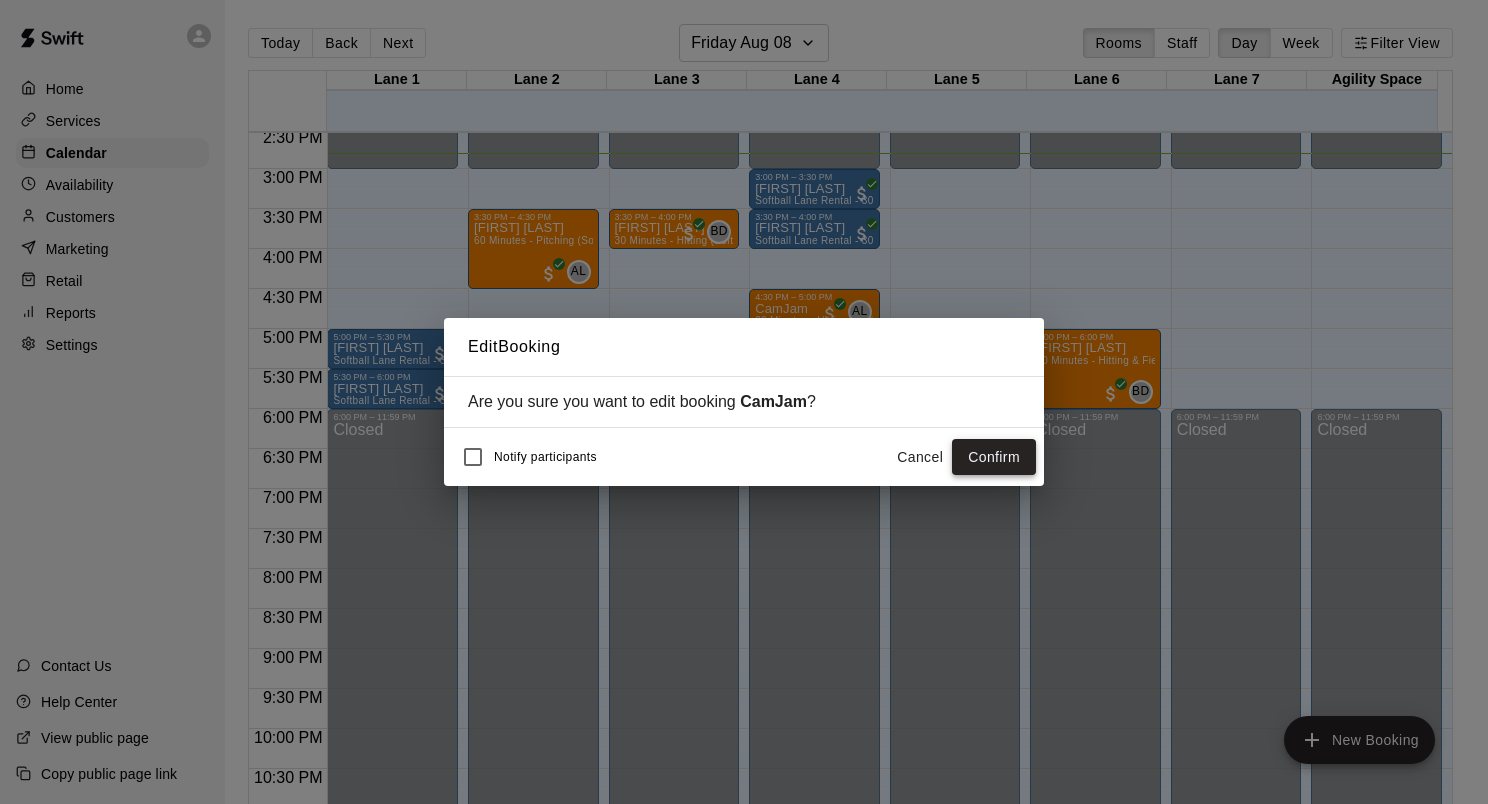 click on "Confirm" at bounding box center [994, 457] 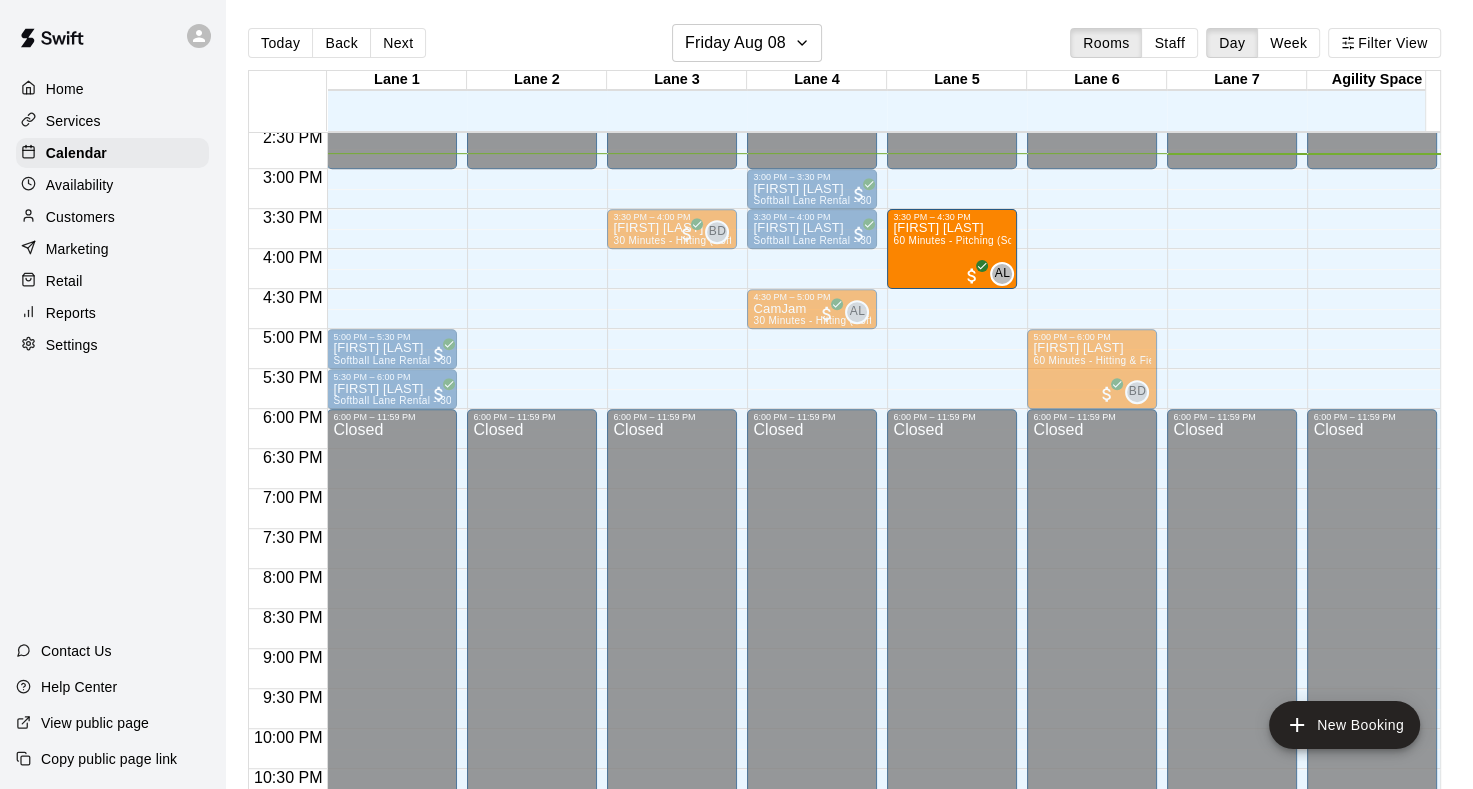 drag, startPoint x: 508, startPoint y: 236, endPoint x: 916, endPoint y: 248, distance: 408.17642 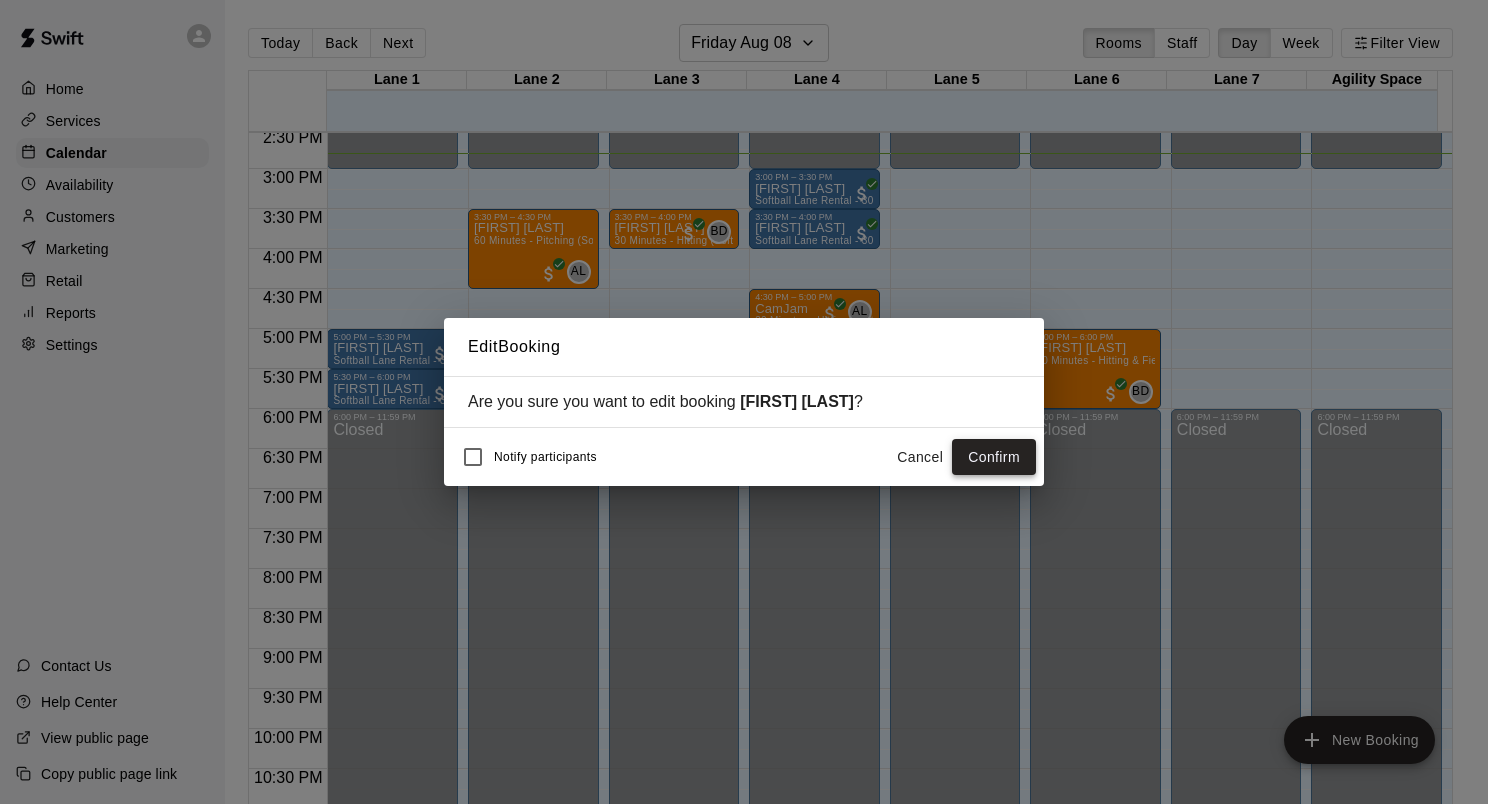 click on "Confirm" at bounding box center (994, 457) 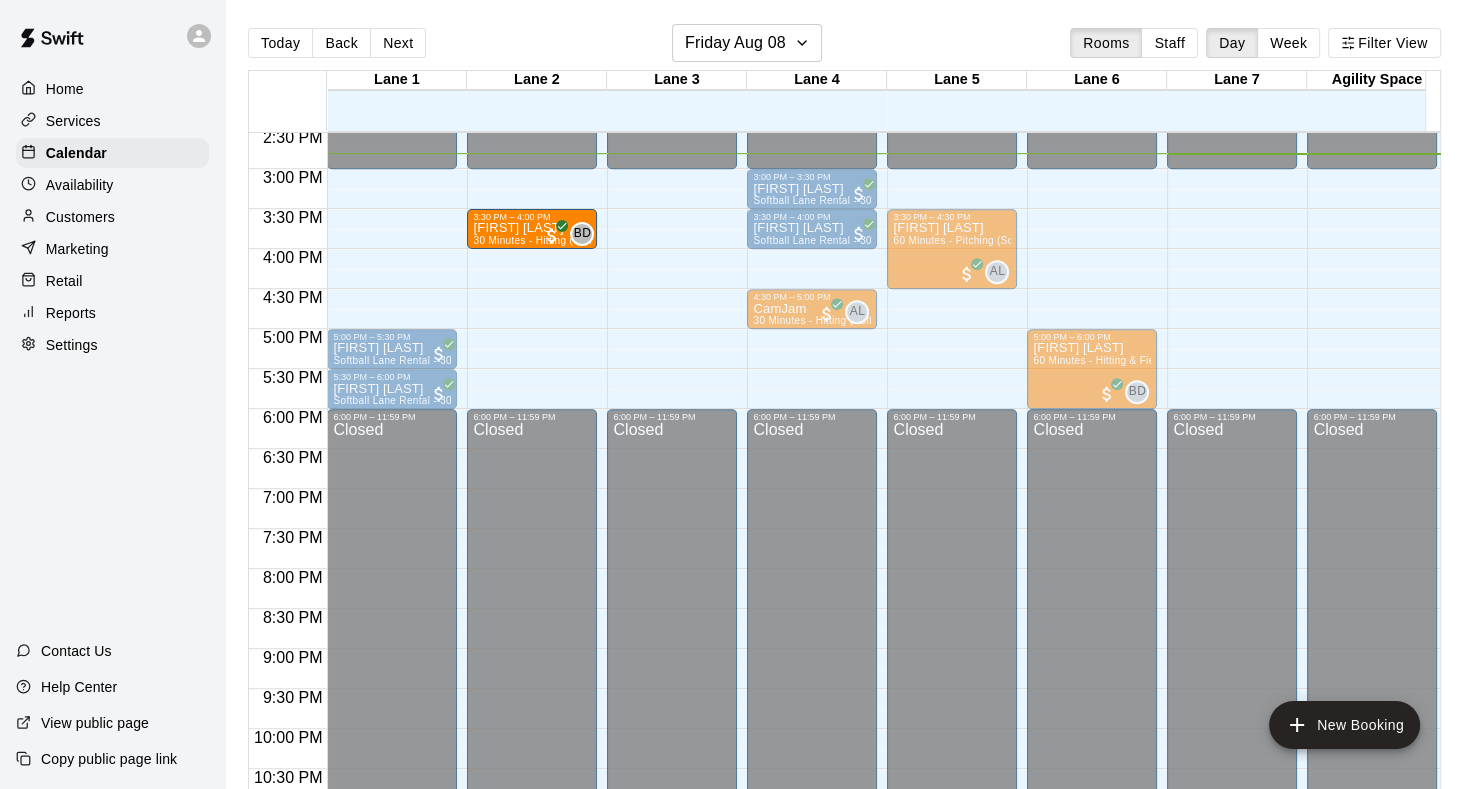 drag, startPoint x: 656, startPoint y: 223, endPoint x: 596, endPoint y: 240, distance: 62.361847 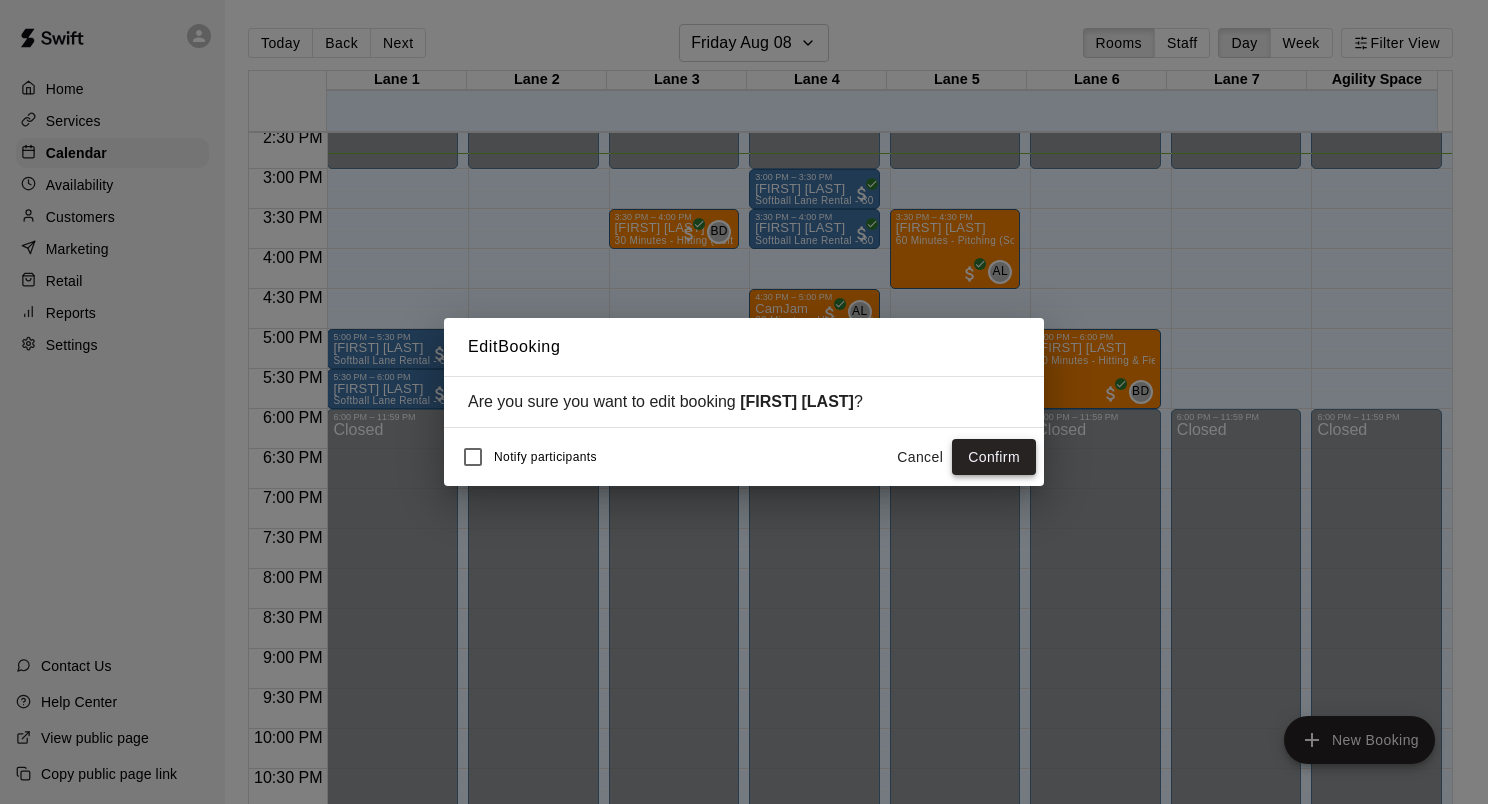 click on "Confirm" at bounding box center (994, 457) 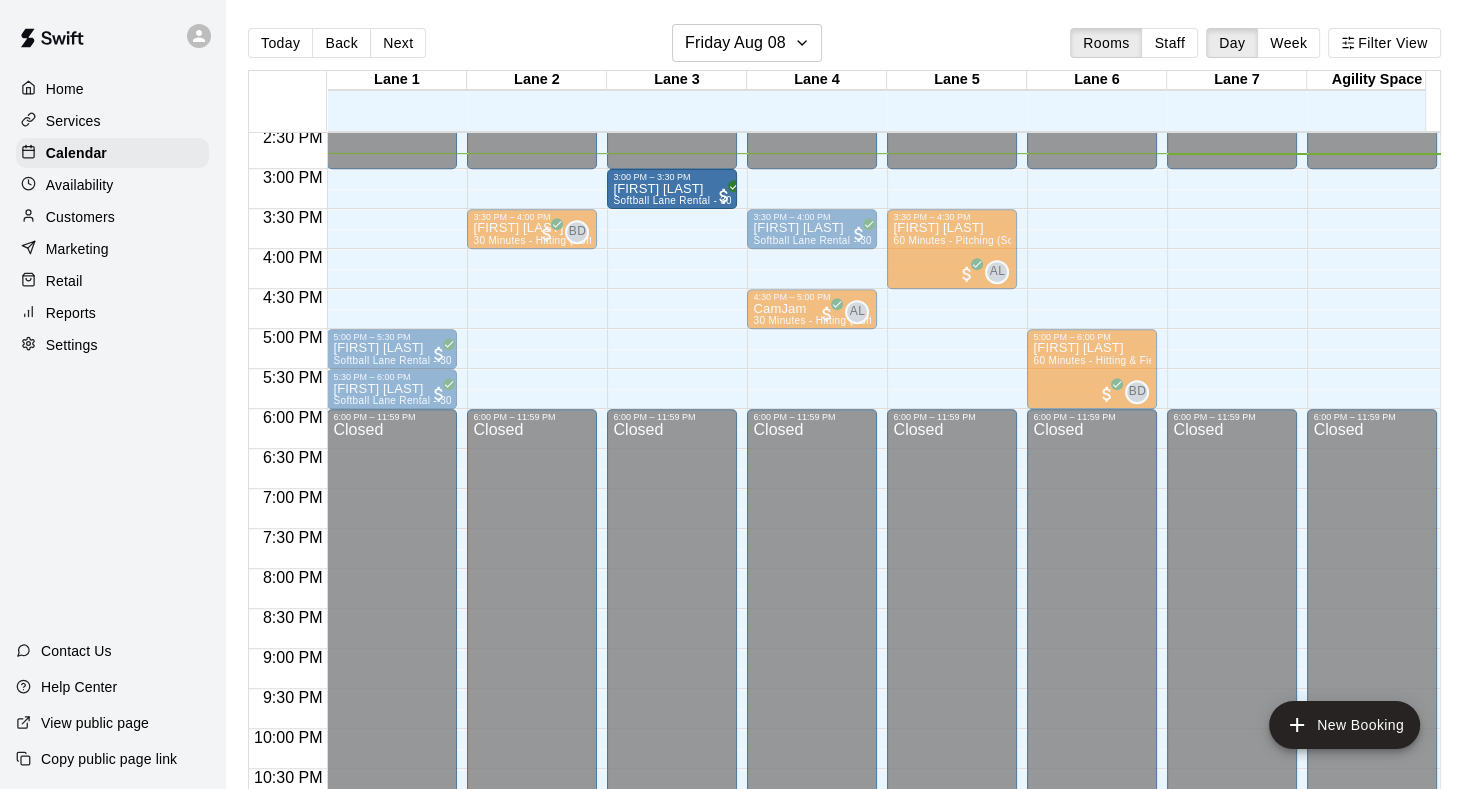 drag, startPoint x: 795, startPoint y: 190, endPoint x: 696, endPoint y: 204, distance: 99.985 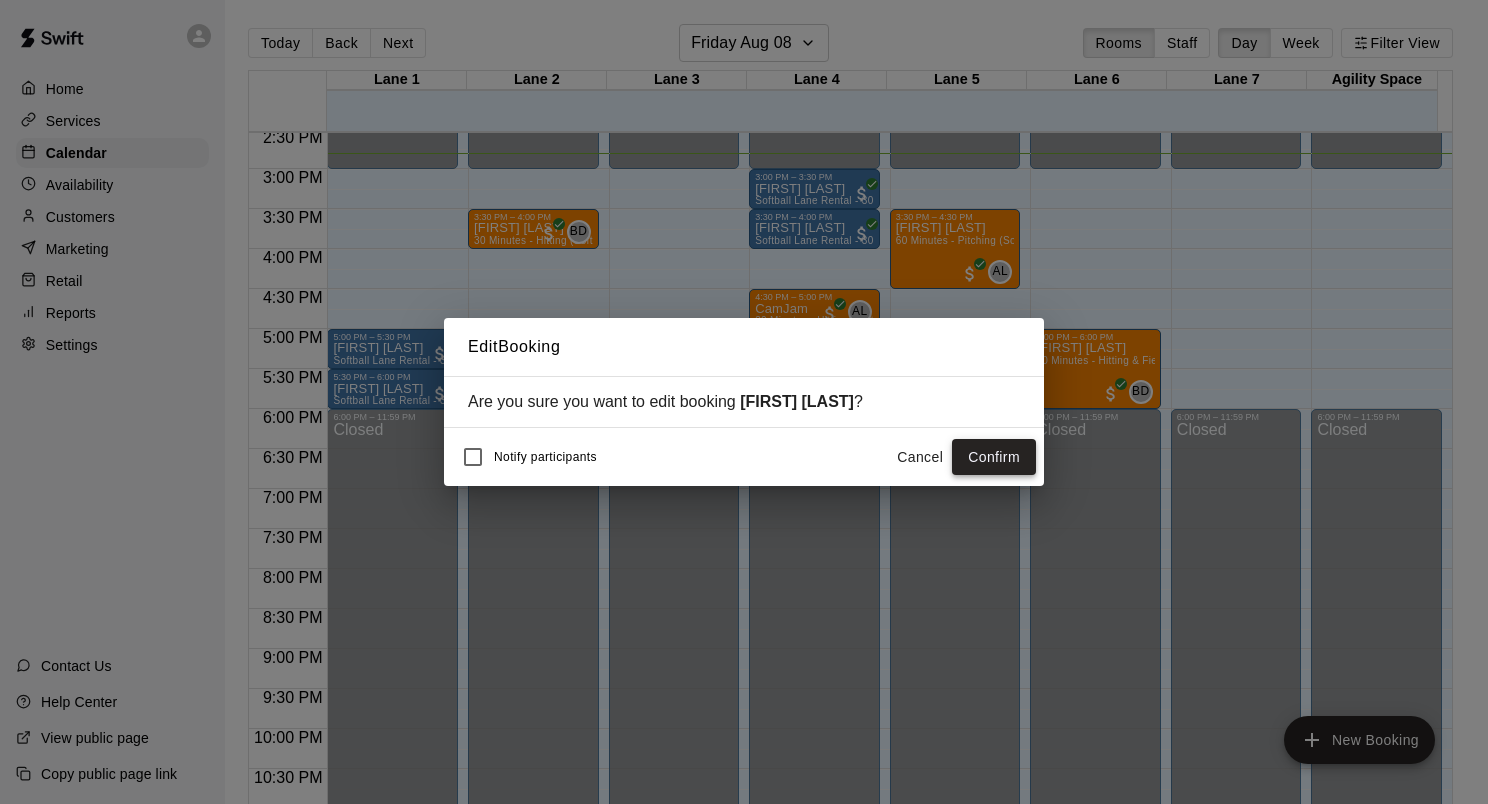 click on "Confirm" at bounding box center (994, 457) 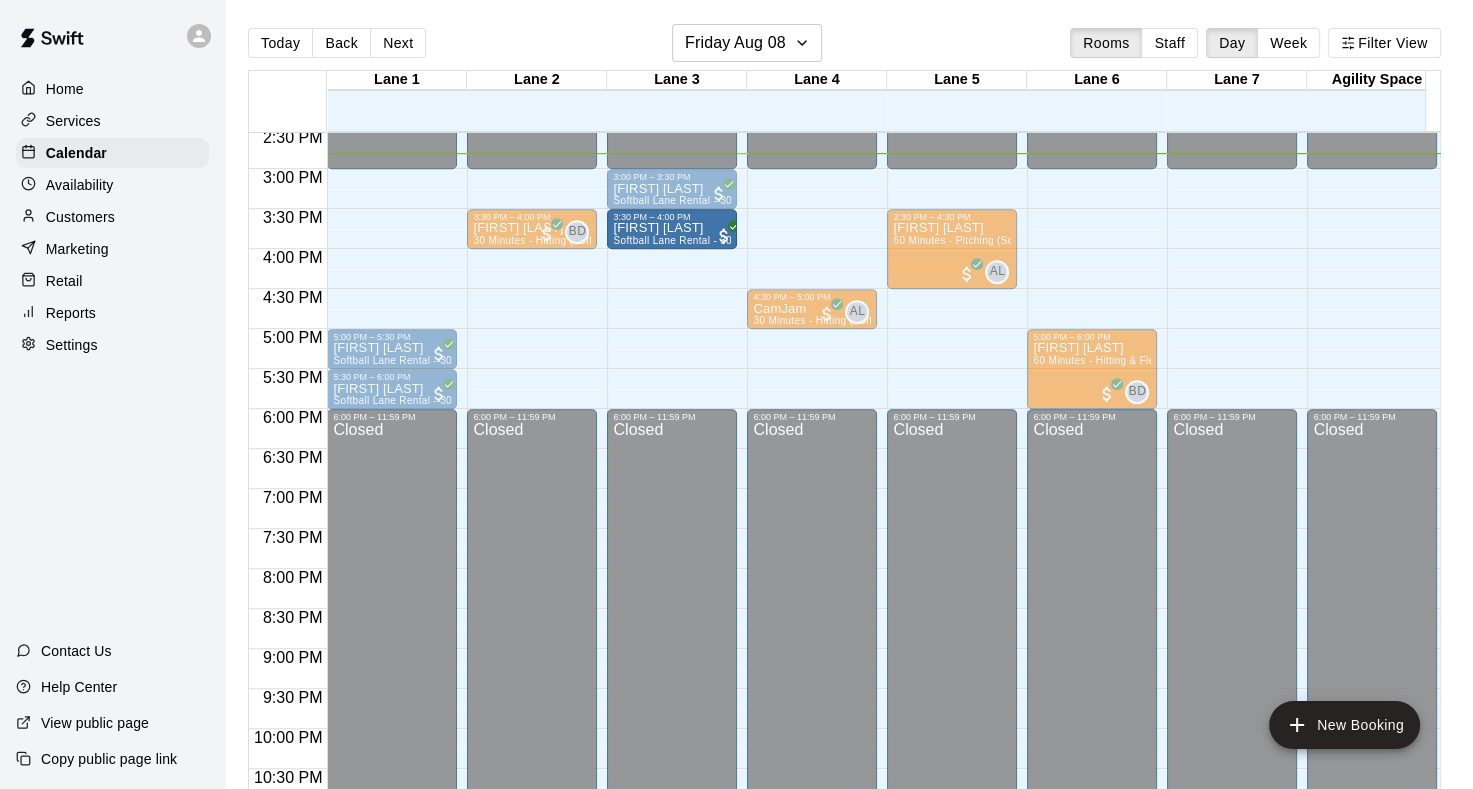 drag, startPoint x: 791, startPoint y: 230, endPoint x: 676, endPoint y: 244, distance: 115.84904 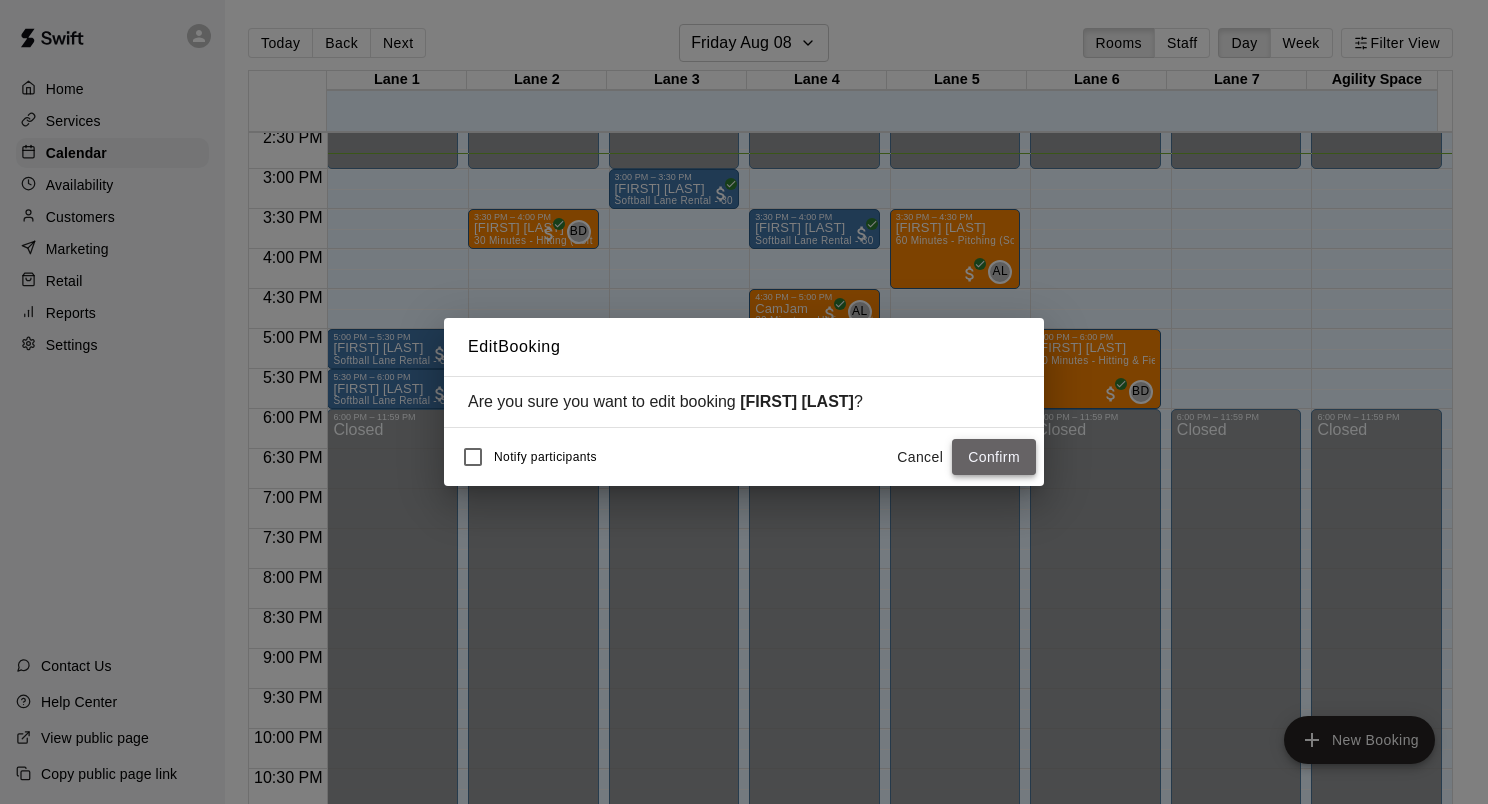 click on "Confirm" at bounding box center [994, 457] 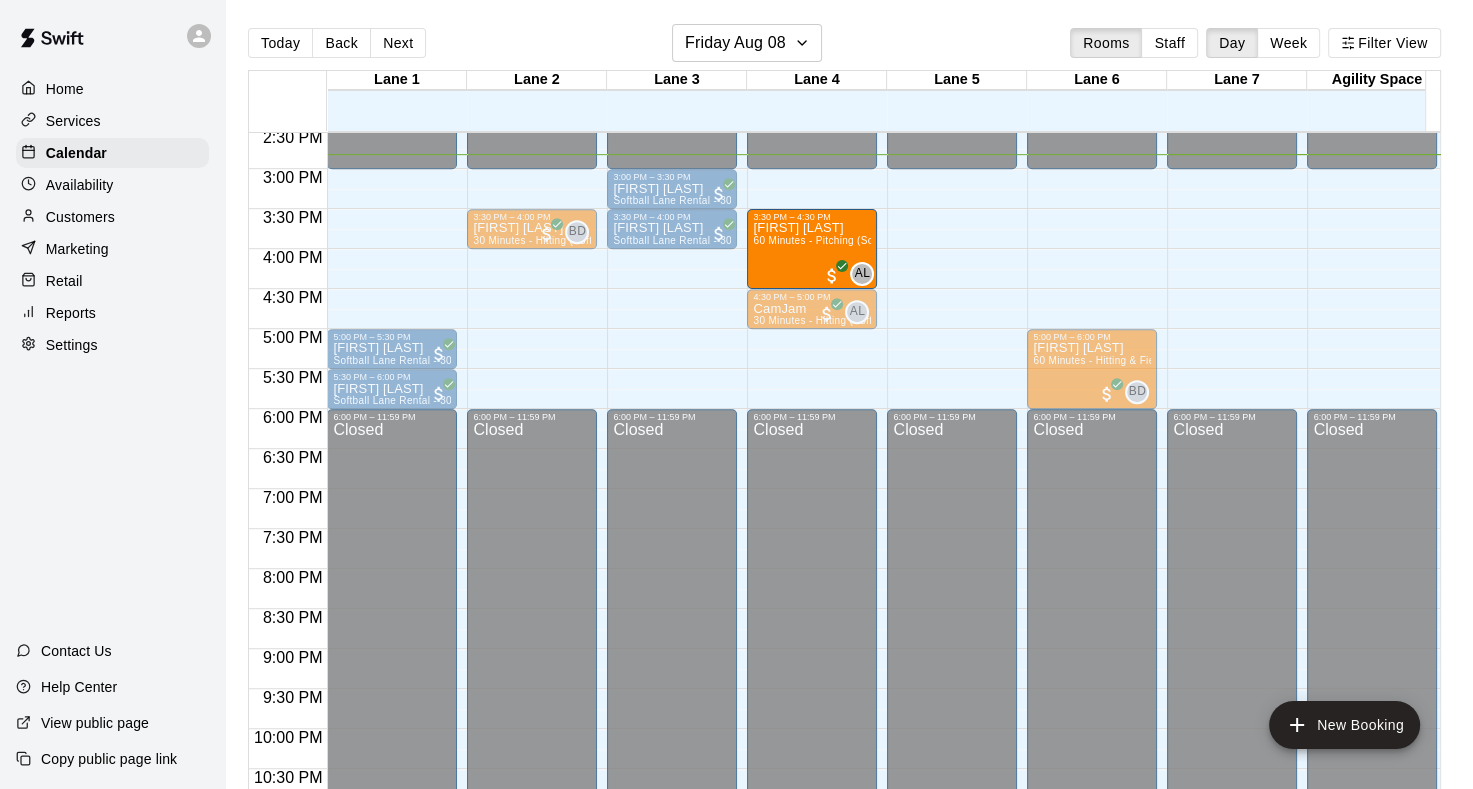drag, startPoint x: 934, startPoint y: 255, endPoint x: 822, endPoint y: 260, distance: 112.11155 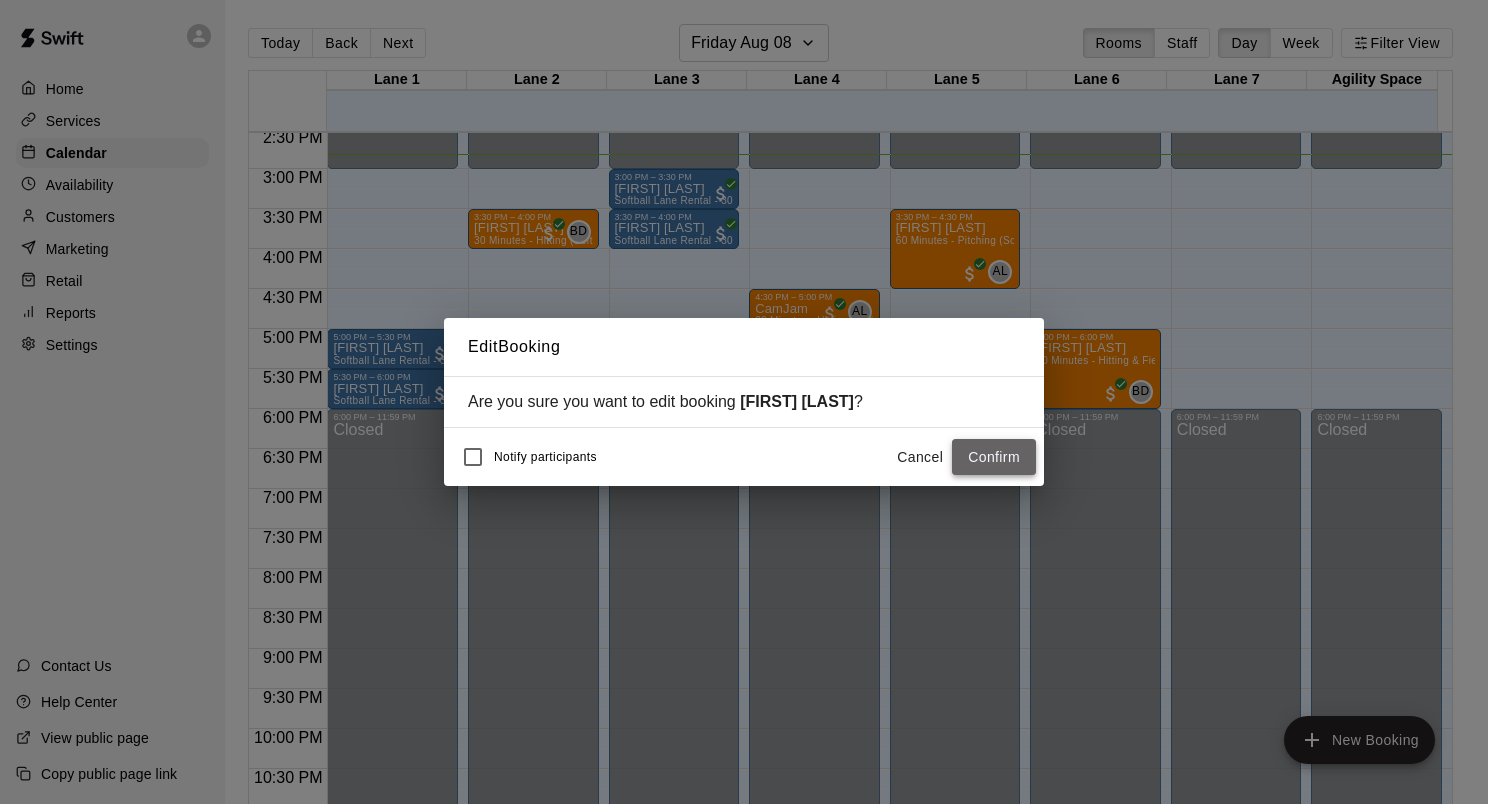 click on "Confirm" at bounding box center (994, 457) 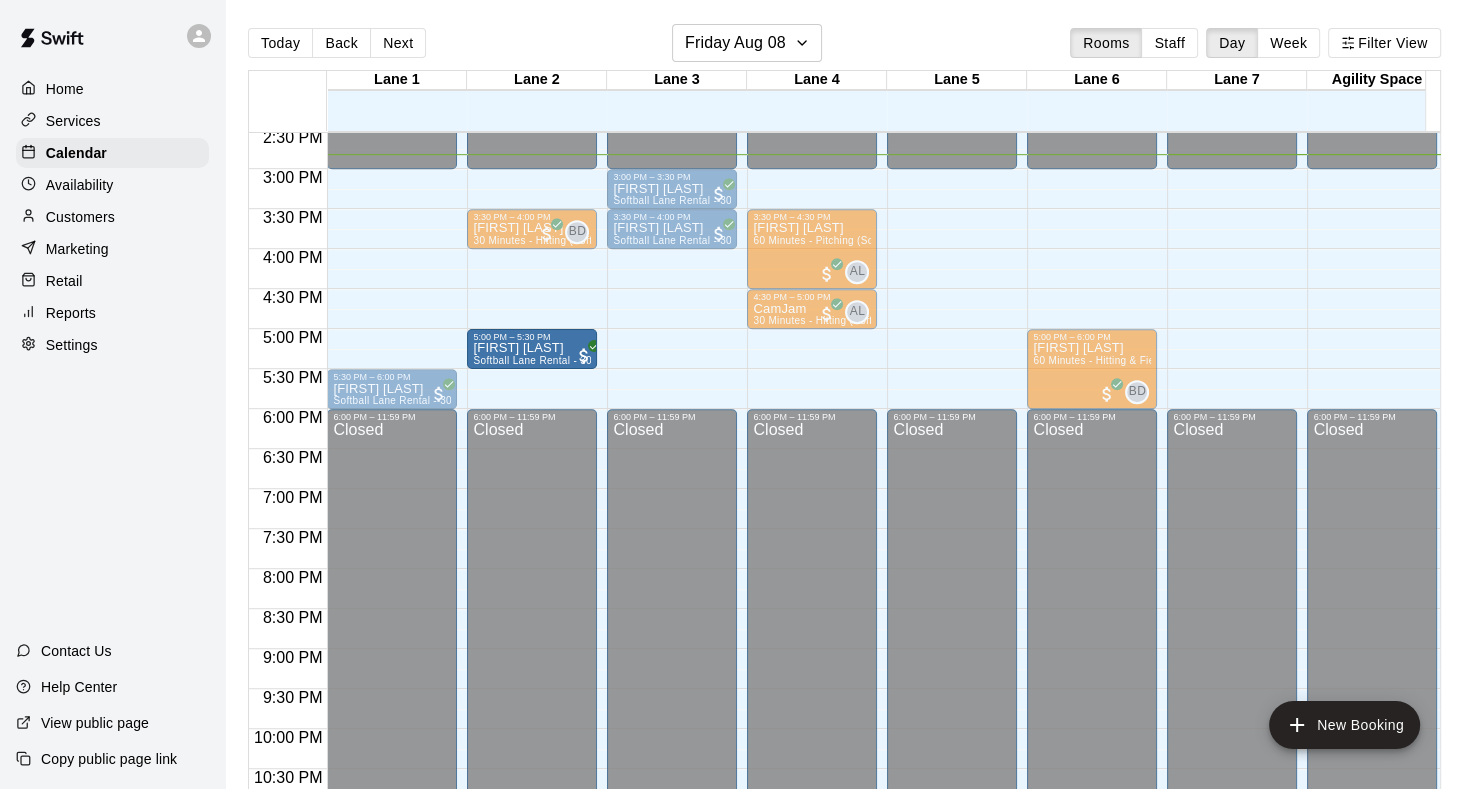drag, startPoint x: 379, startPoint y: 350, endPoint x: 512, endPoint y: 352, distance: 133.01503 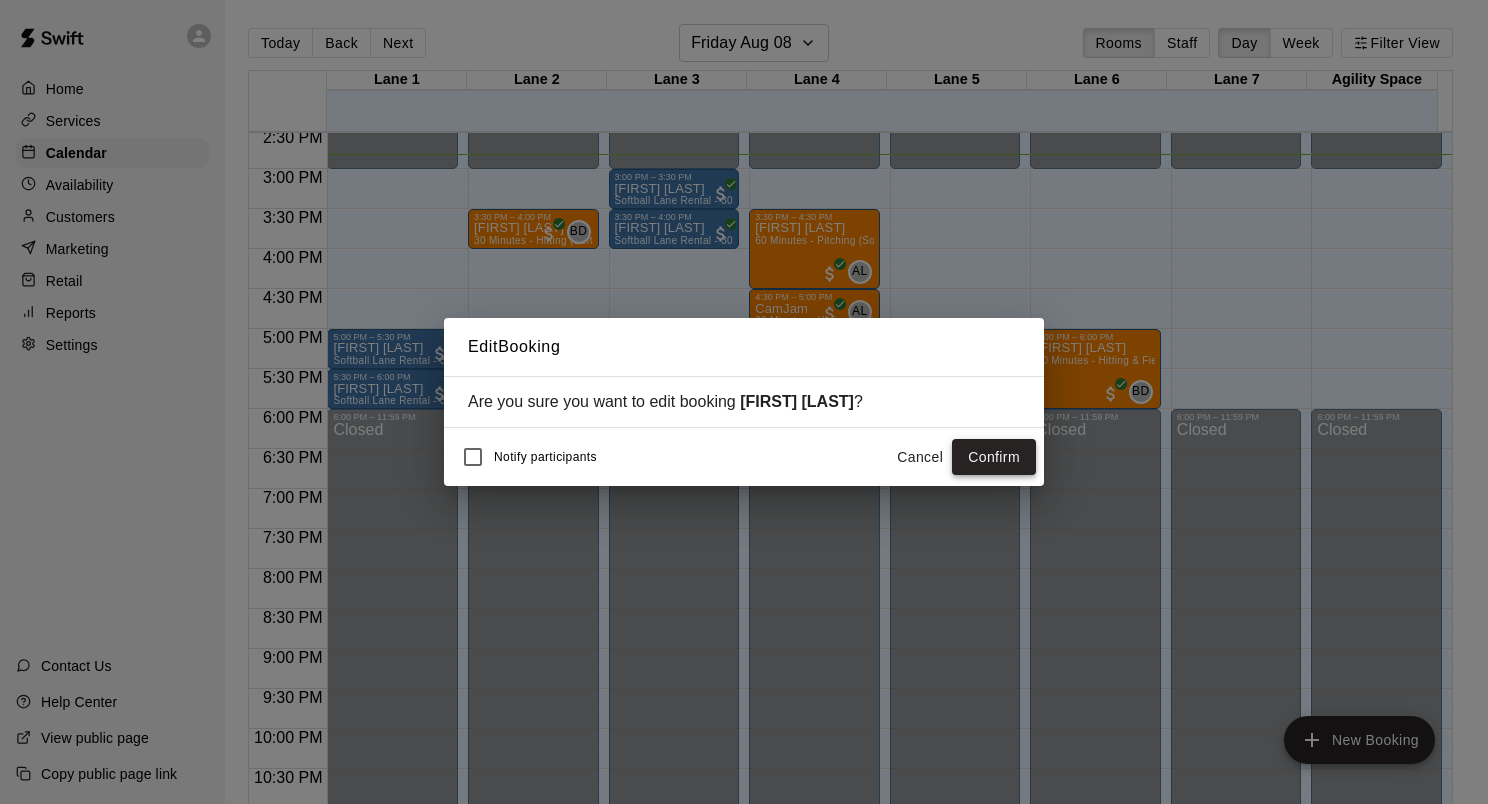 click on "Confirm" at bounding box center (994, 457) 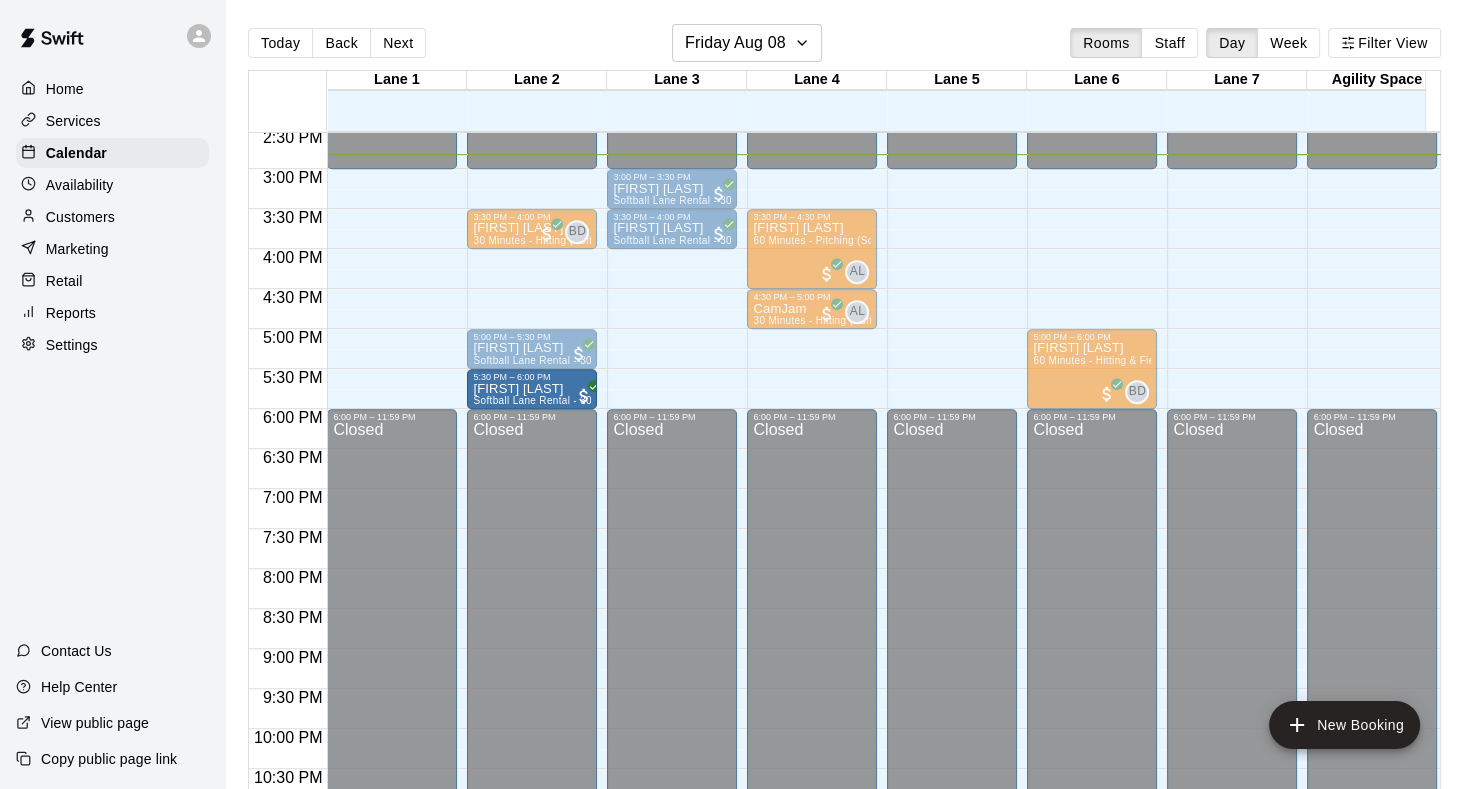 drag, startPoint x: 383, startPoint y: 379, endPoint x: 497, endPoint y: 384, distance: 114.1096 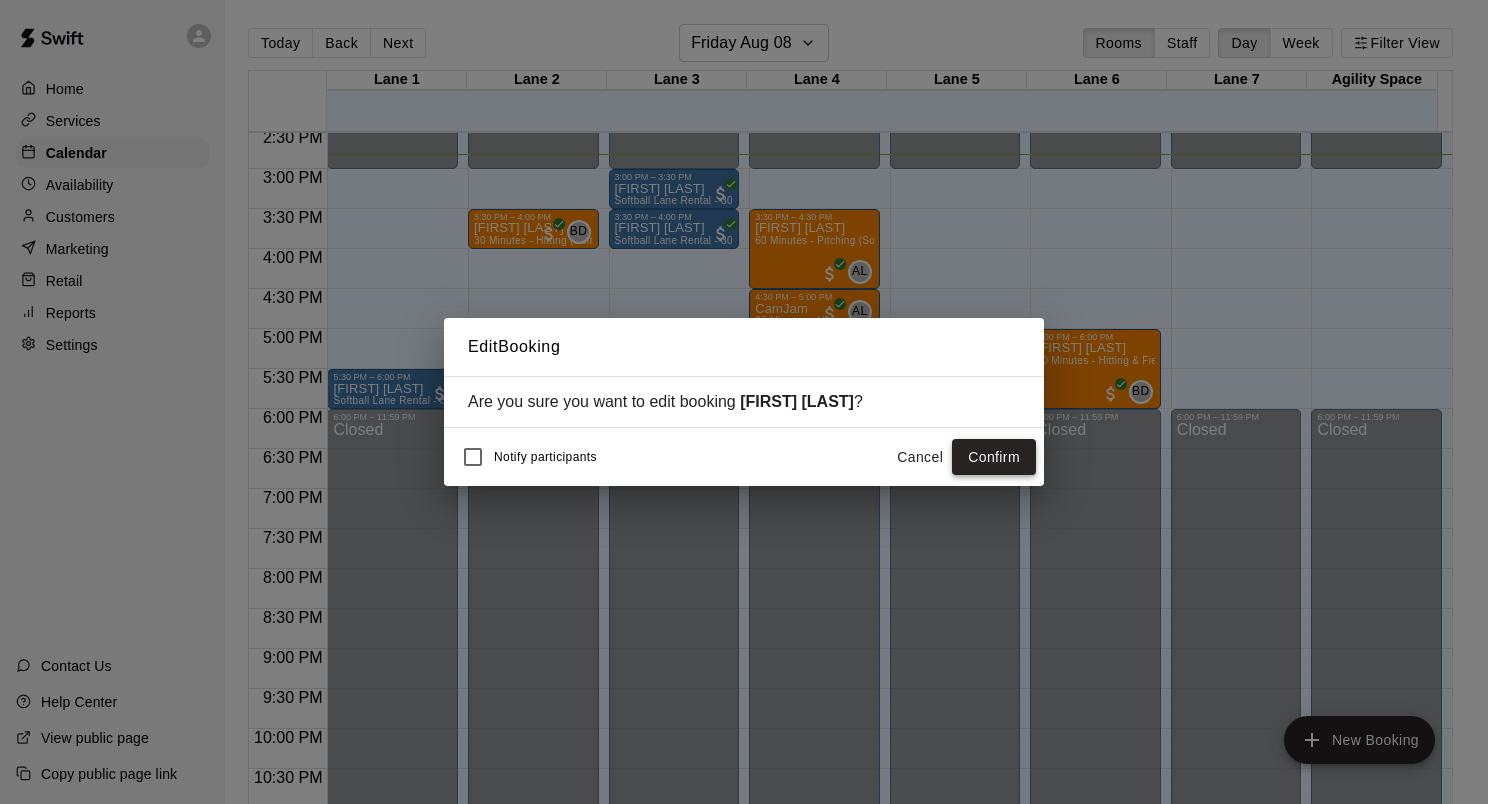 click on "Confirm" at bounding box center (994, 457) 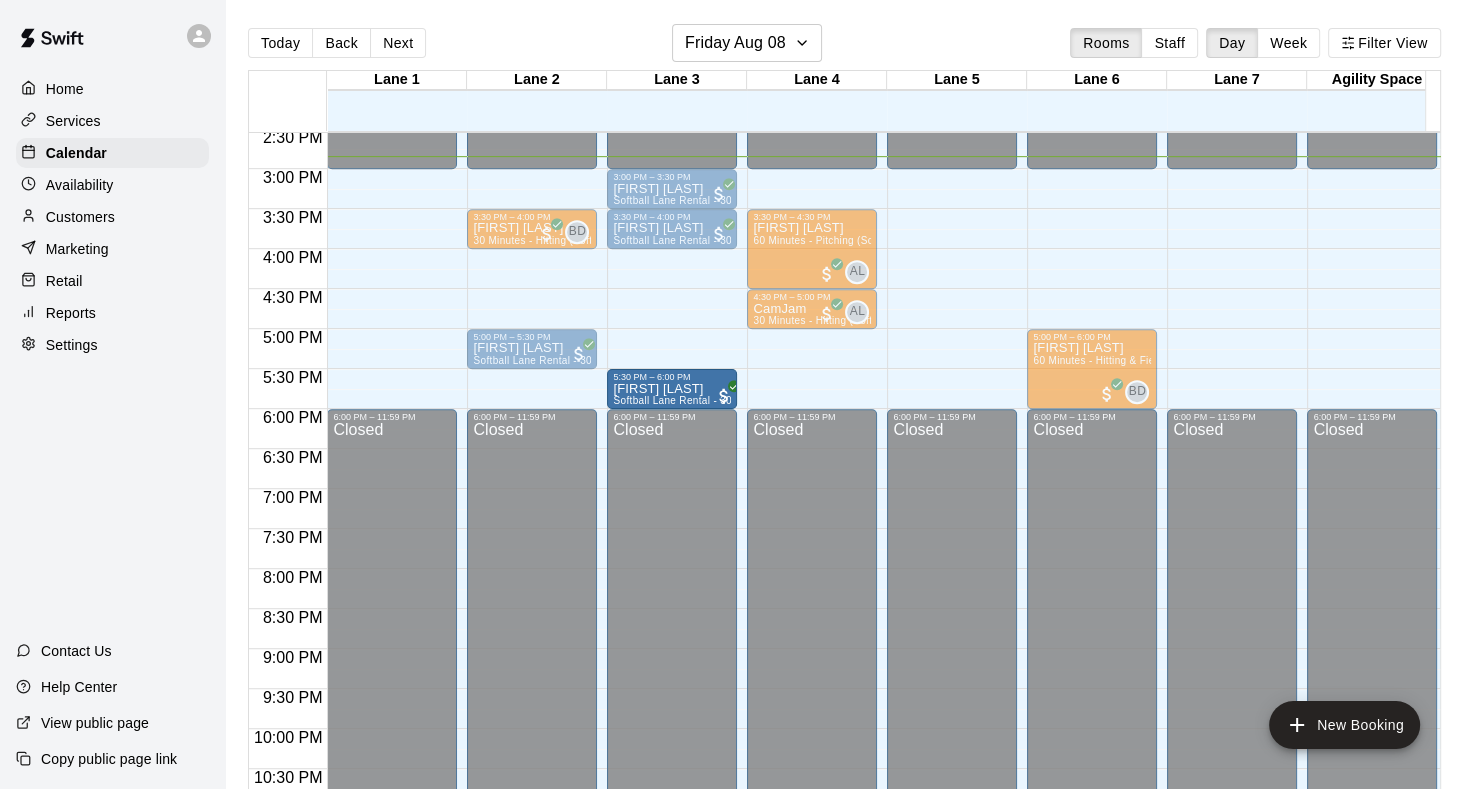 drag, startPoint x: 506, startPoint y: 388, endPoint x: 608, endPoint y: 395, distance: 102.239914 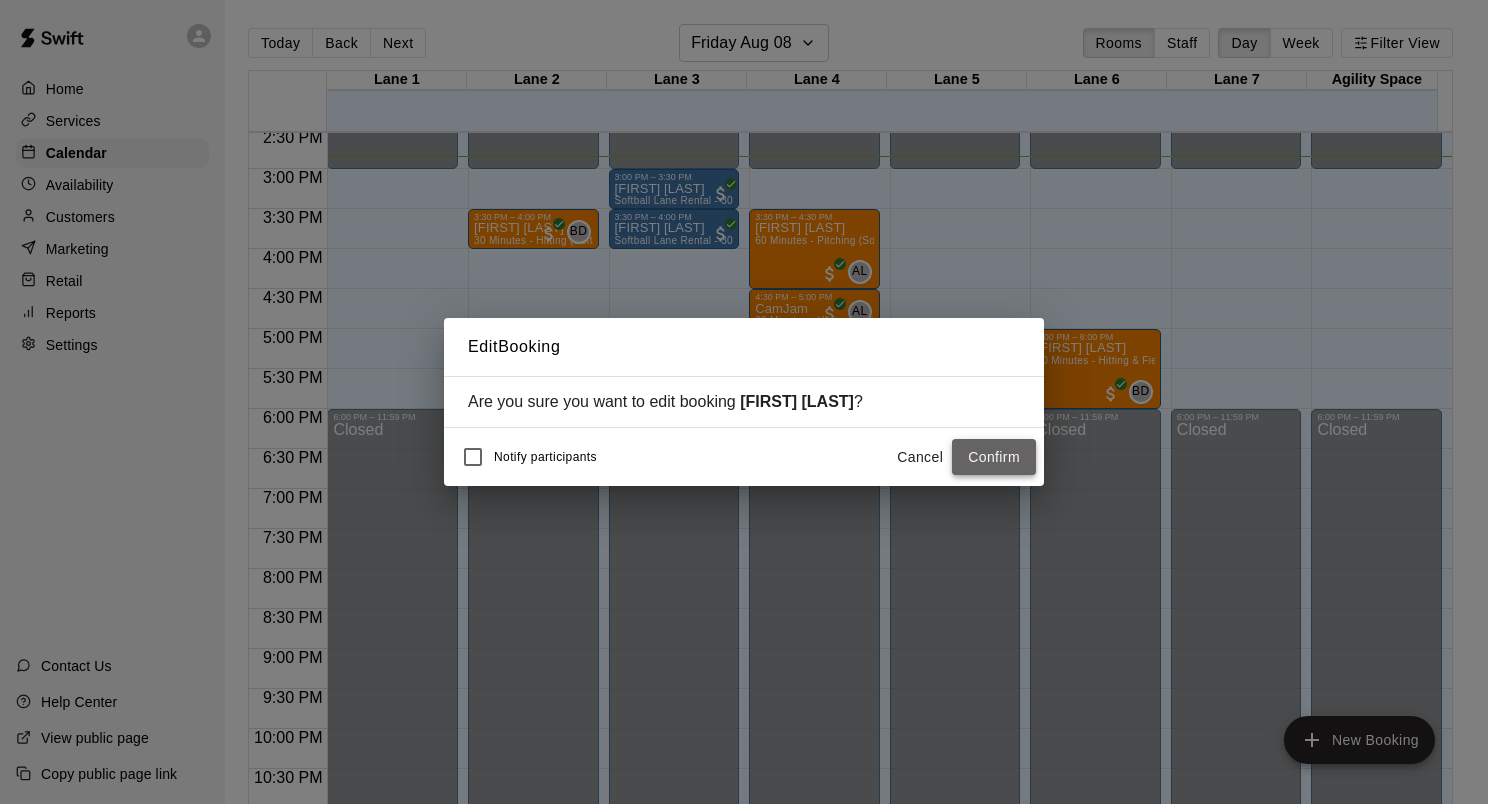 click on "Confirm" at bounding box center [994, 457] 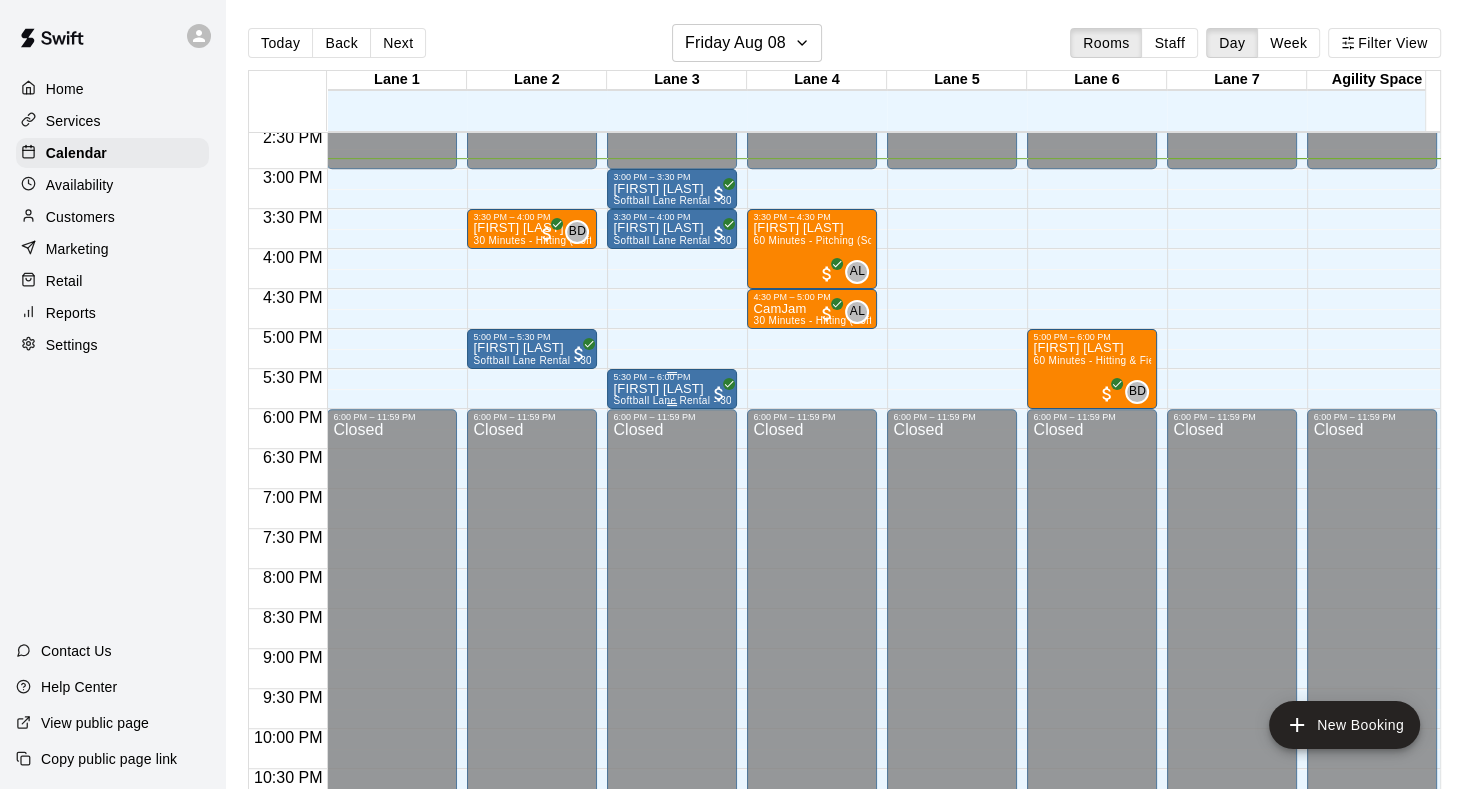 click on "[FIRST] [LAST]" at bounding box center (672, 389) 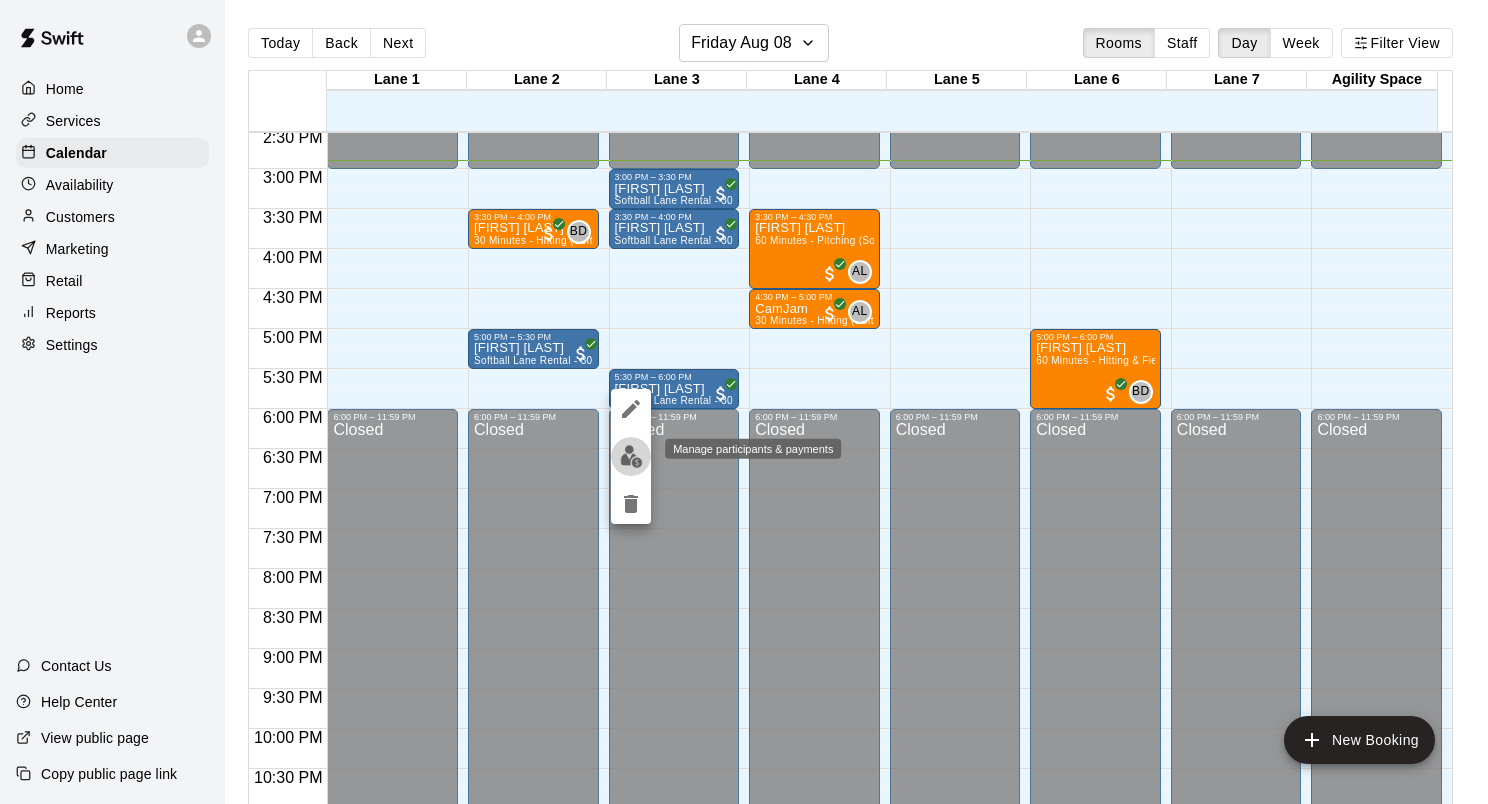 click at bounding box center [631, 456] 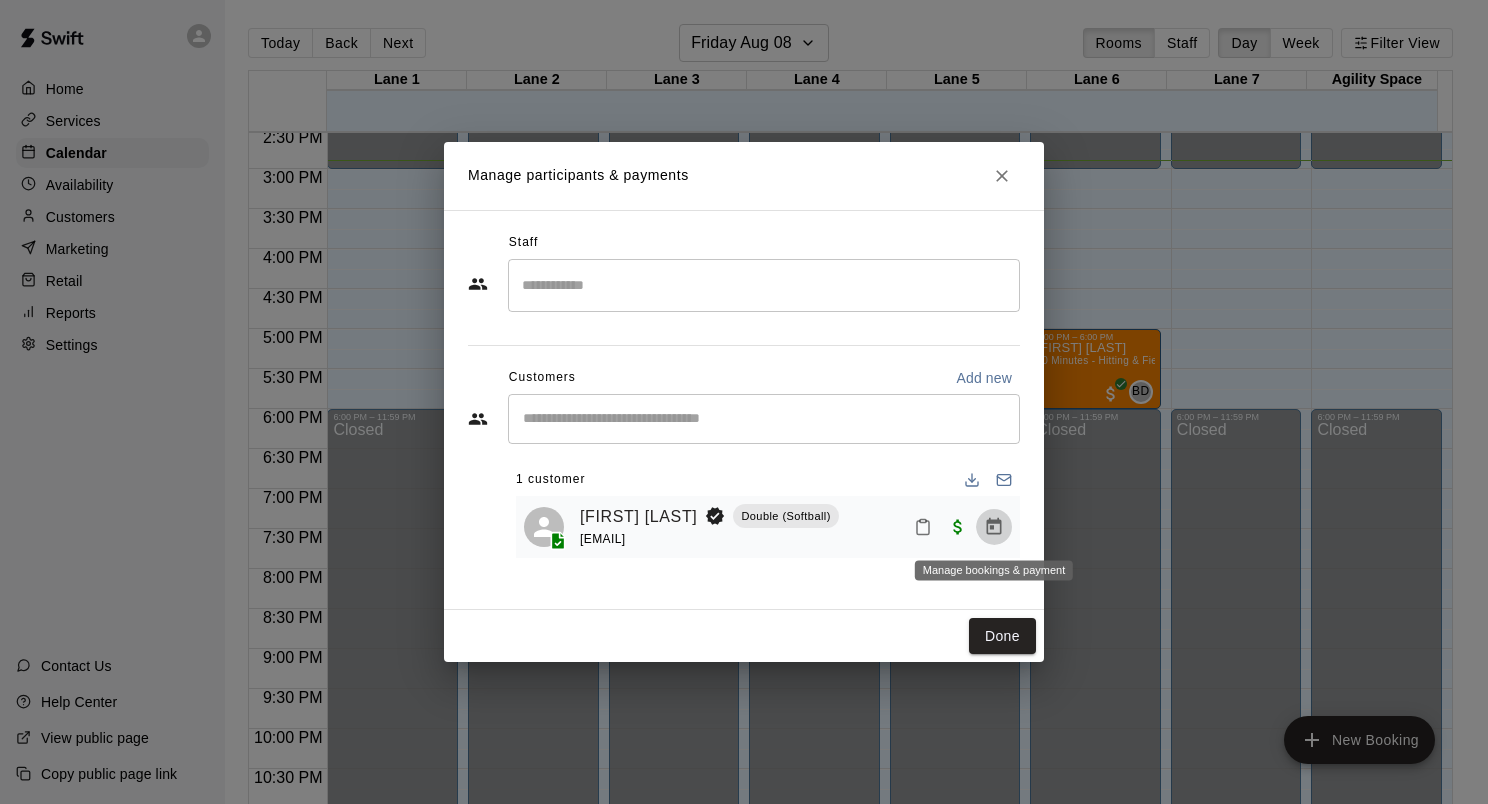 click 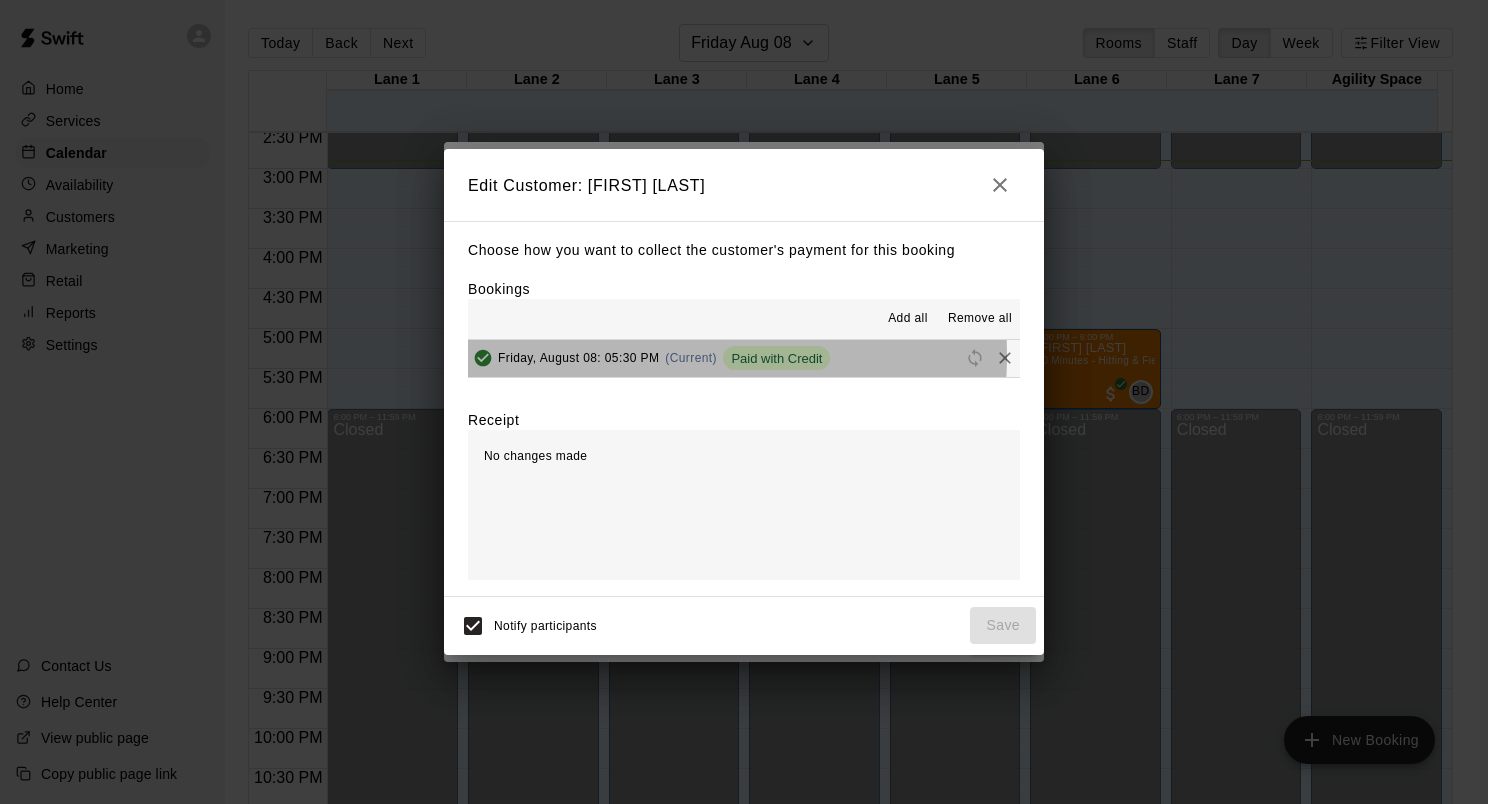 click on "Friday, August 08: 05:30 PM" at bounding box center [578, 358] 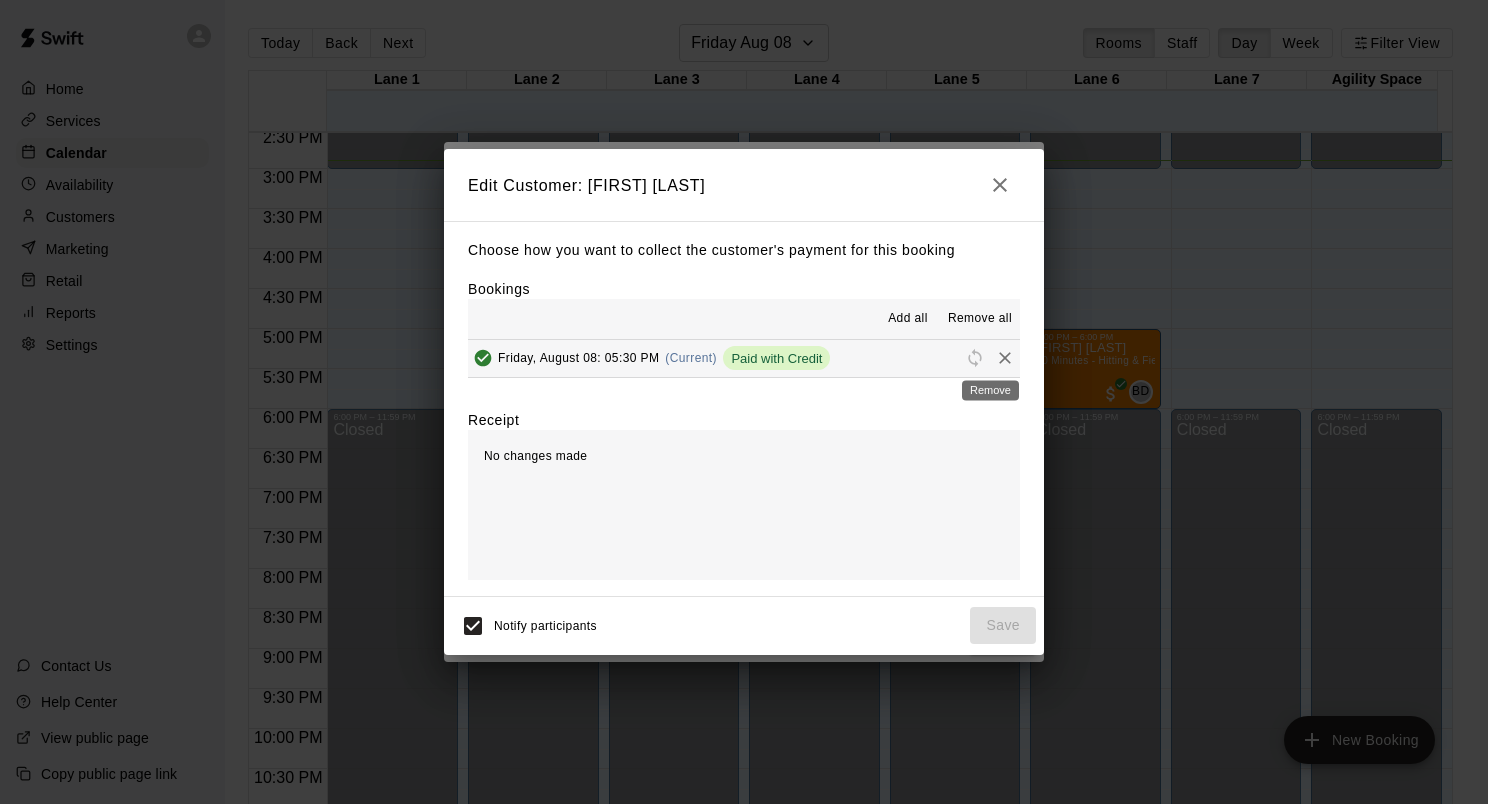 click 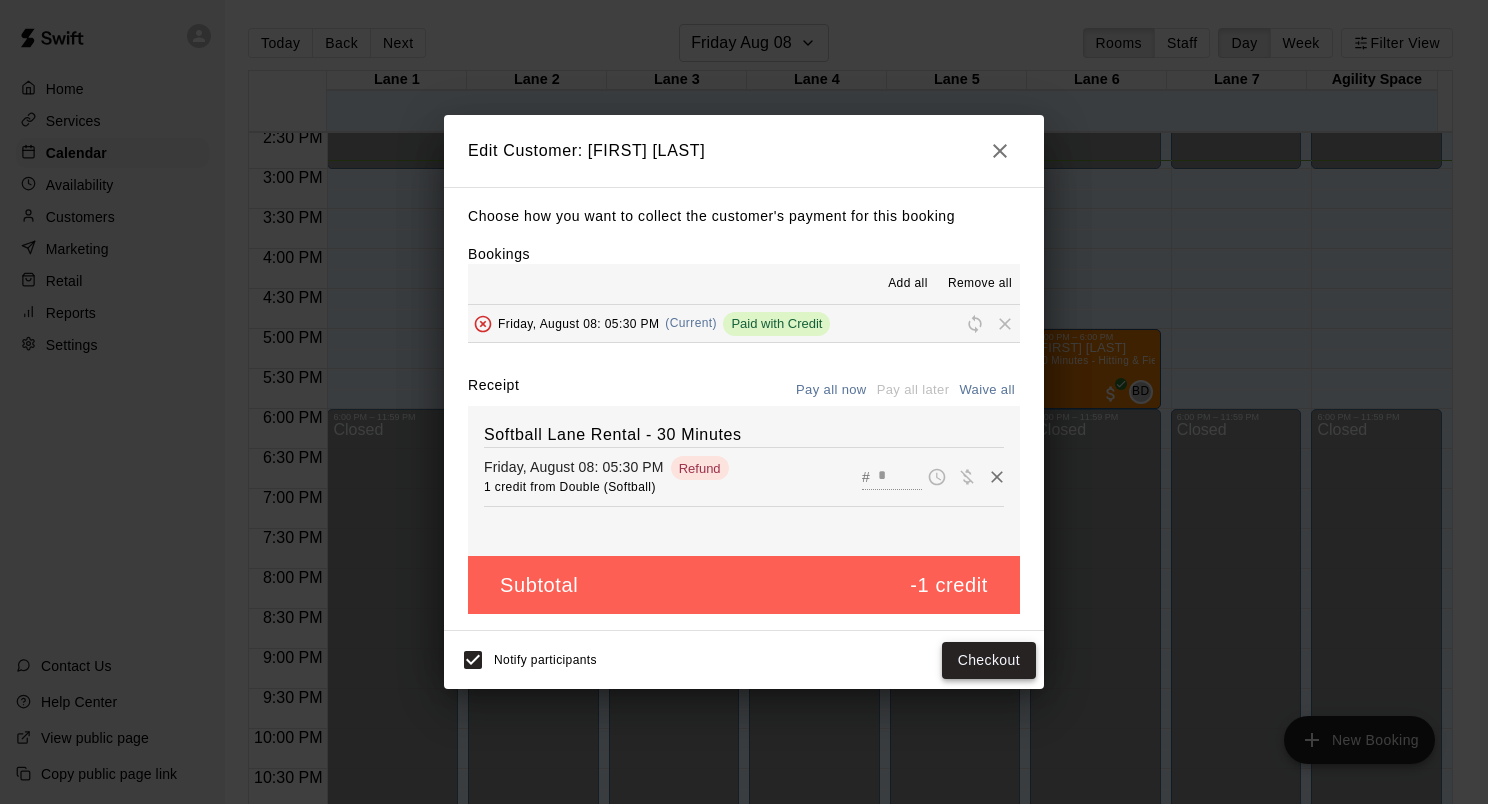 click on "Checkout" at bounding box center (989, 660) 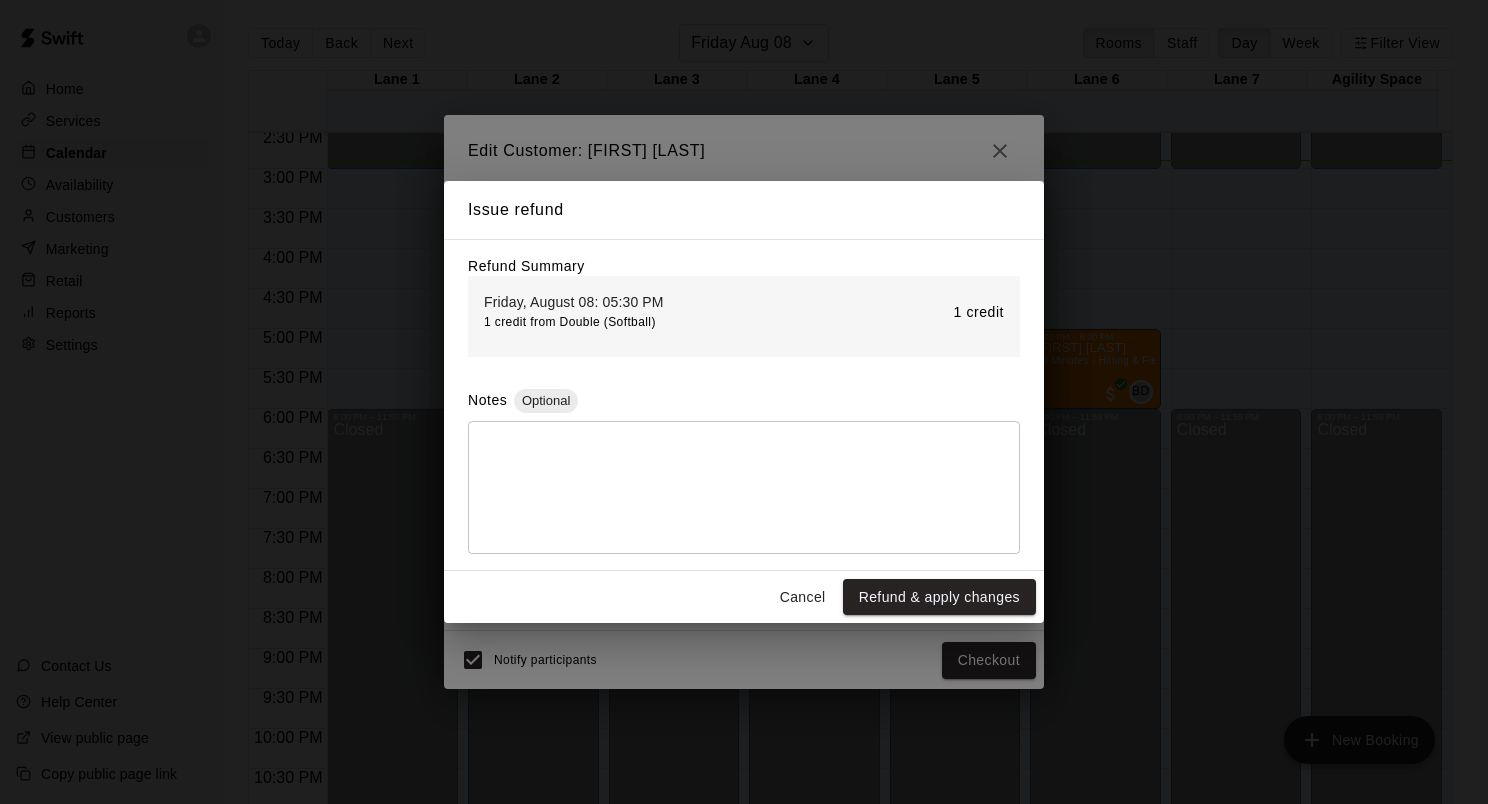 click on "Cancel" at bounding box center [803, 597] 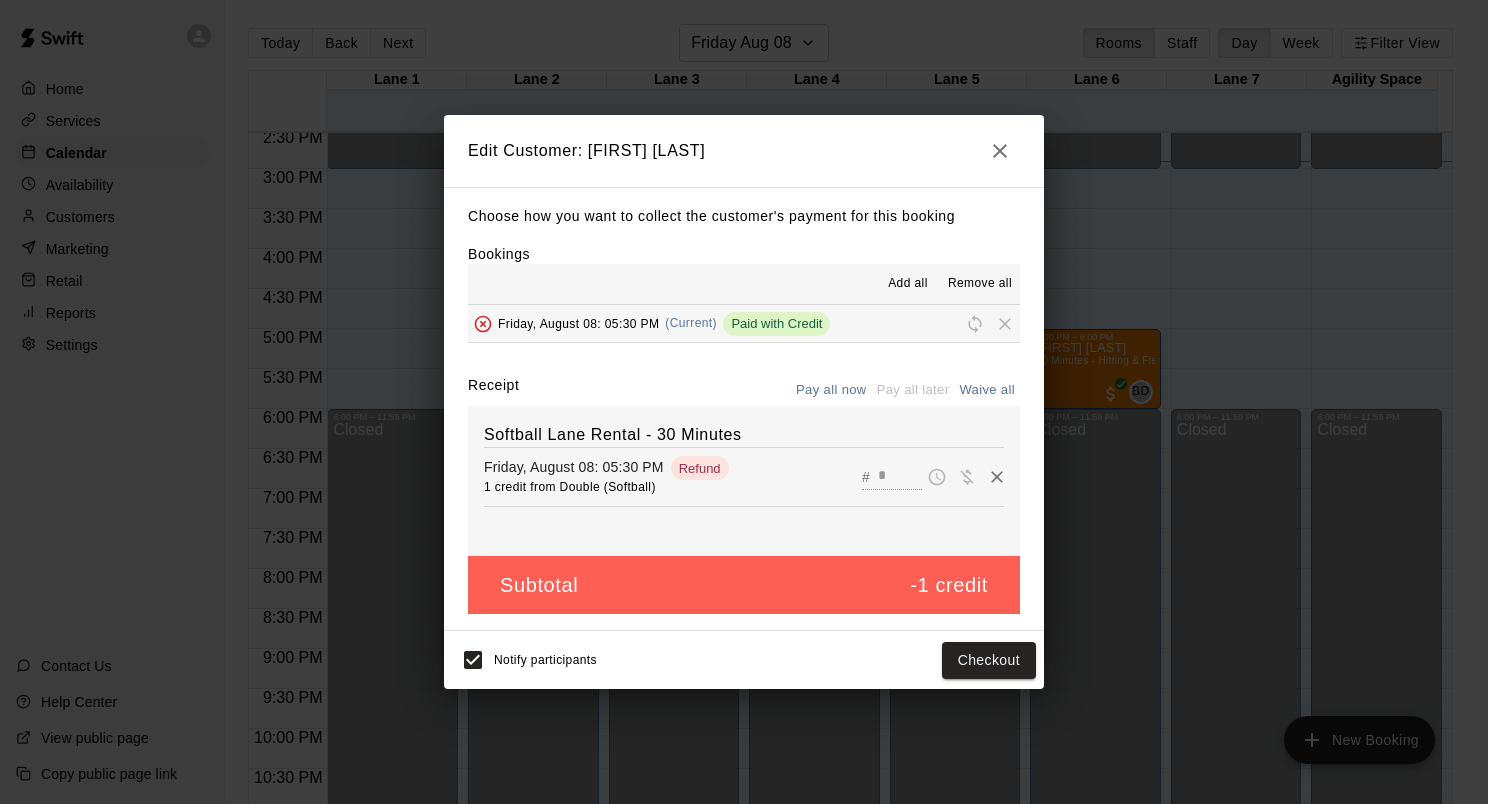 click 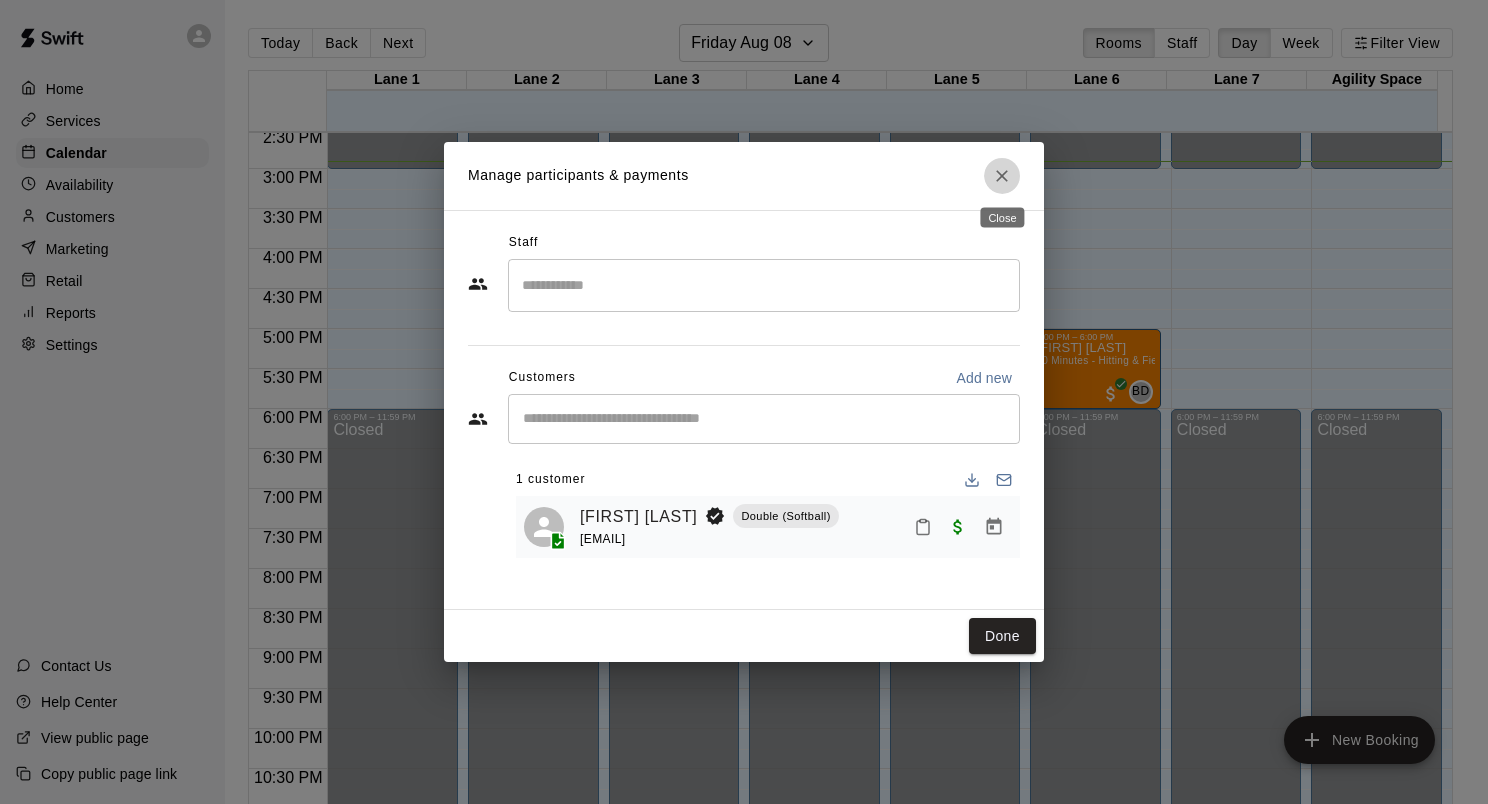 click 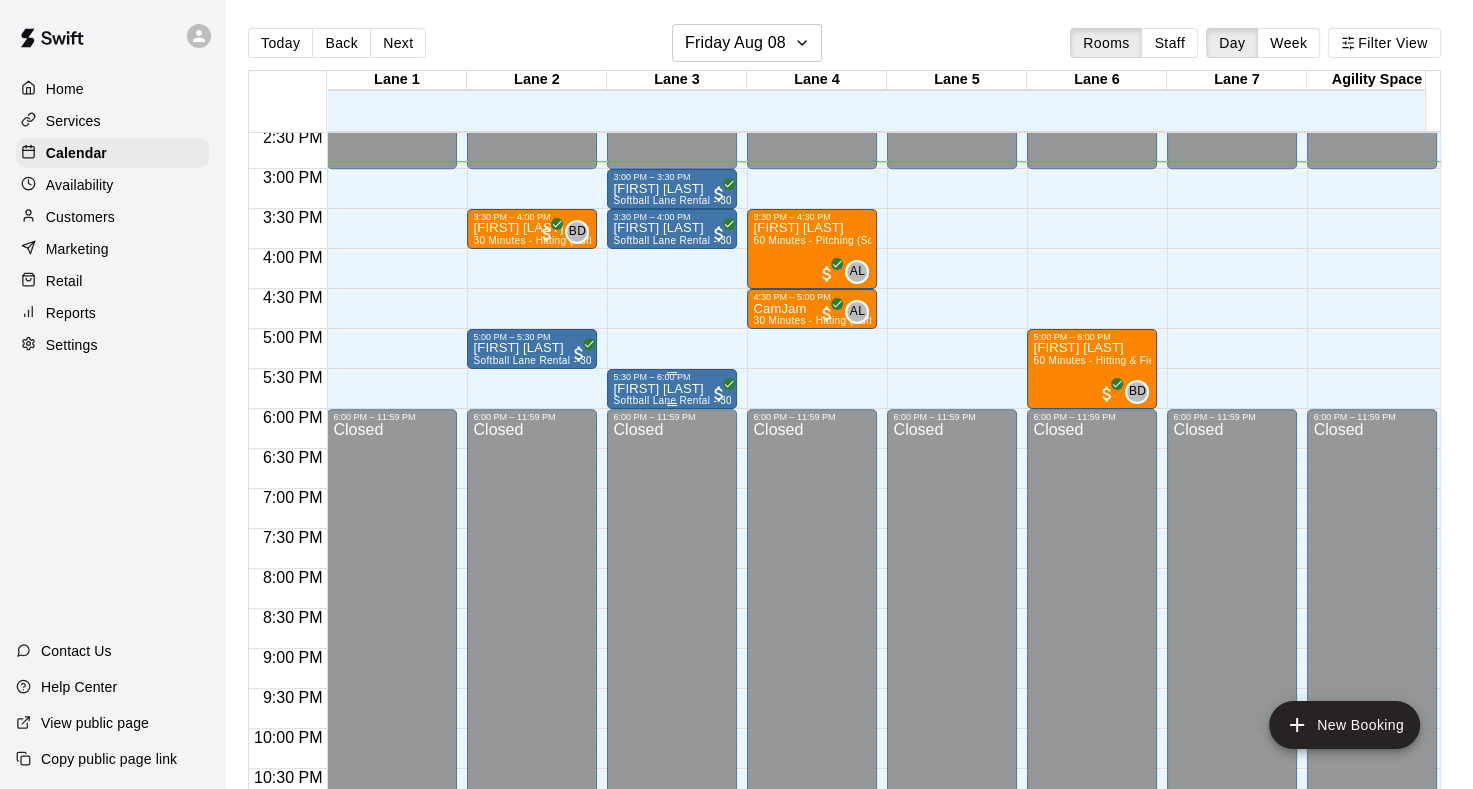 click on "[FIRST] [LAST]" at bounding box center (672, 389) 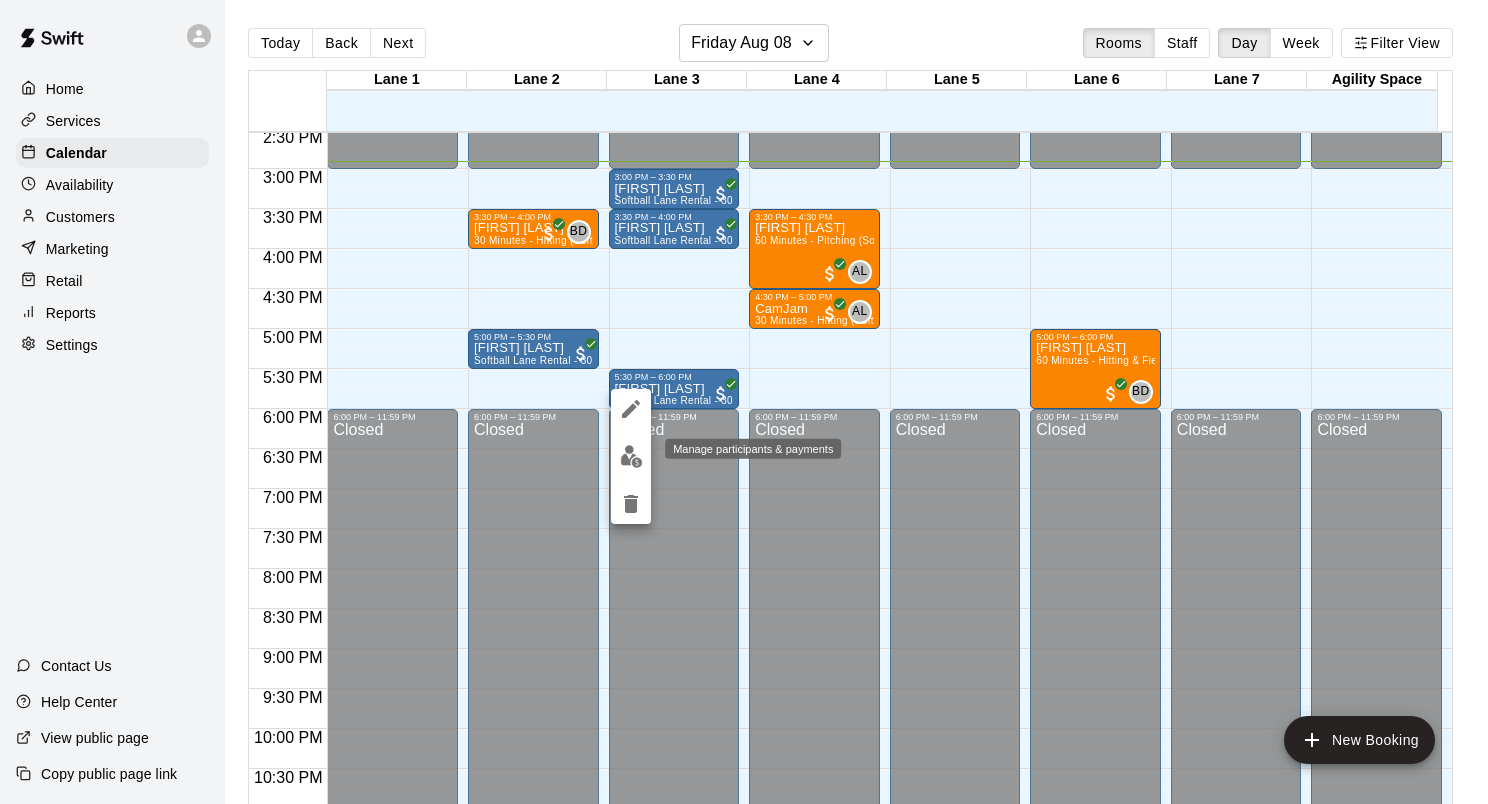 click at bounding box center (631, 456) 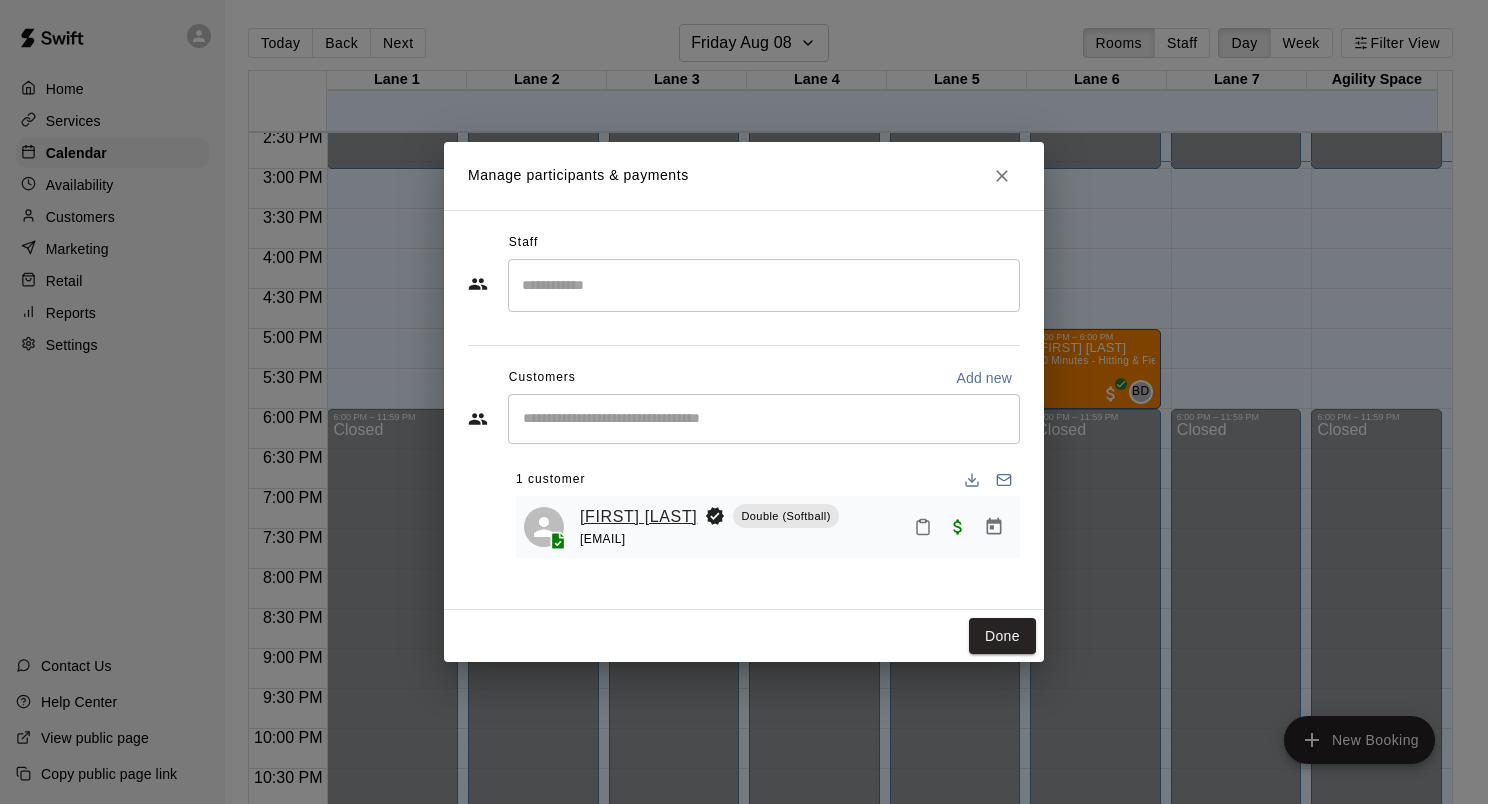 click on "[FIRST] [LAST]" at bounding box center (638, 517) 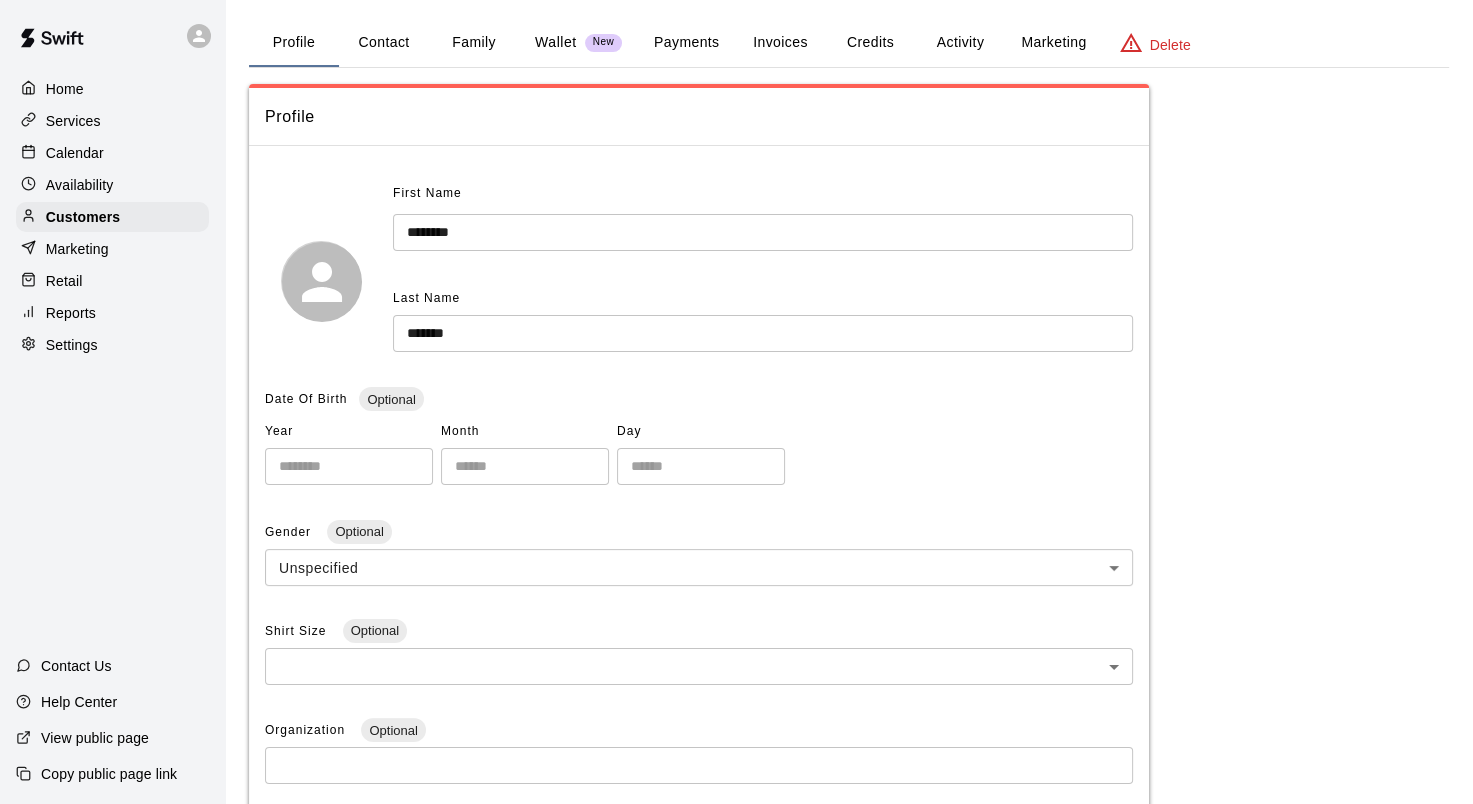 scroll, scrollTop: 0, scrollLeft: 0, axis: both 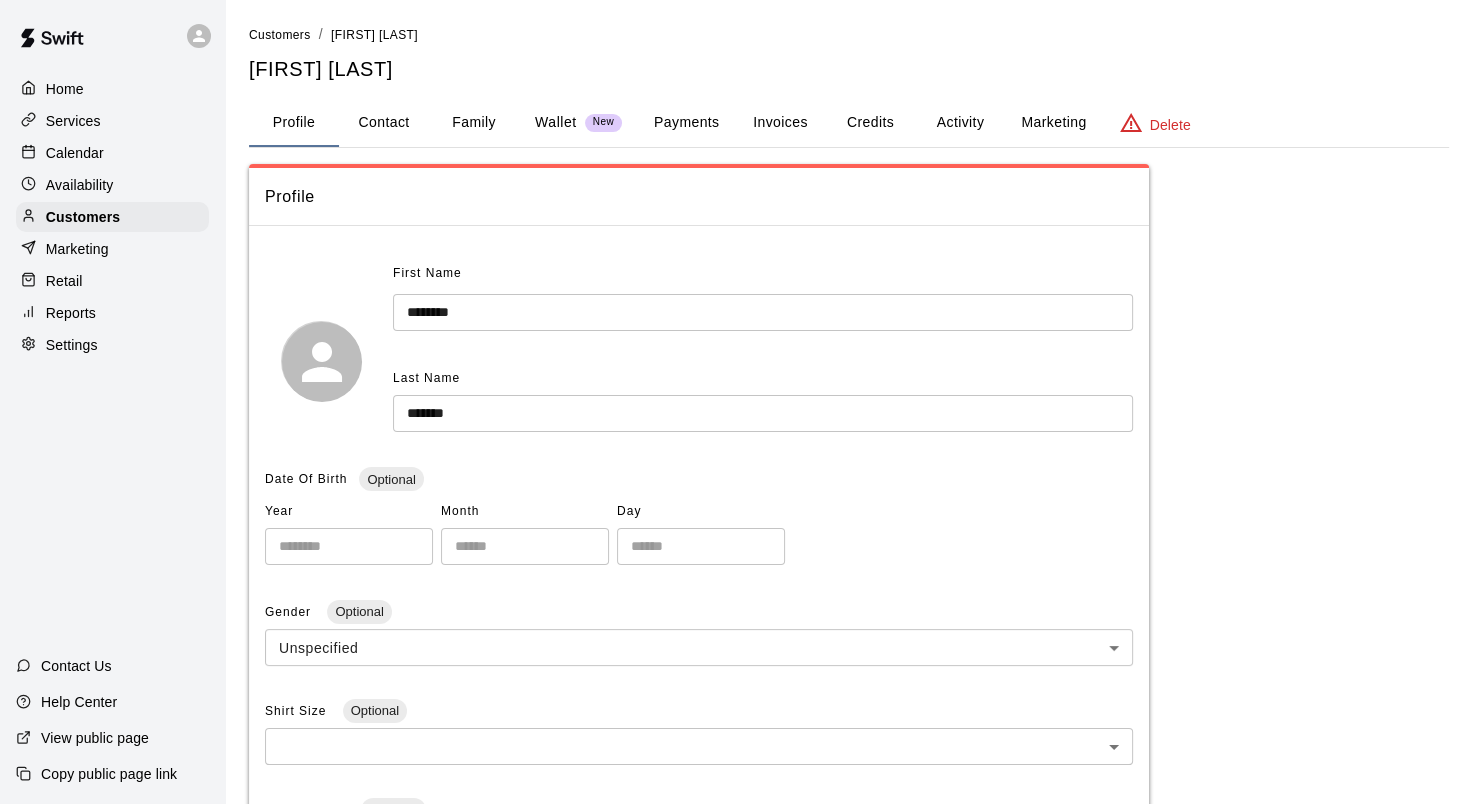 click on "Credits" at bounding box center [870, 123] 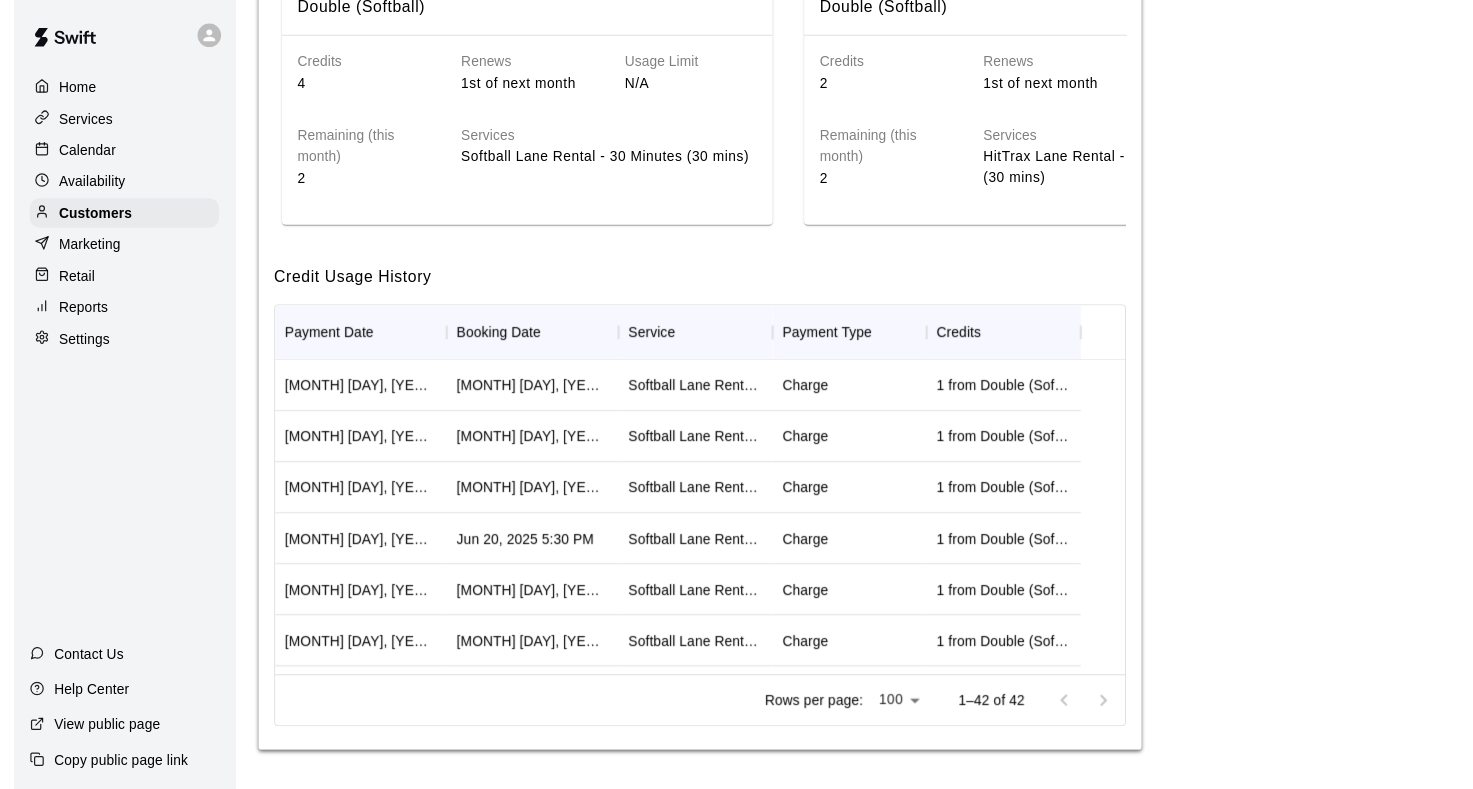 scroll, scrollTop: 0, scrollLeft: 0, axis: both 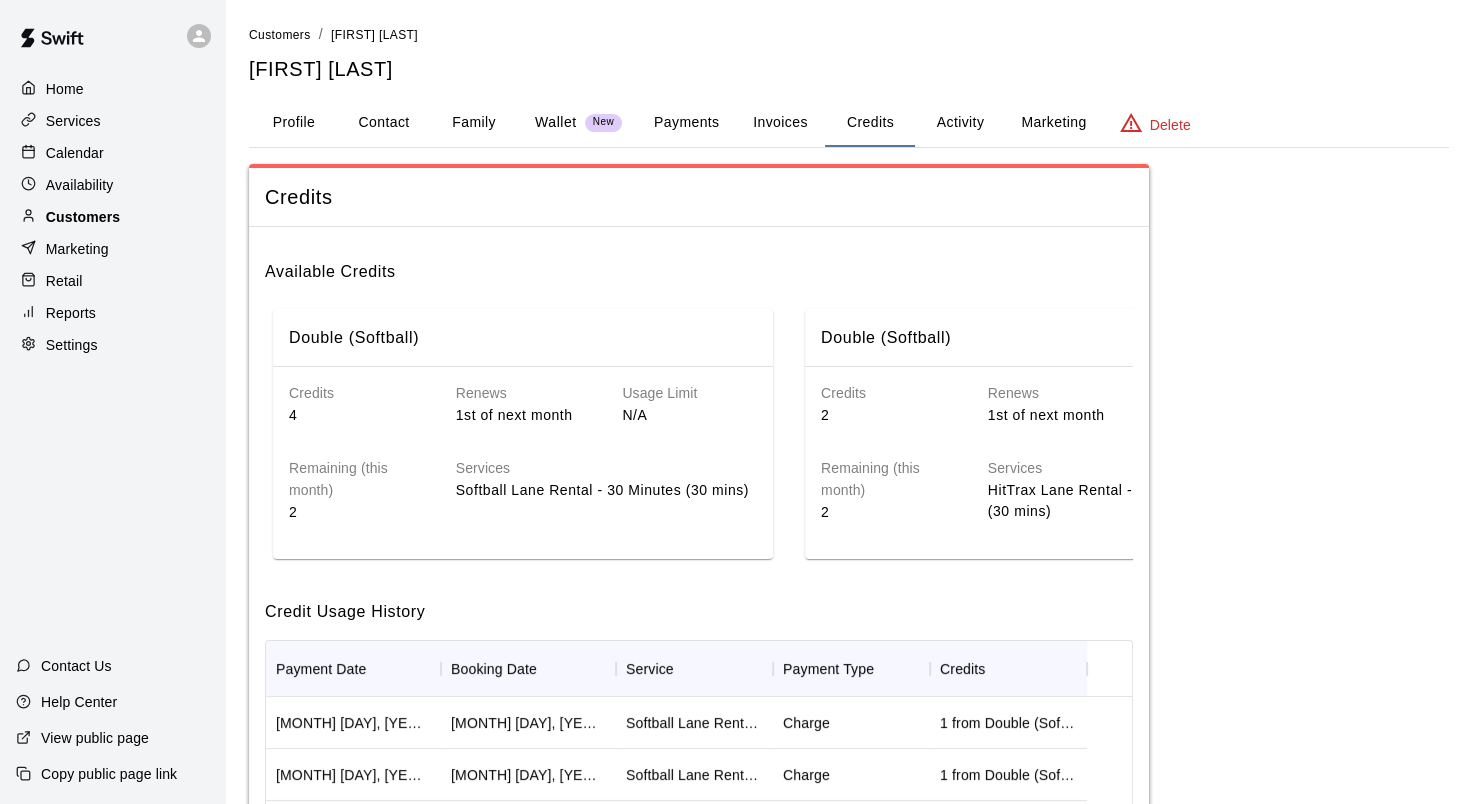 click on "Customers" at bounding box center (83, 217) 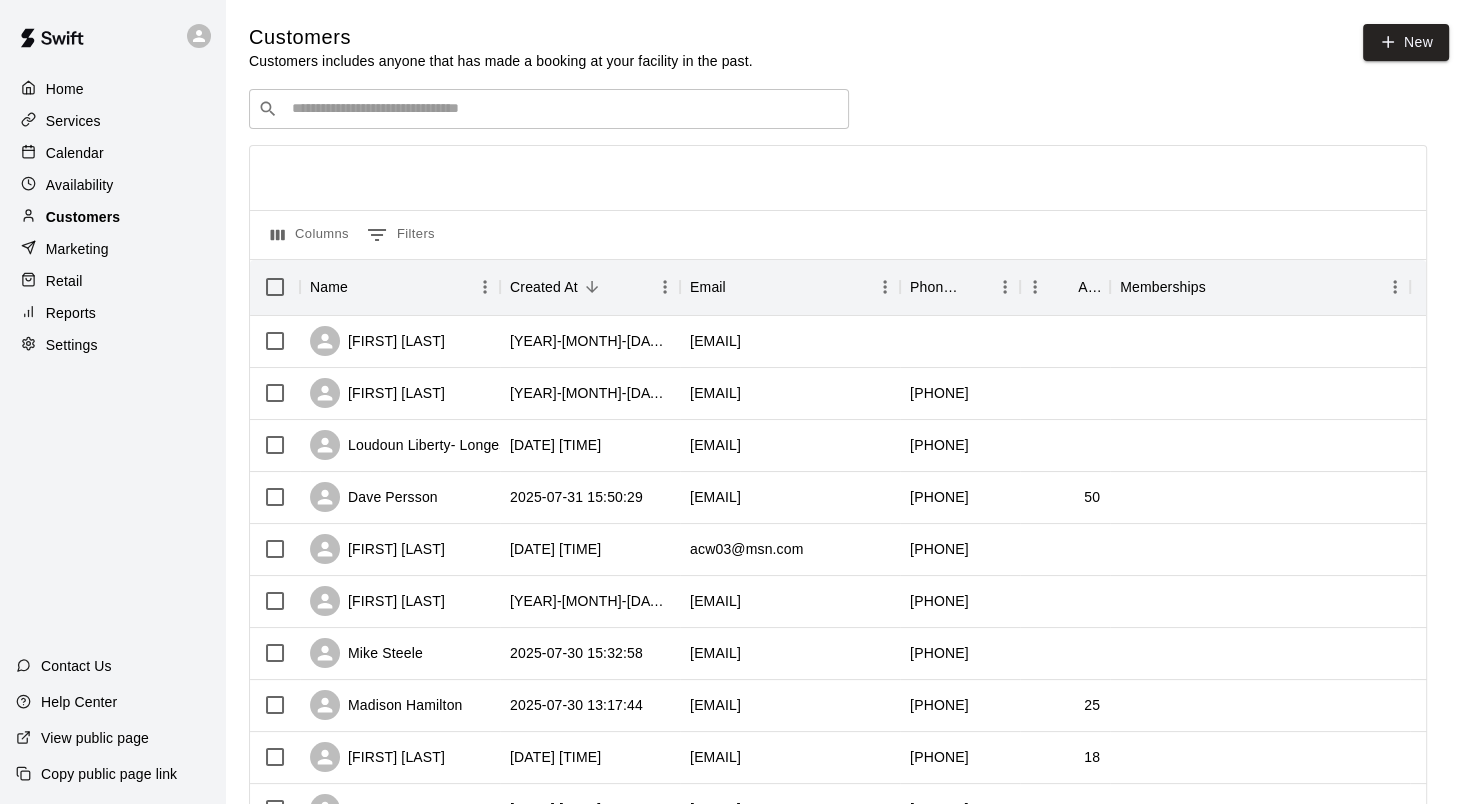 click on "Customers" at bounding box center (83, 217) 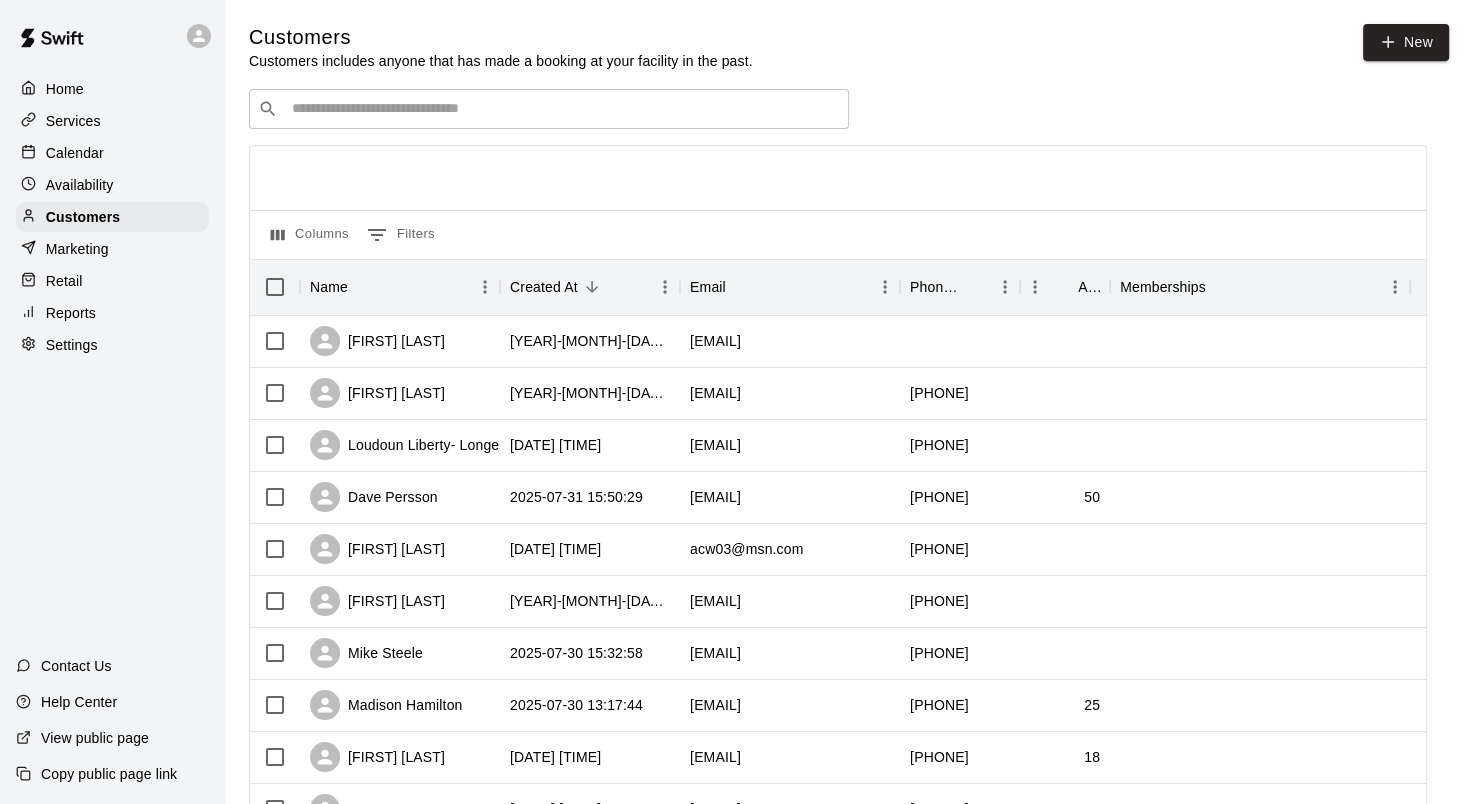 click on "Calendar" at bounding box center [75, 153] 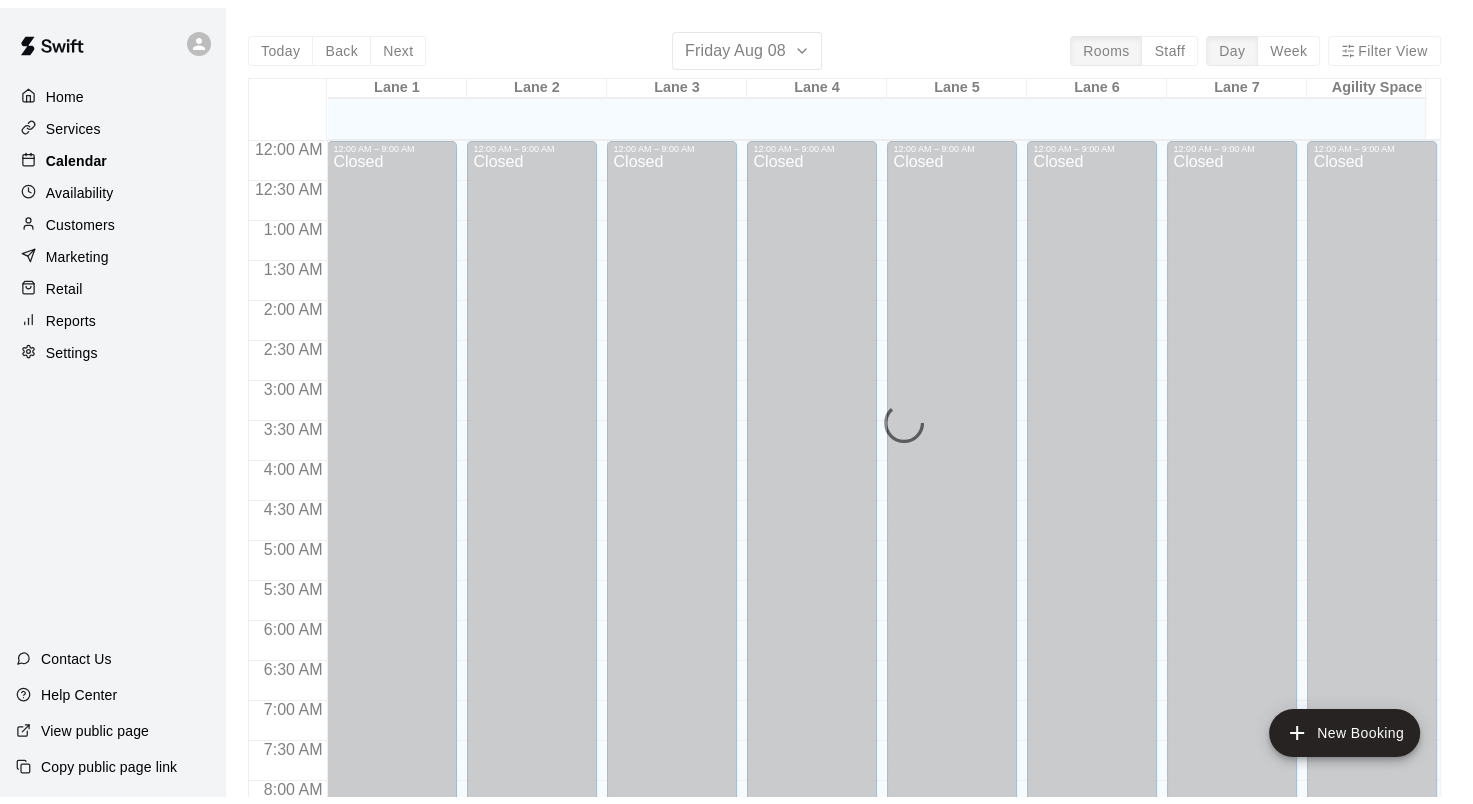 scroll, scrollTop: 1164, scrollLeft: 0, axis: vertical 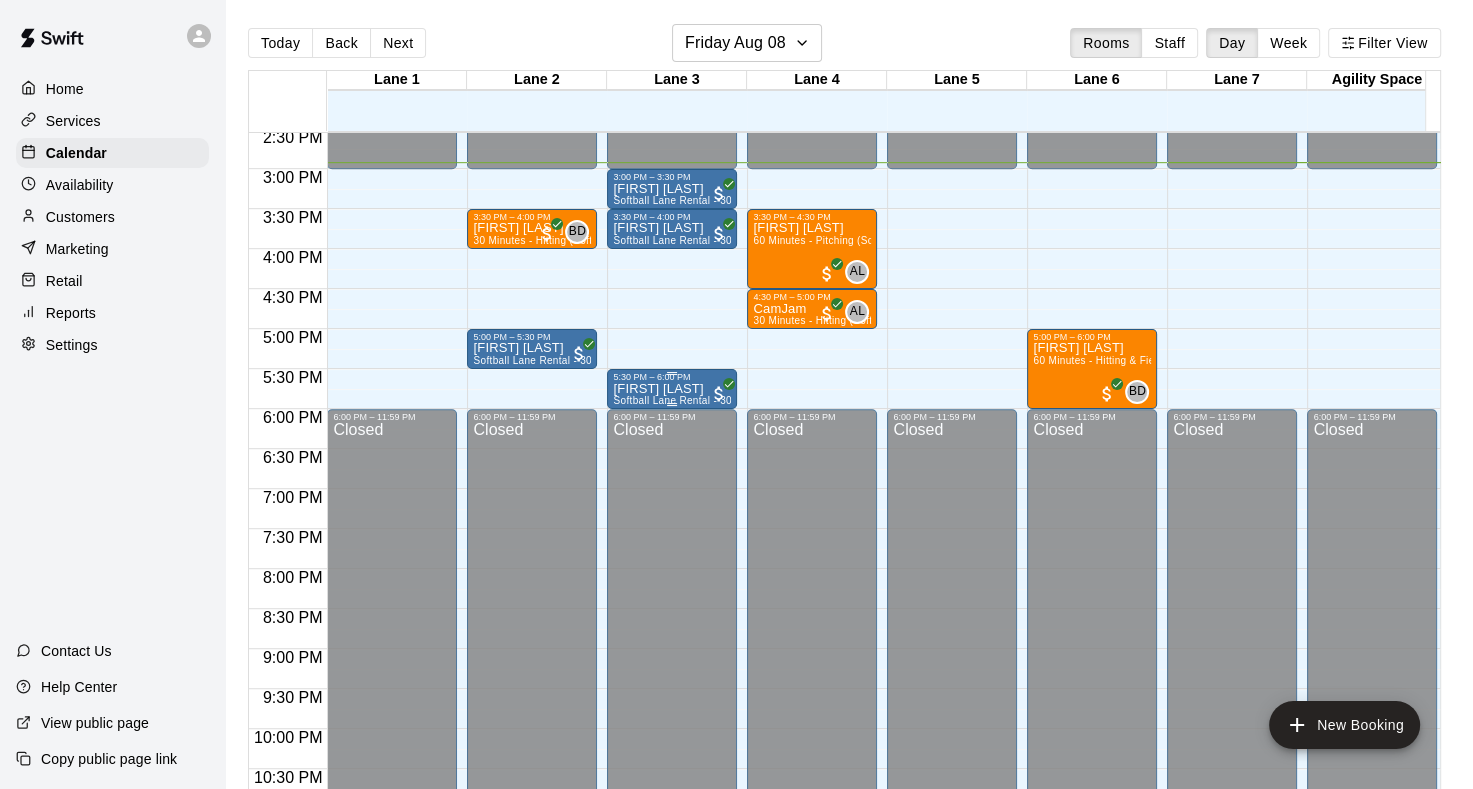 click on "[FIRST] [LAST]" at bounding box center [672, 389] 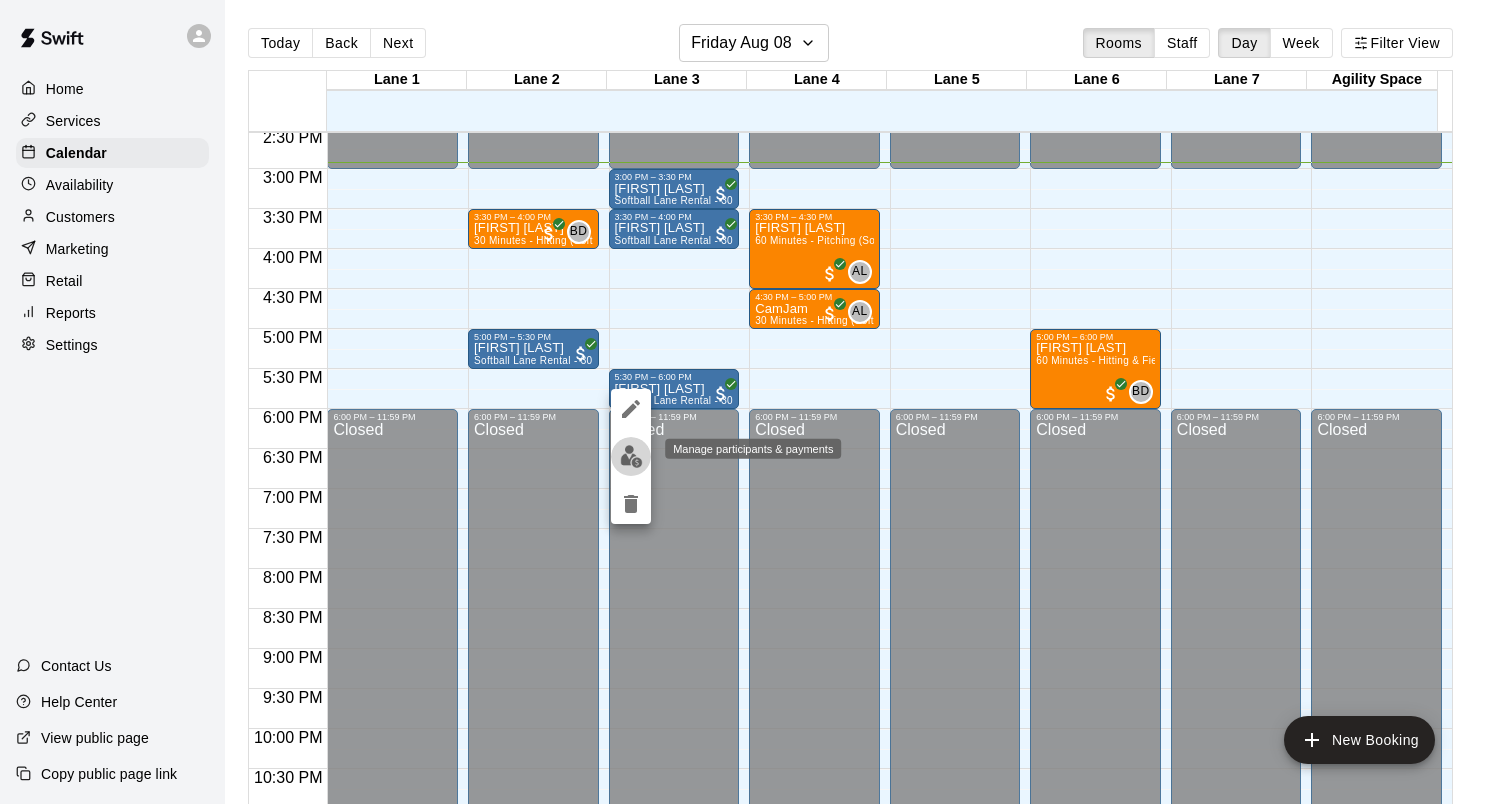 click at bounding box center [631, 456] 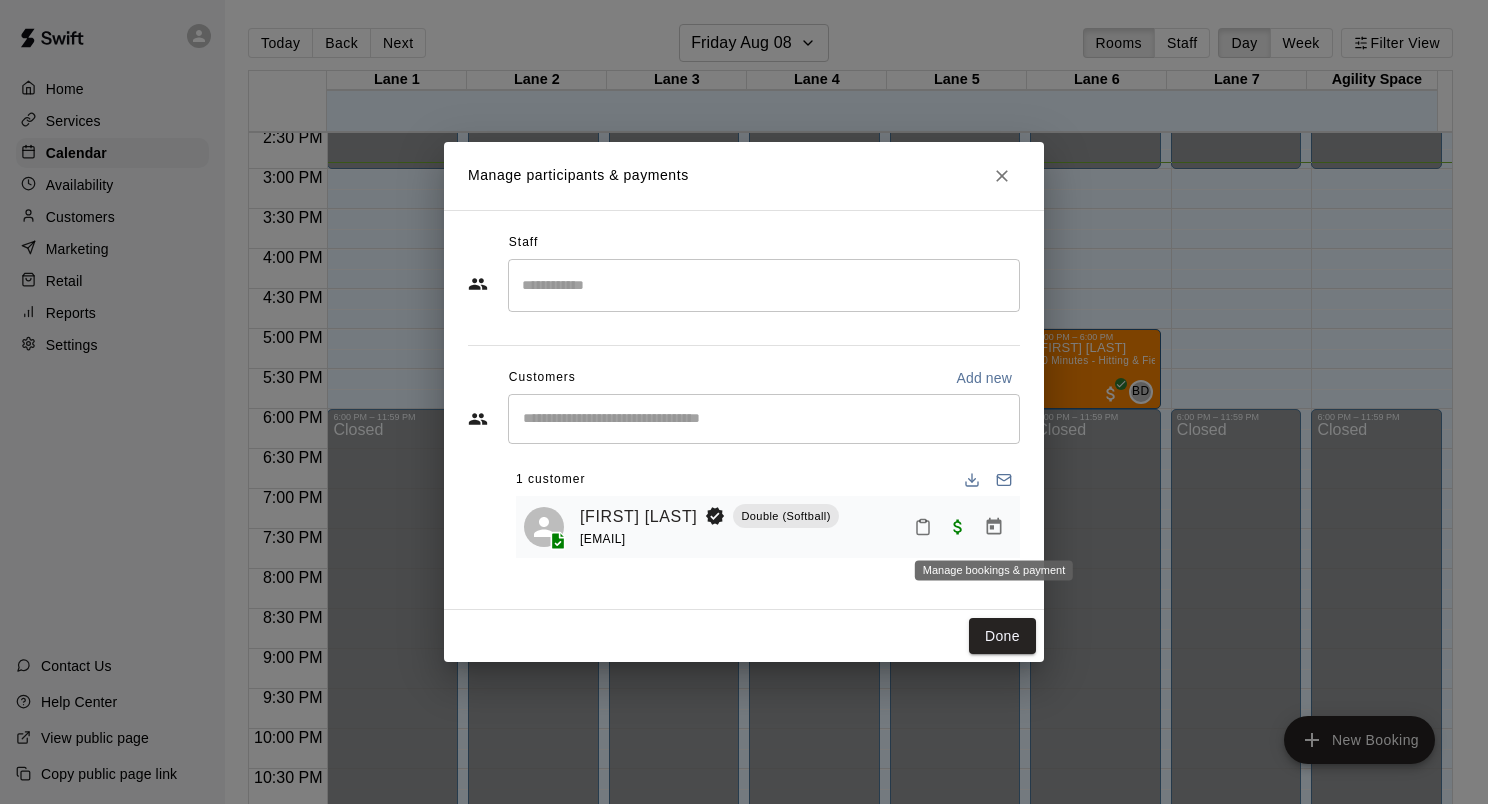 click 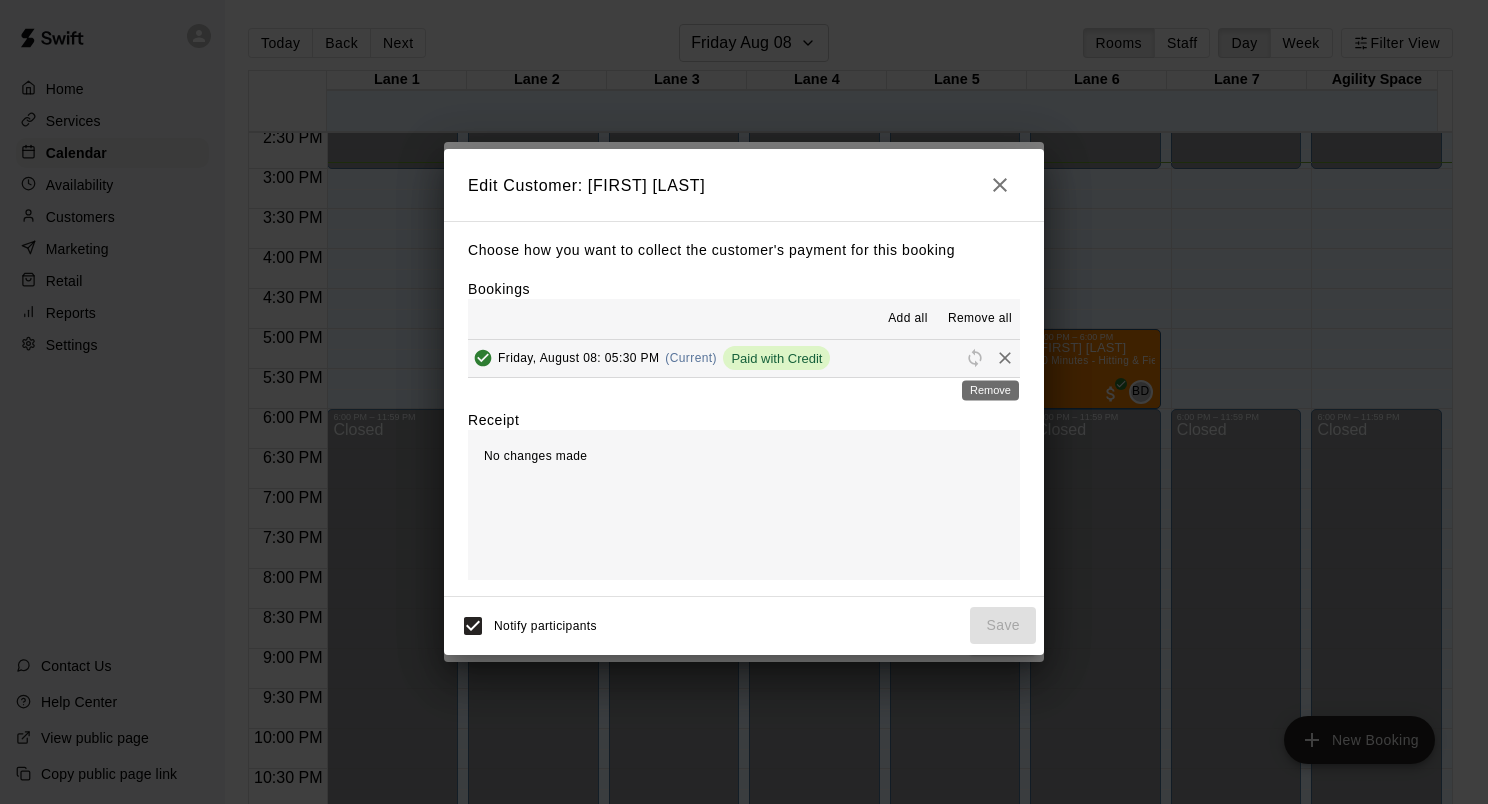 click 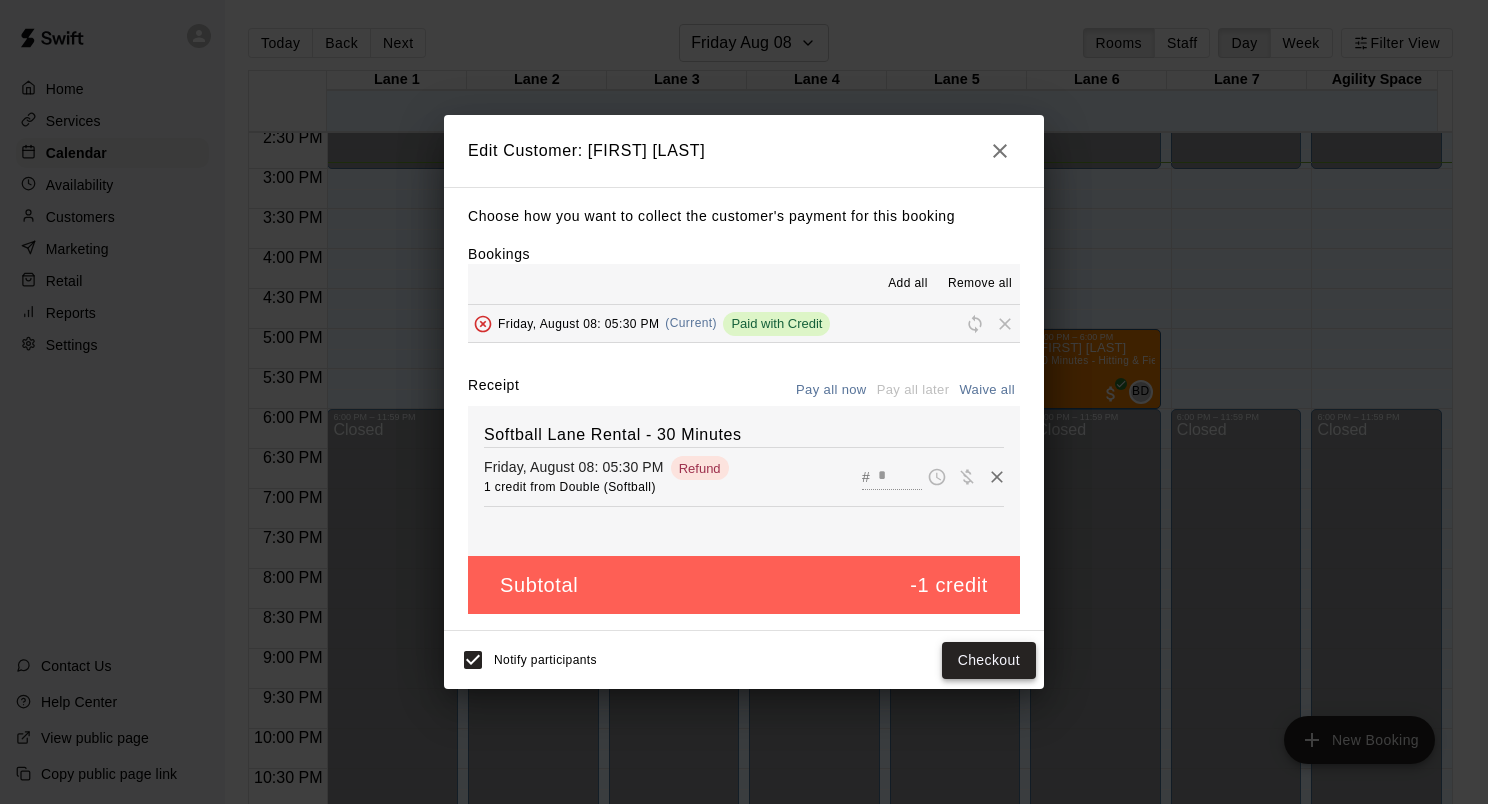 click on "Checkout" at bounding box center [989, 660] 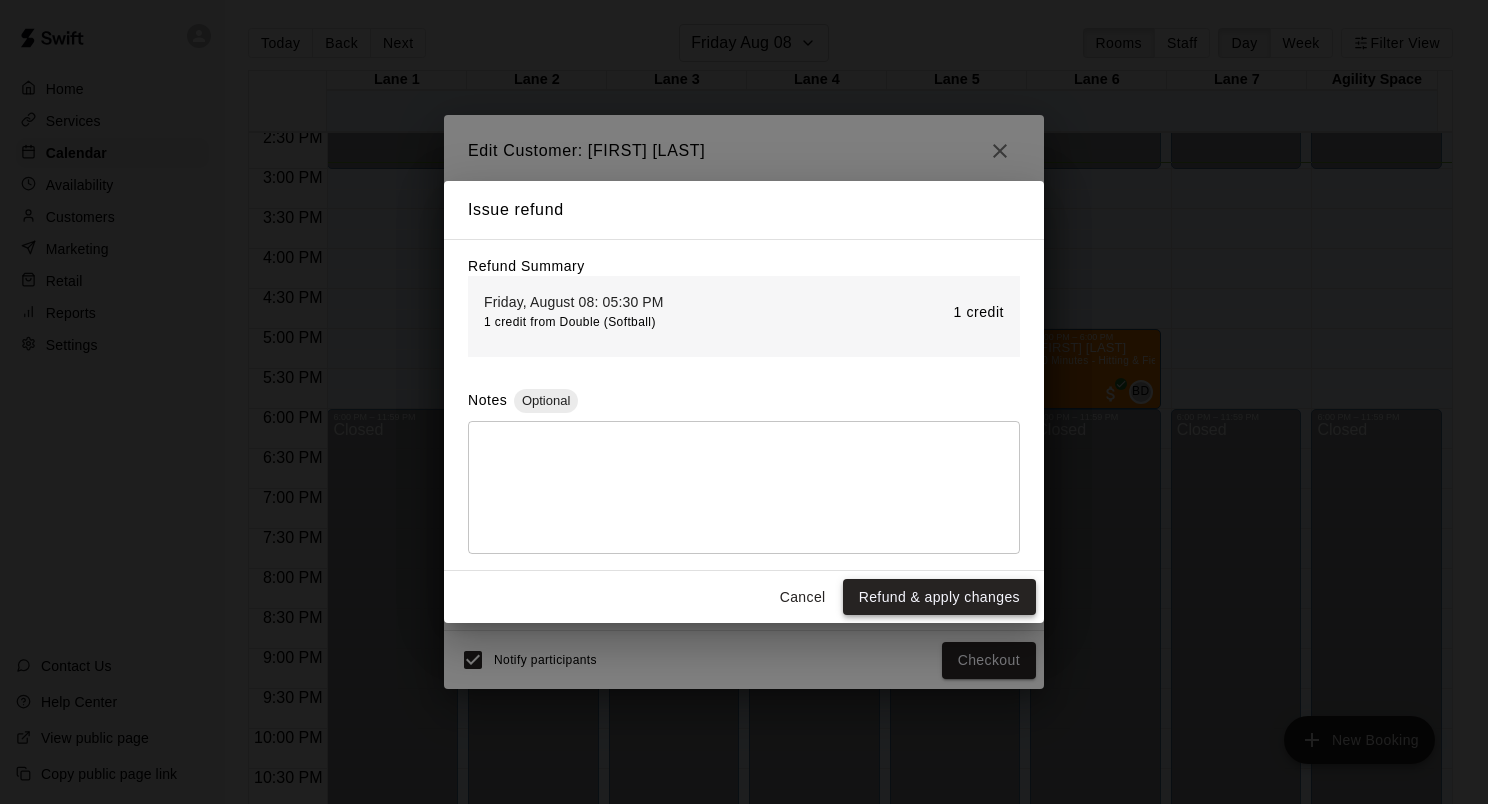 click on "Refund & apply changes" at bounding box center (939, 597) 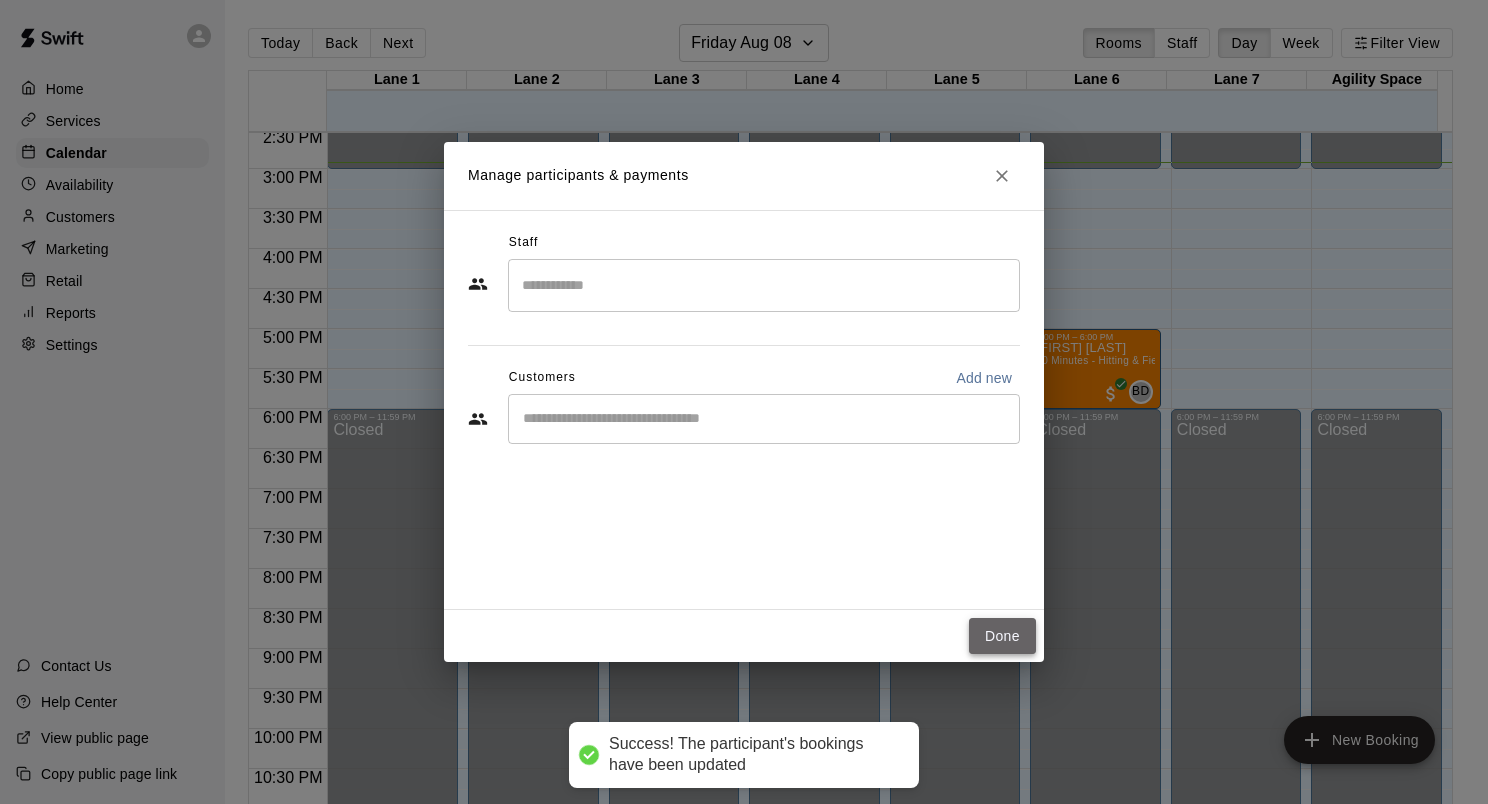 click on "Done" at bounding box center (1002, 636) 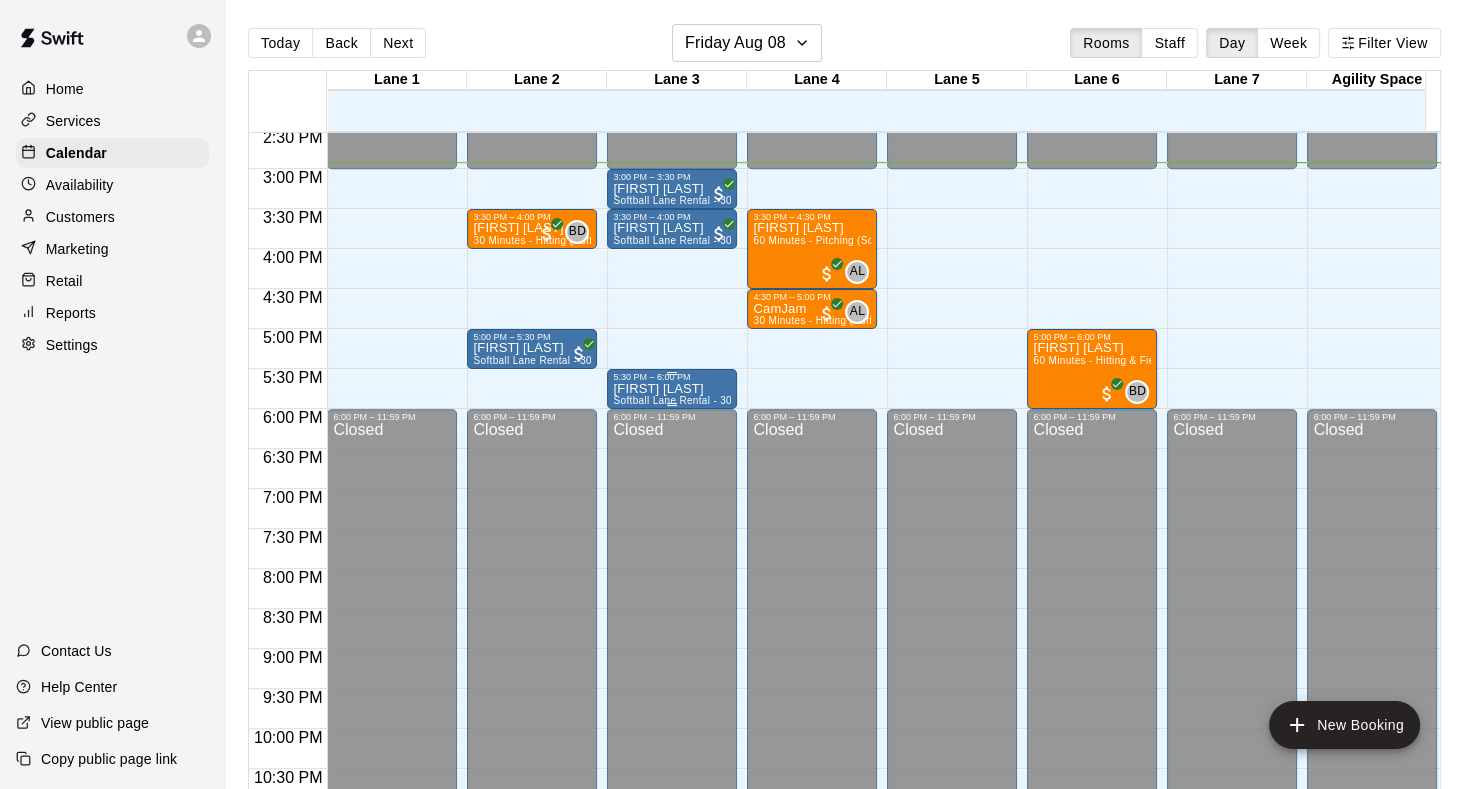 click on "[FIRST] [LAST]" at bounding box center [672, 389] 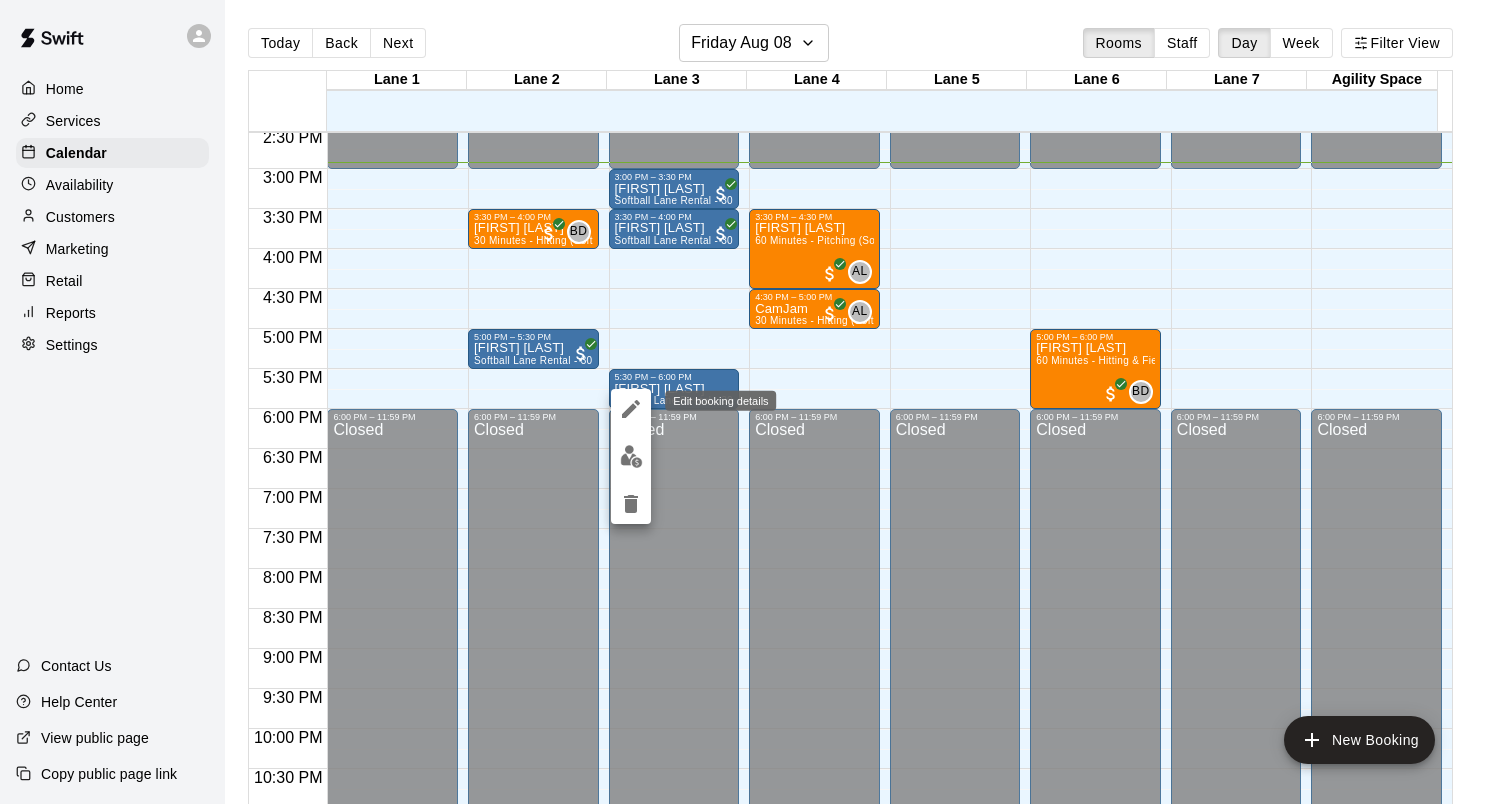 click 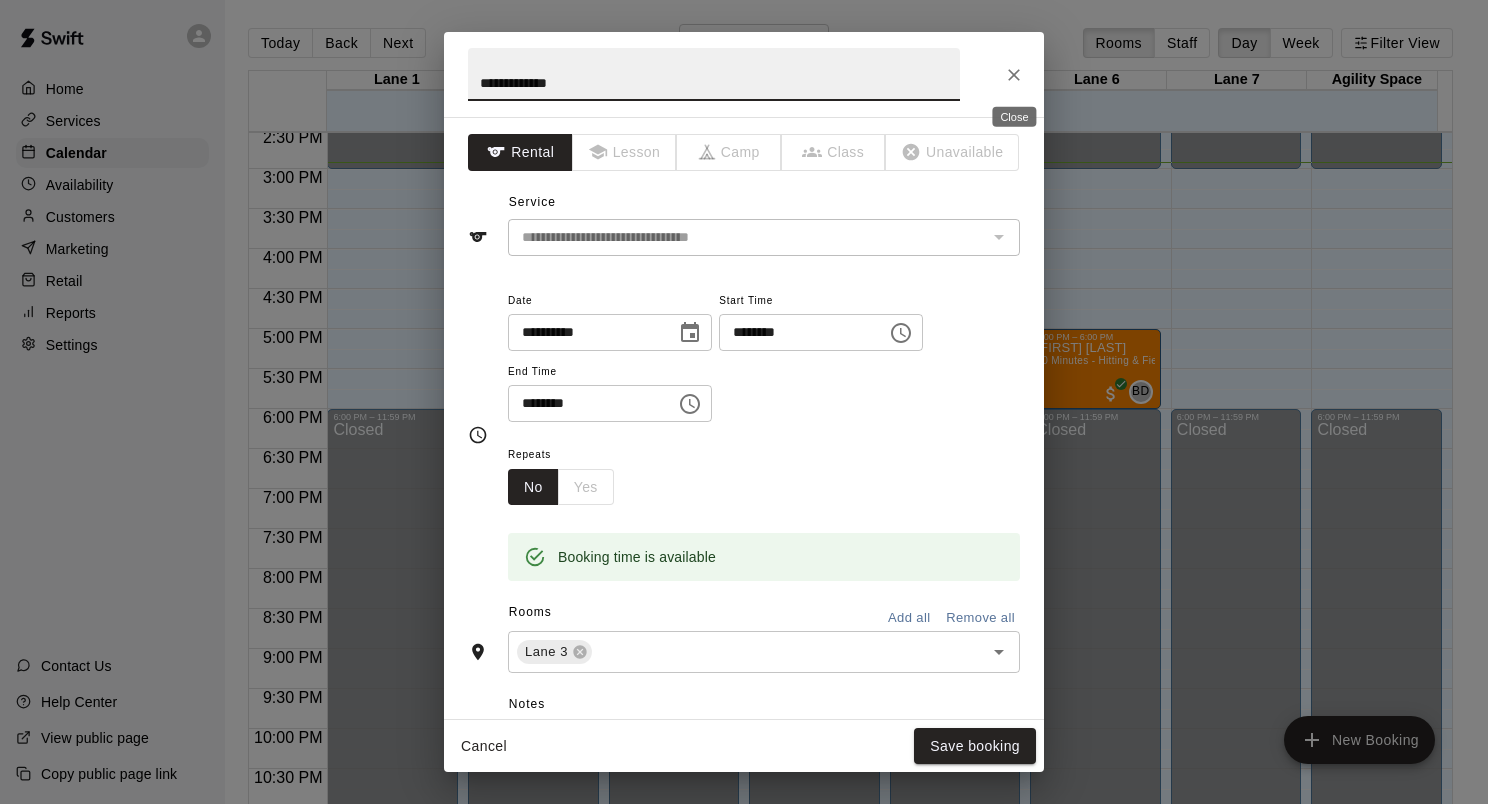 click 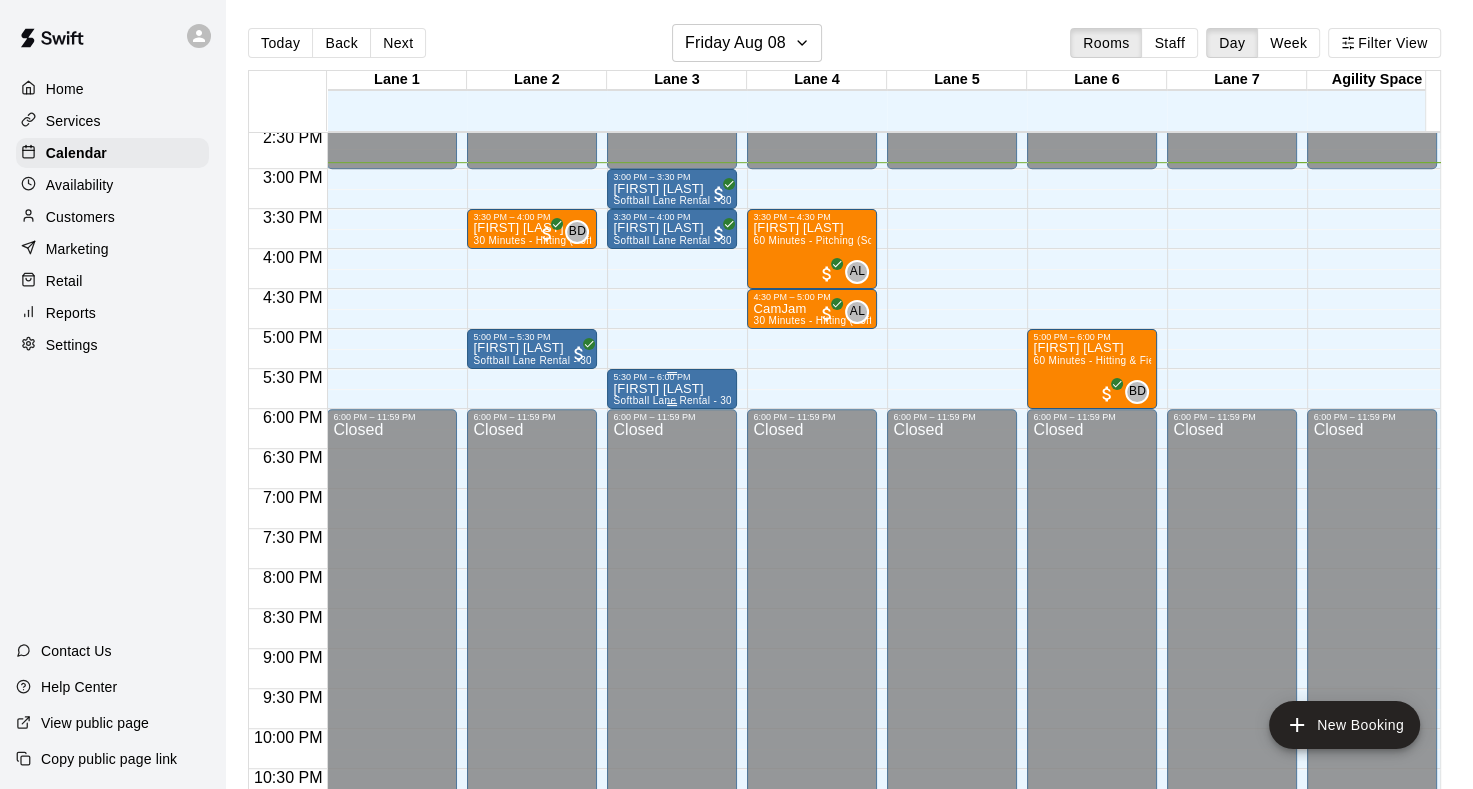click on "[FIRST] [LAST]" at bounding box center [672, 389] 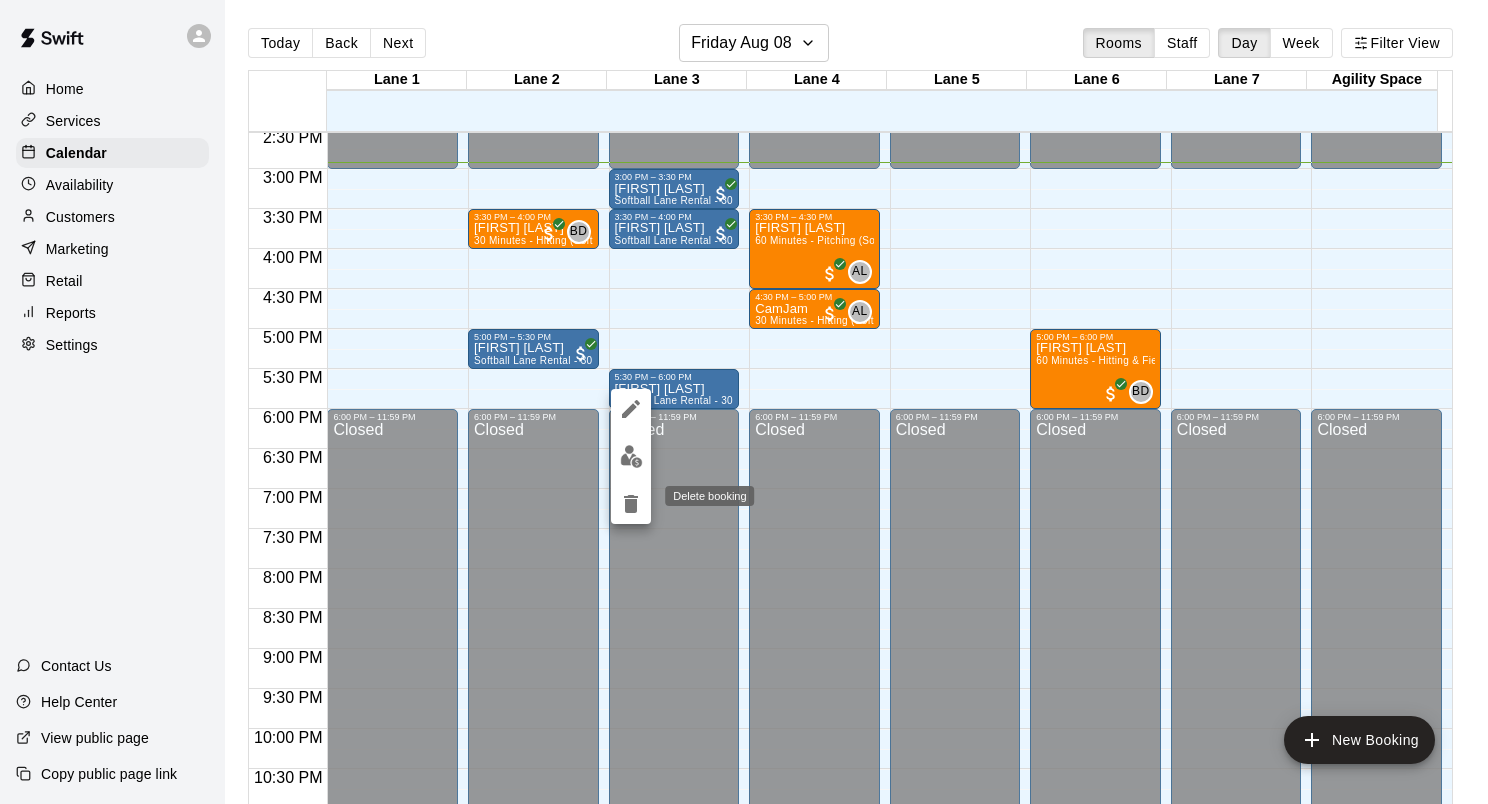 click 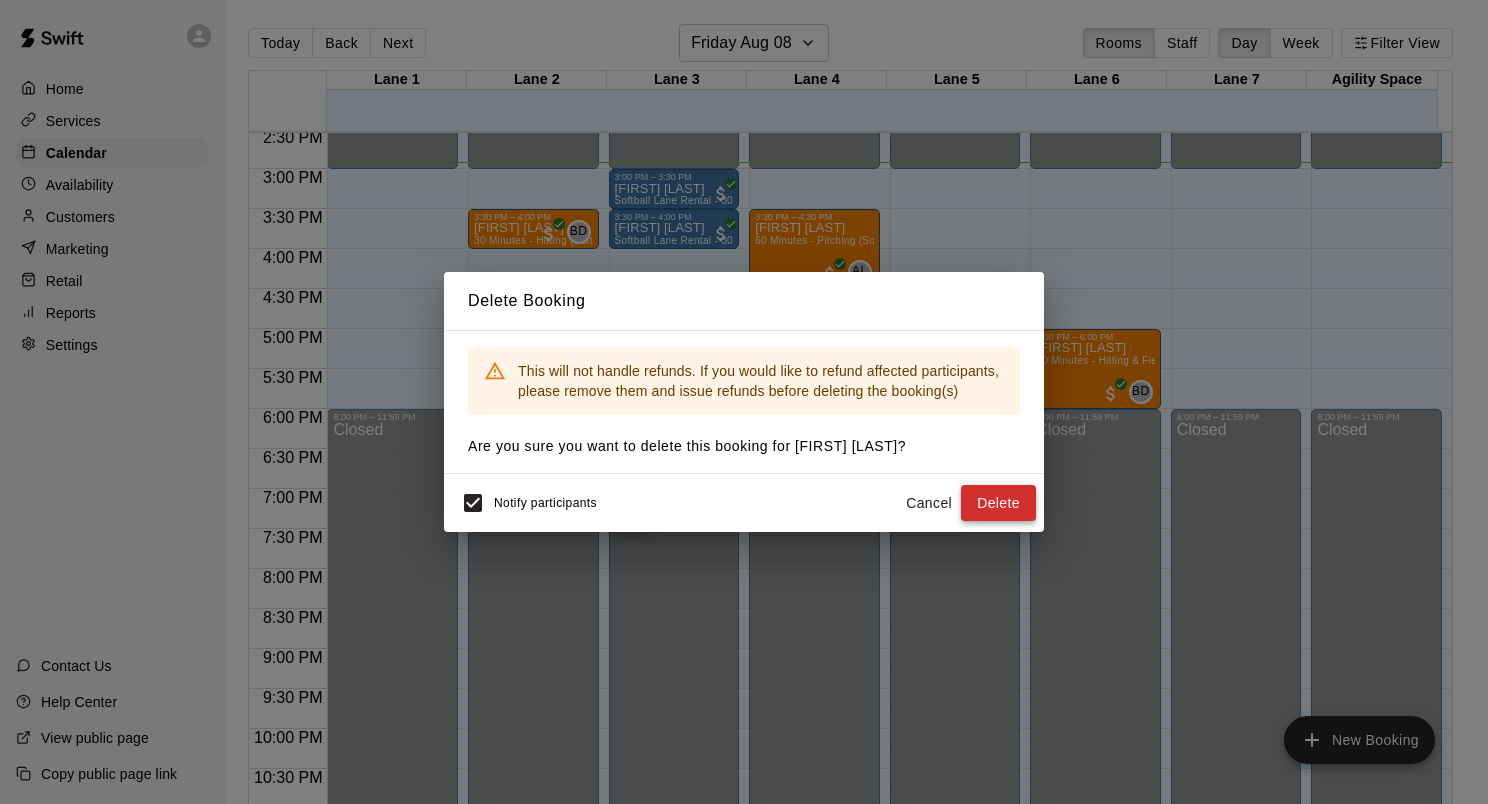 click on "Delete" at bounding box center (998, 503) 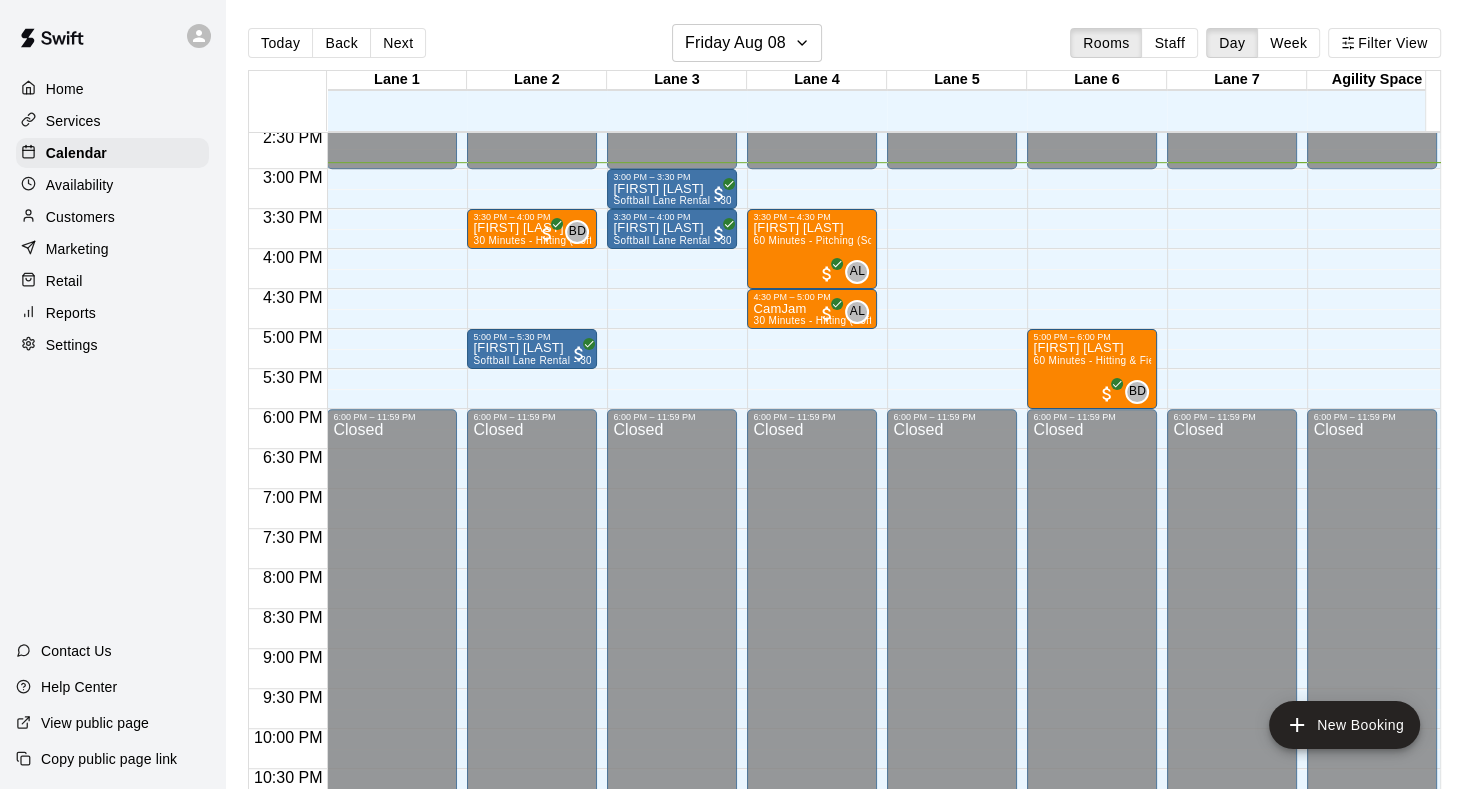 click on "Customers" at bounding box center (80, 217) 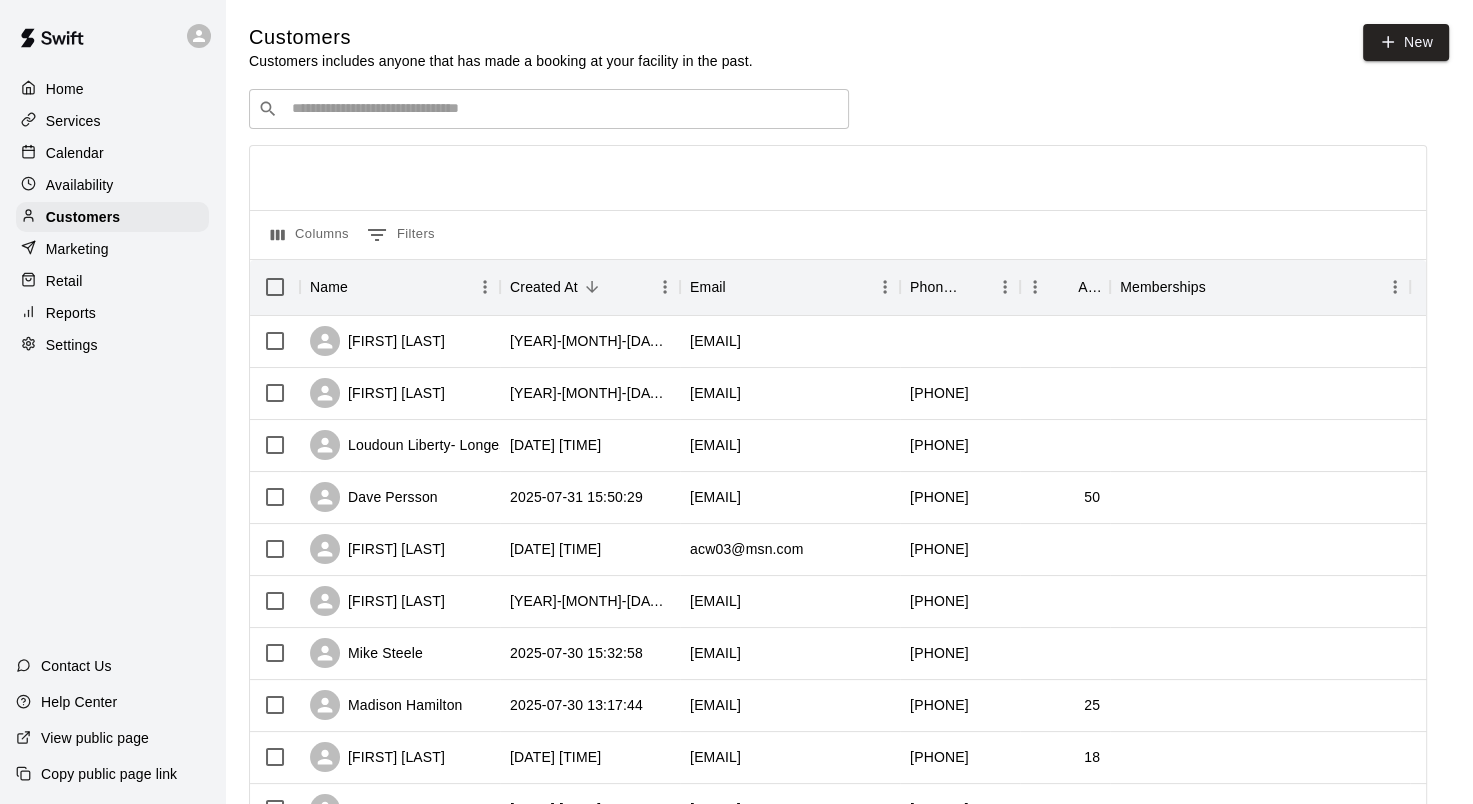 click on "​ ​" at bounding box center (549, 109) 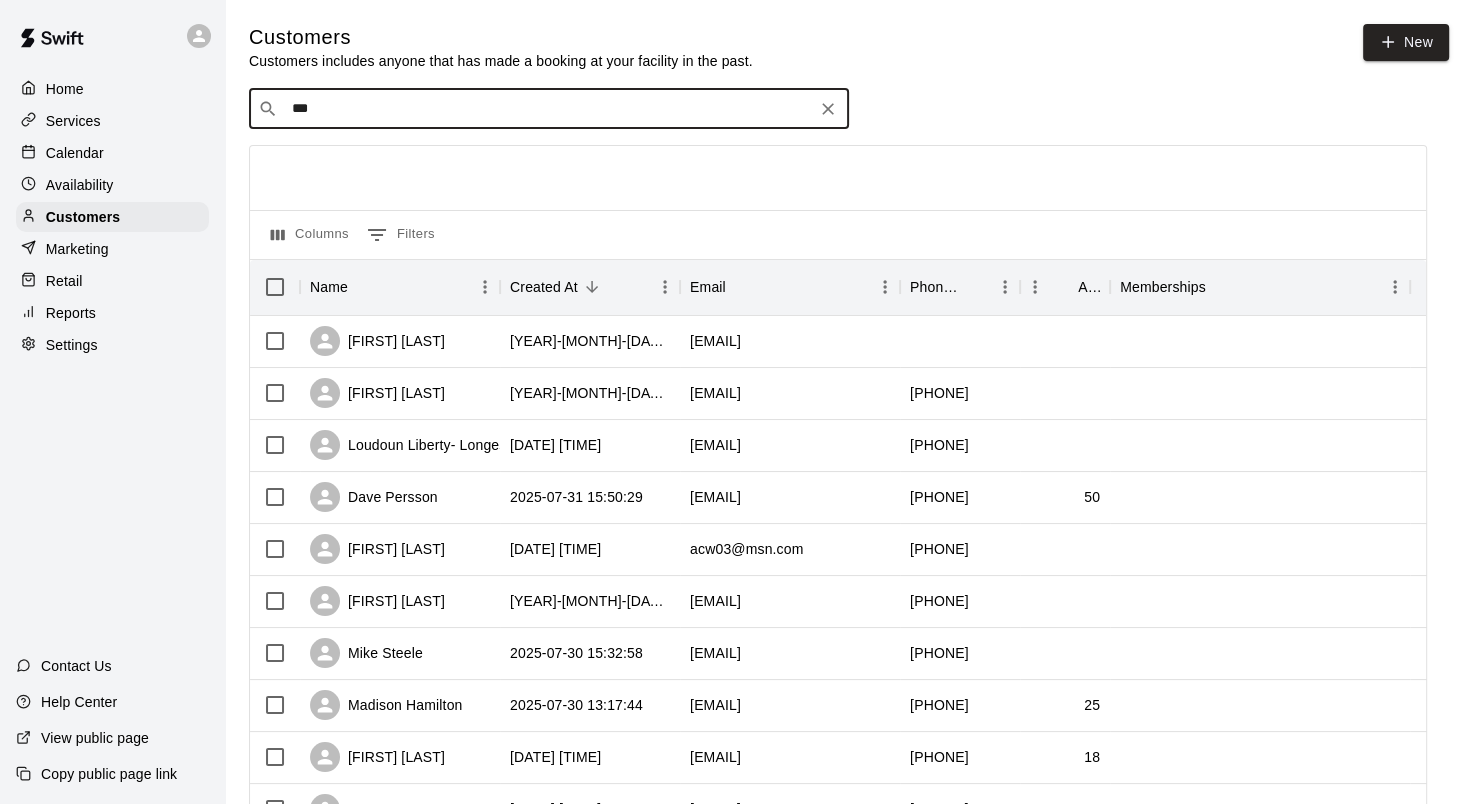 type on "****" 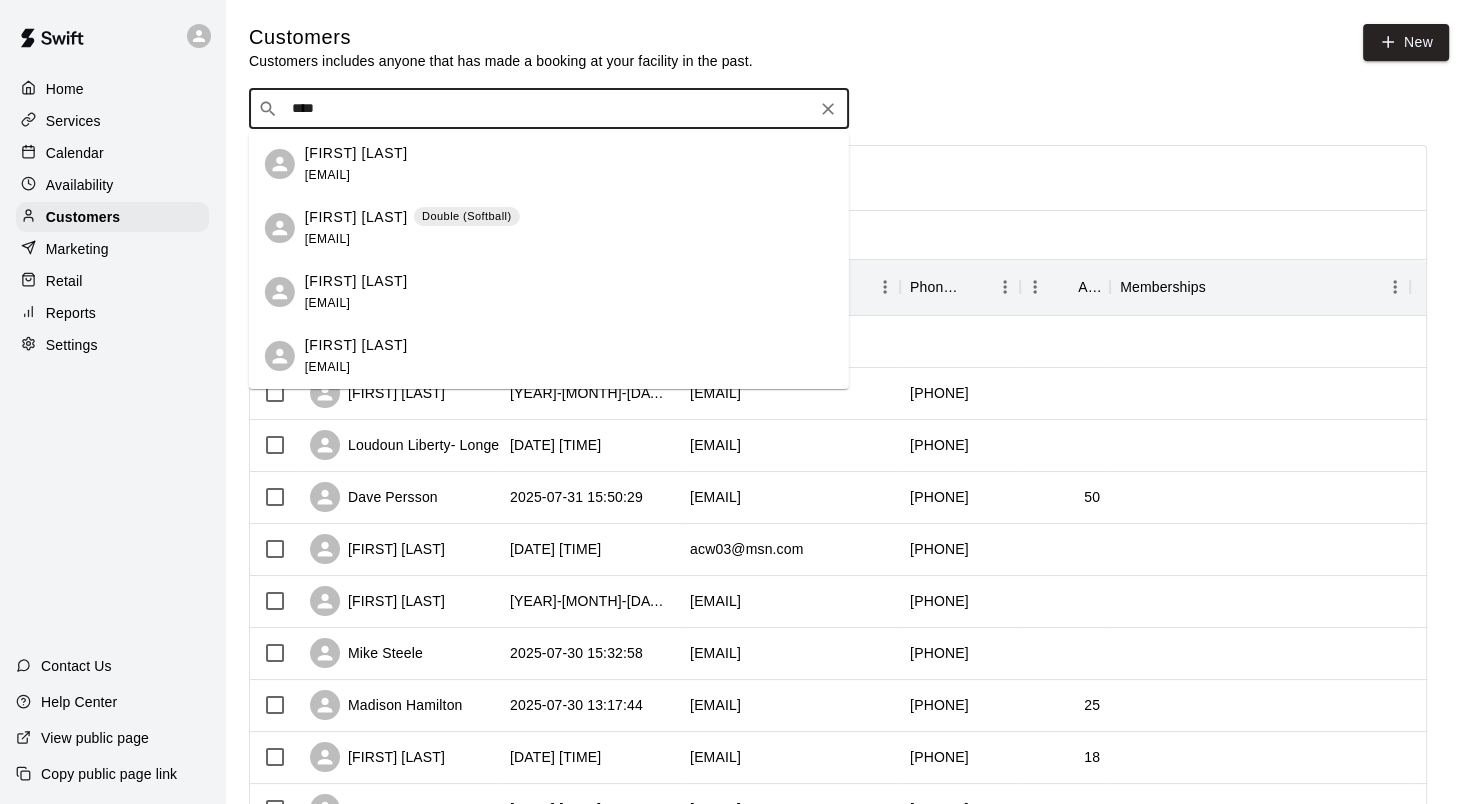 click on "[FIRST] [LAST]" at bounding box center [356, 217] 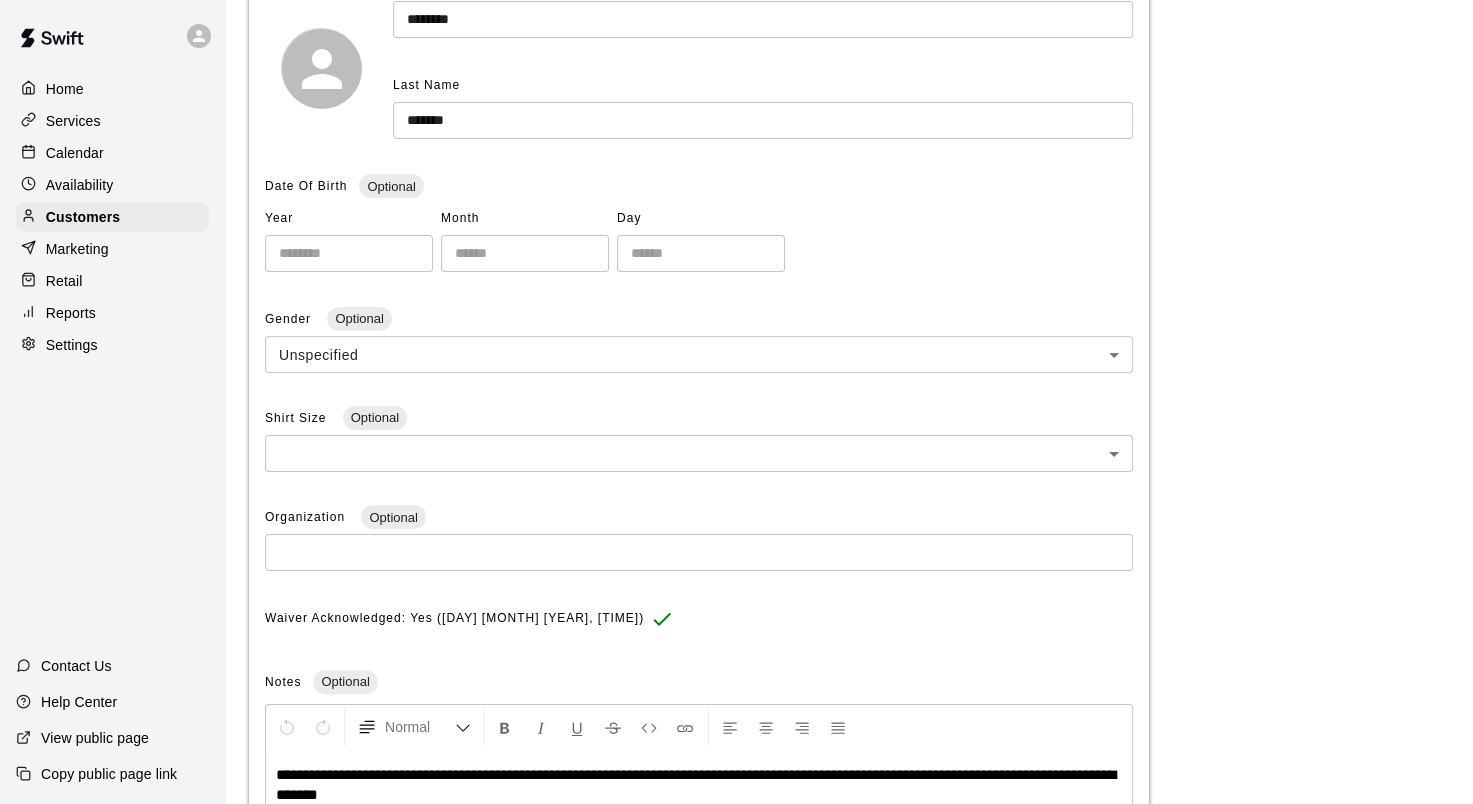 scroll, scrollTop: 93, scrollLeft: 0, axis: vertical 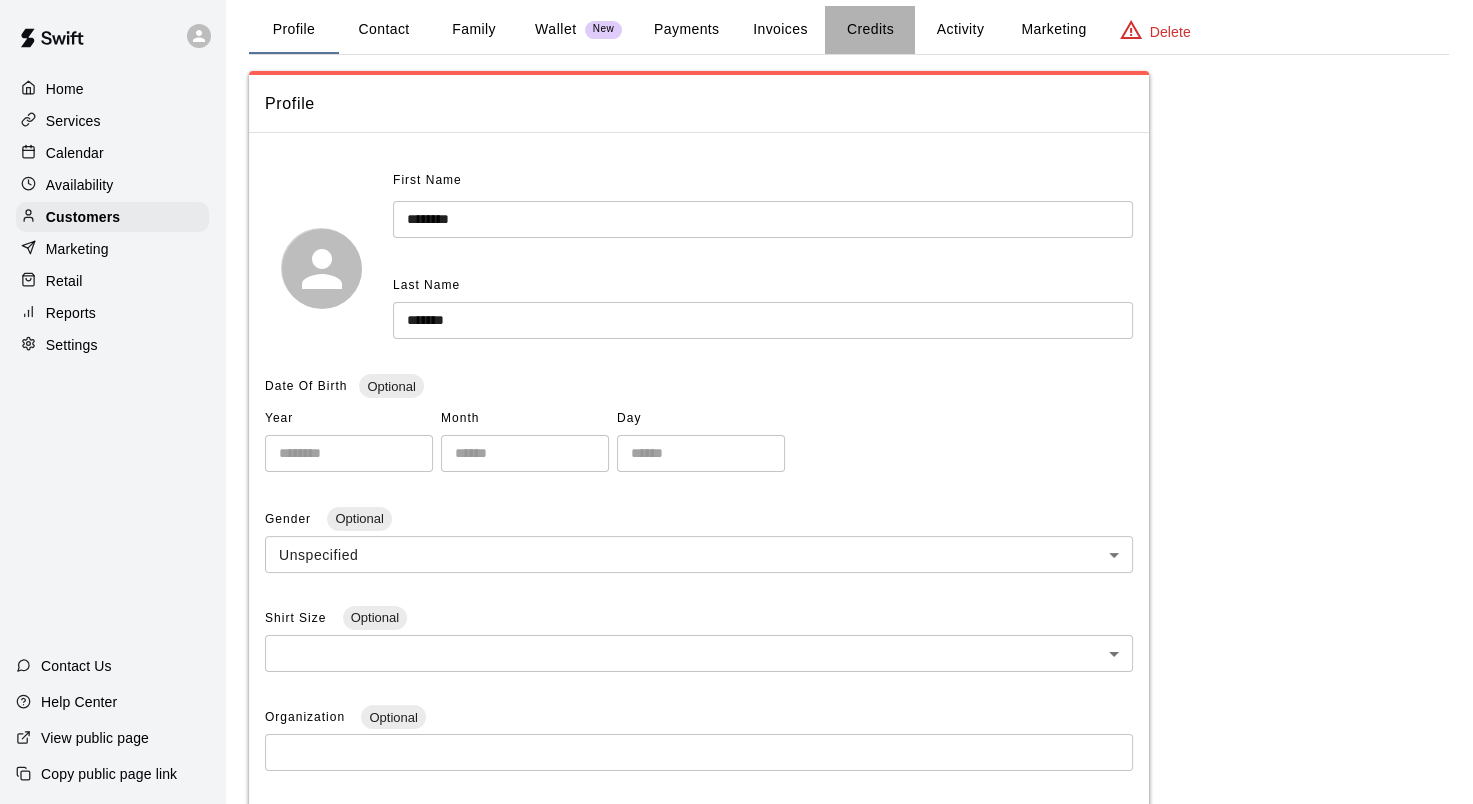 click on "Credits" at bounding box center (870, 30) 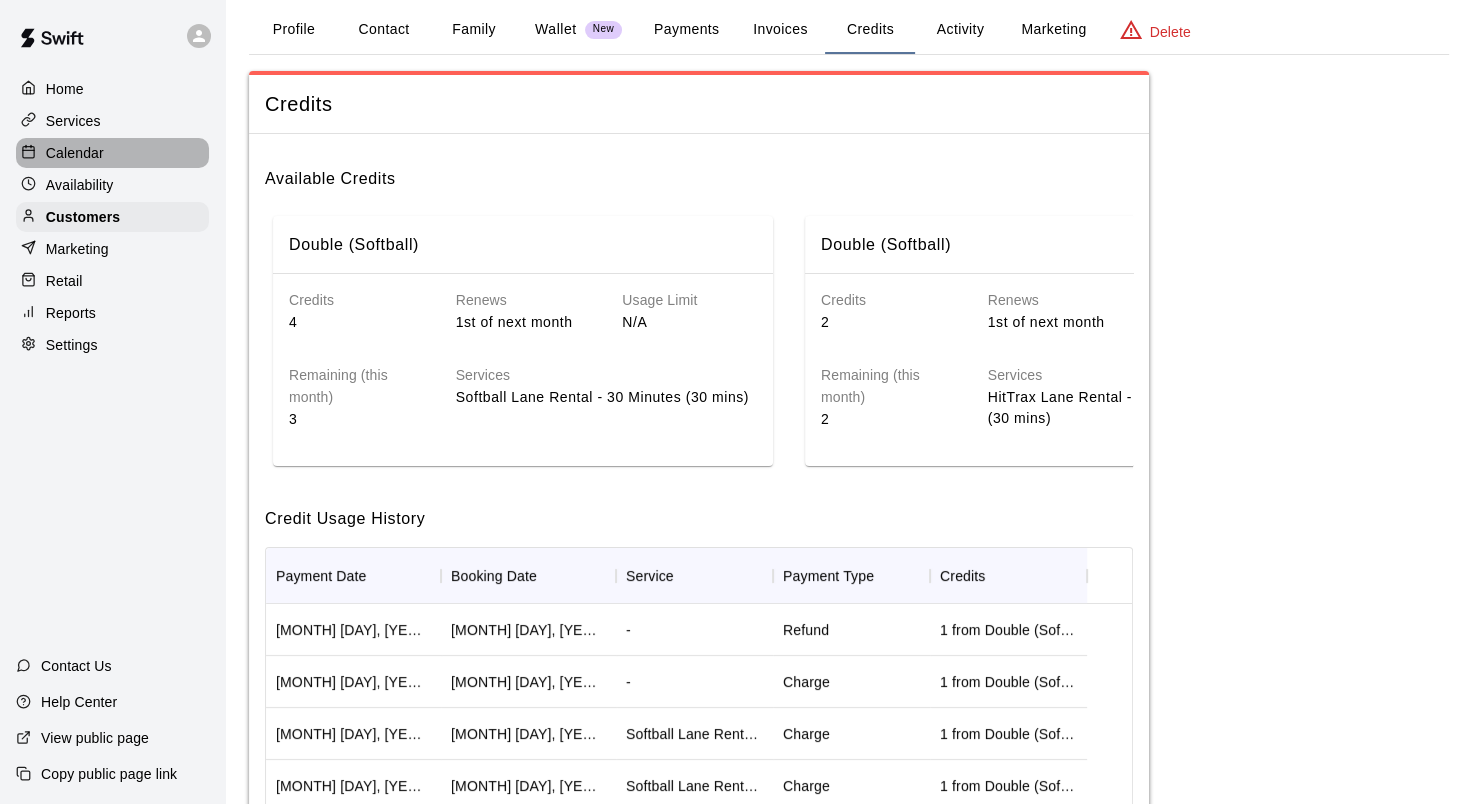 click on "Calendar" at bounding box center (75, 153) 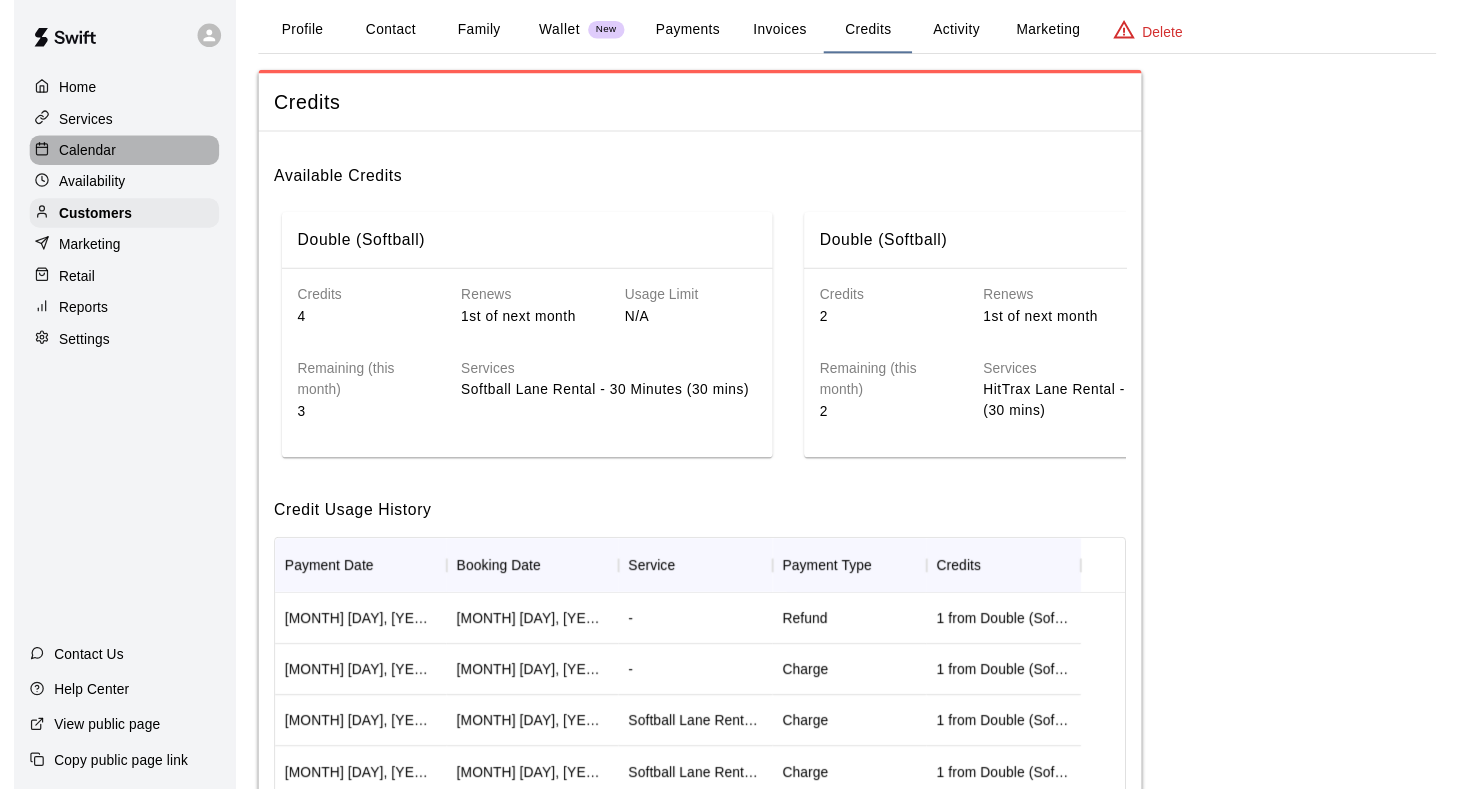 scroll, scrollTop: 0, scrollLeft: 0, axis: both 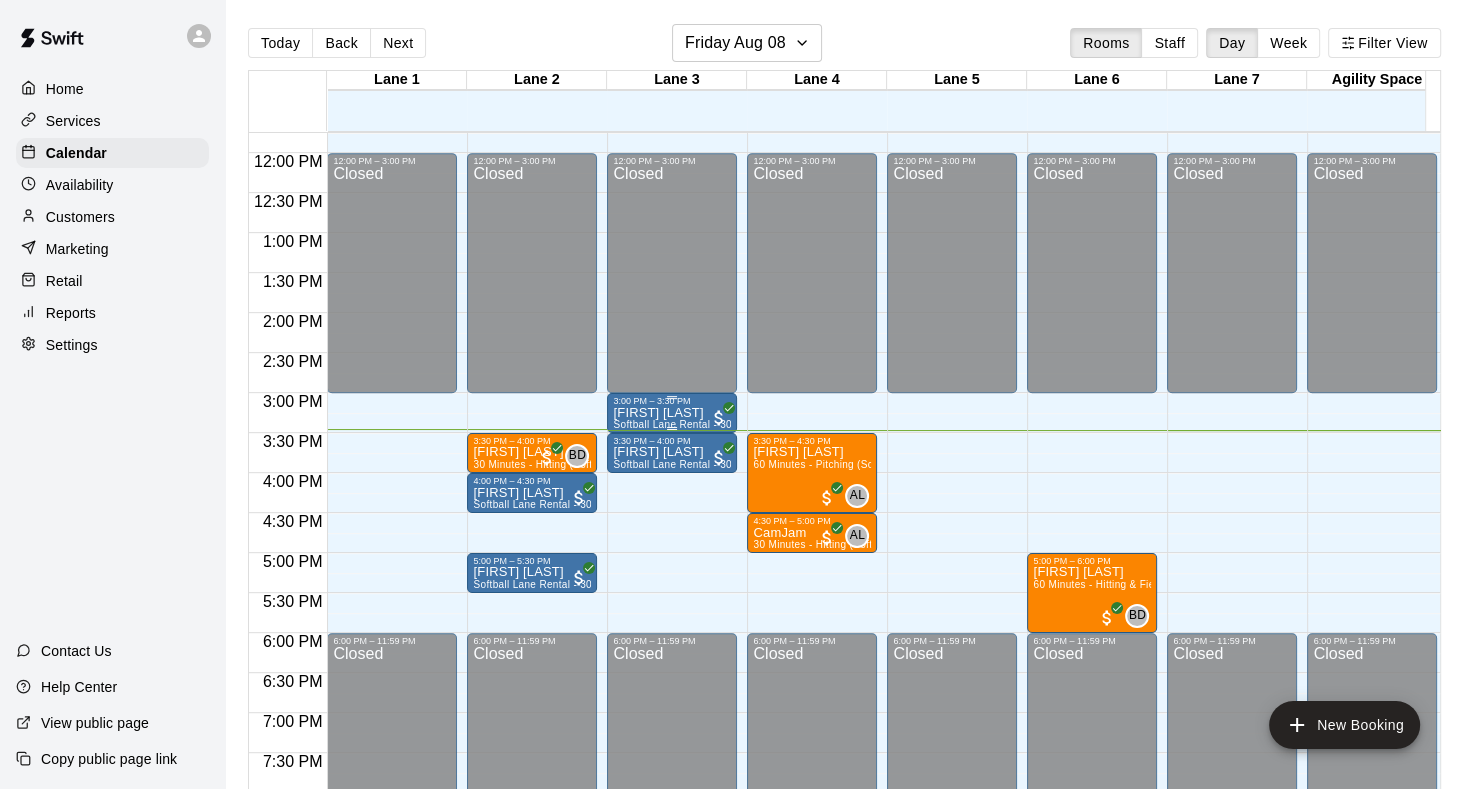click on "3:00 PM – 3:30 PM" at bounding box center [672, 401] 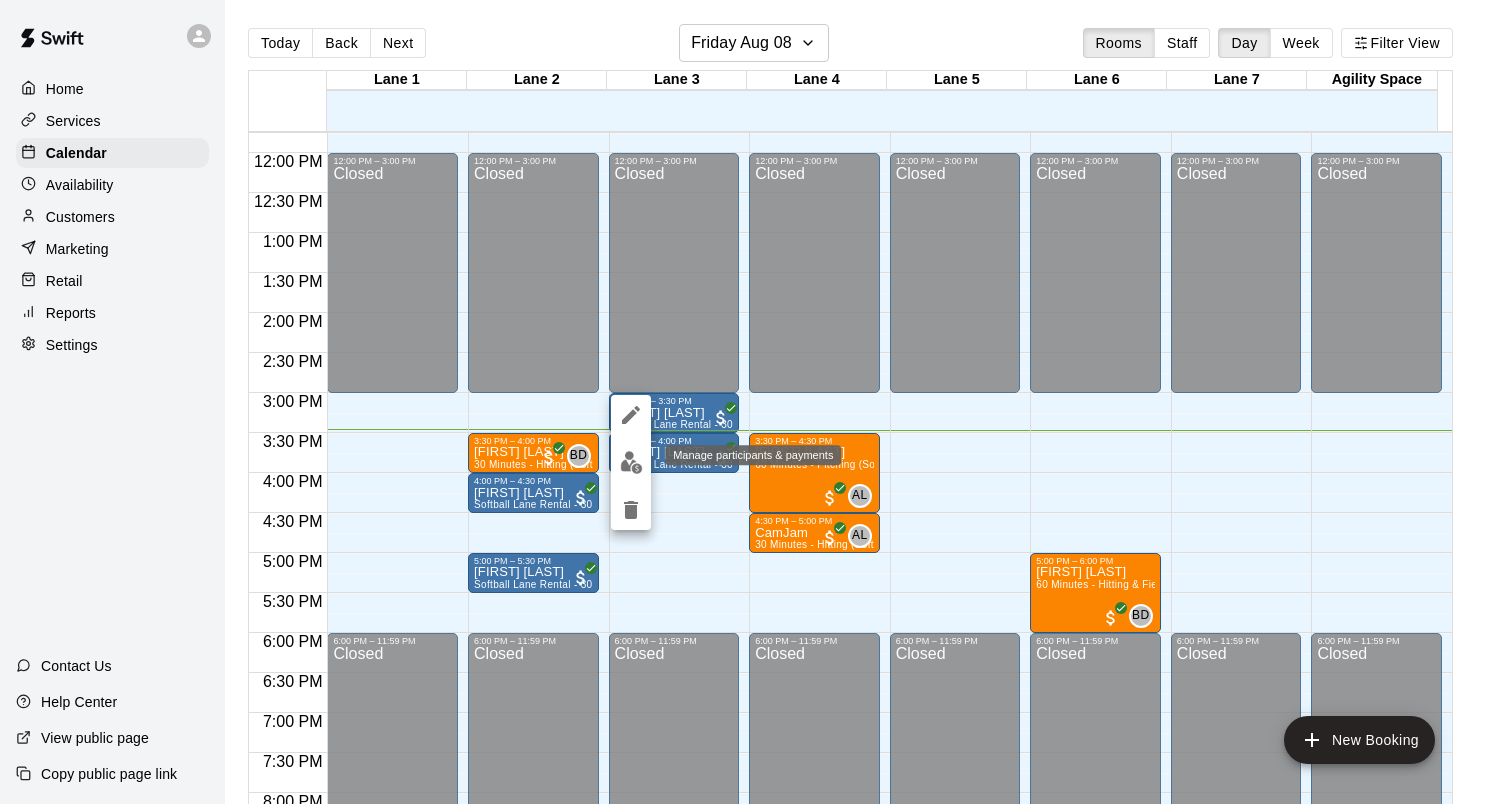 click at bounding box center (631, 462) 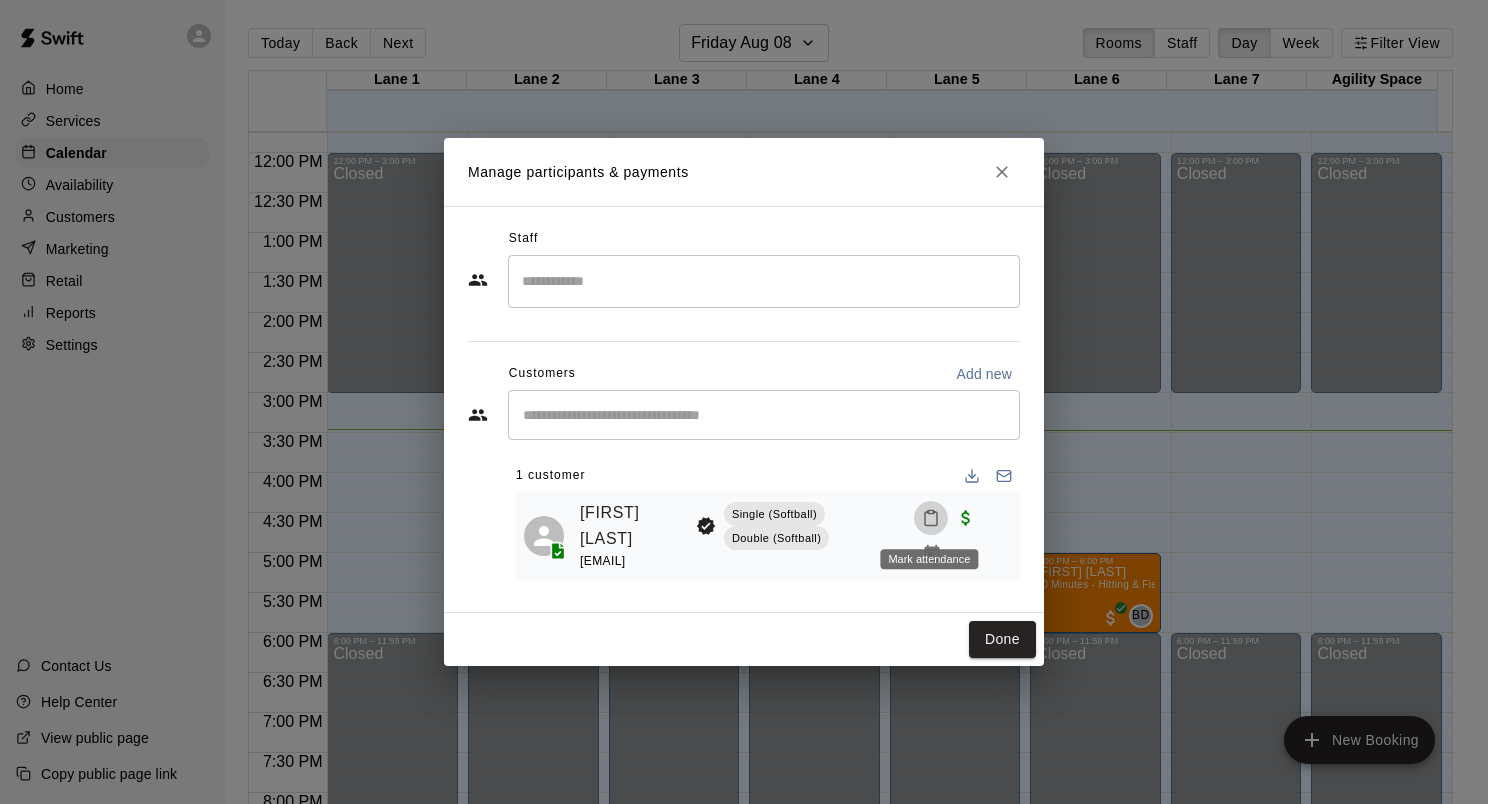 click 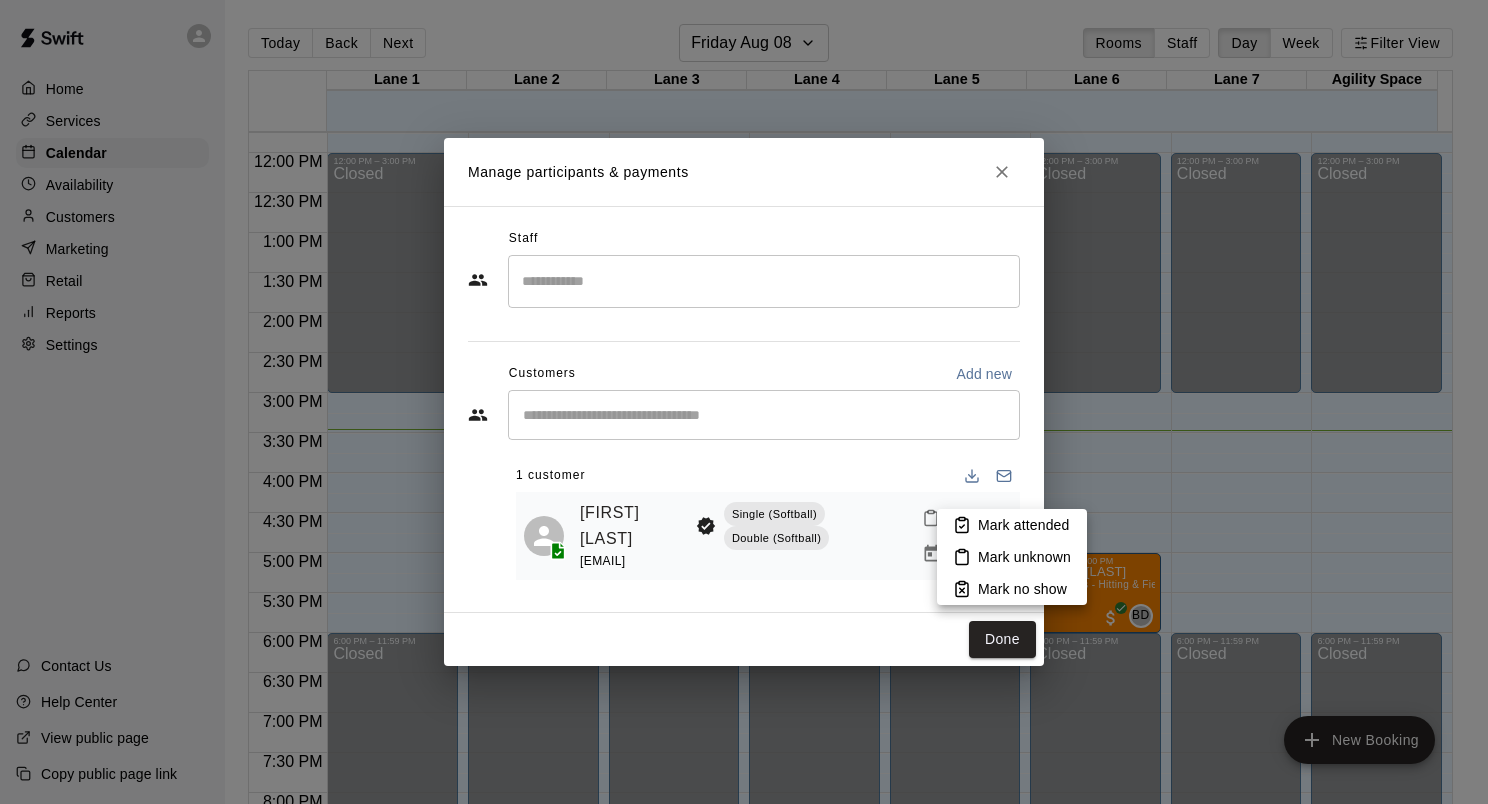 click on "Mark attended" at bounding box center (1023, 525) 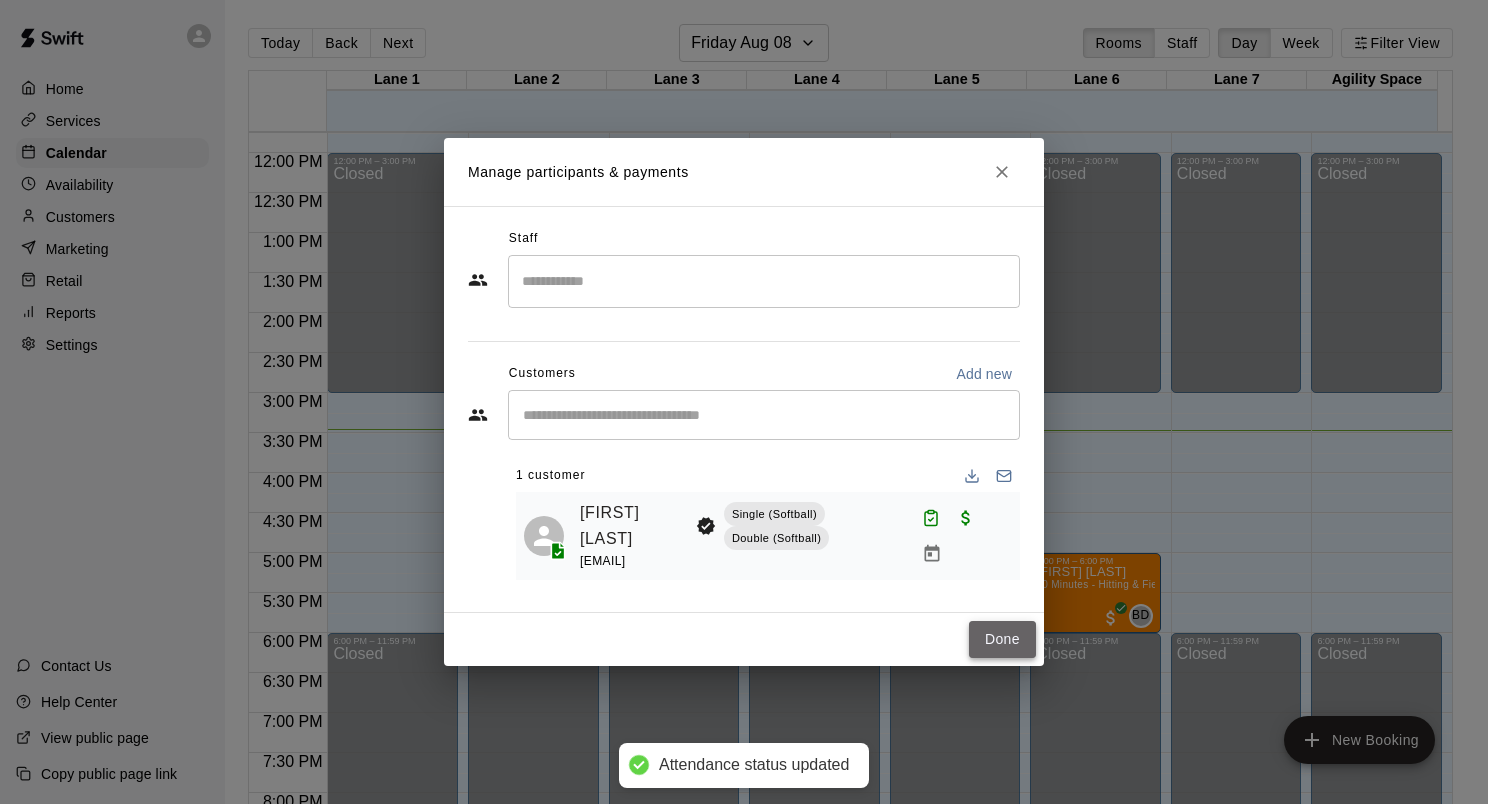 click on "Done" at bounding box center [1002, 639] 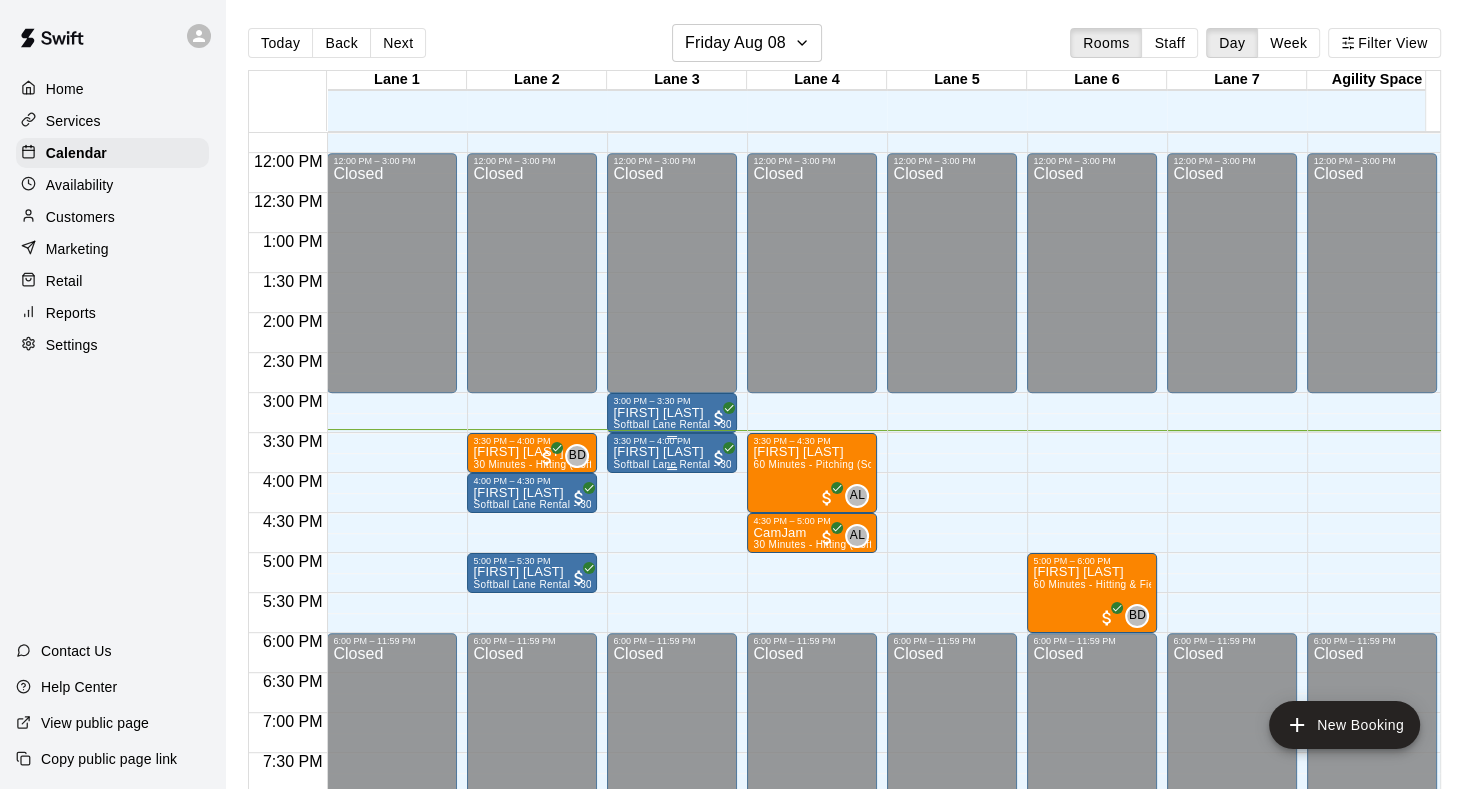 click on "3:30 PM – 4:00 PM" at bounding box center [672, 441] 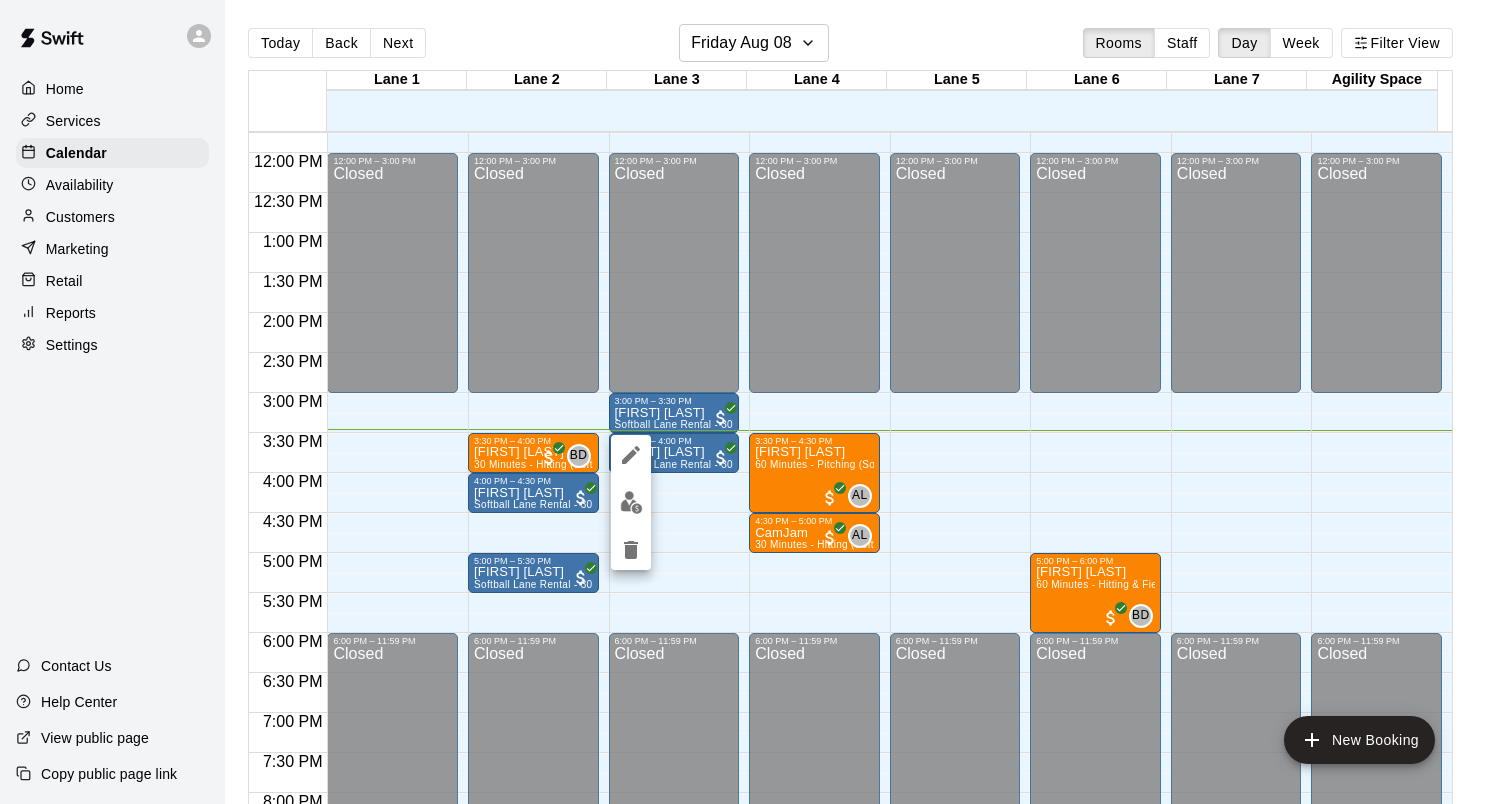 click at bounding box center (631, 502) 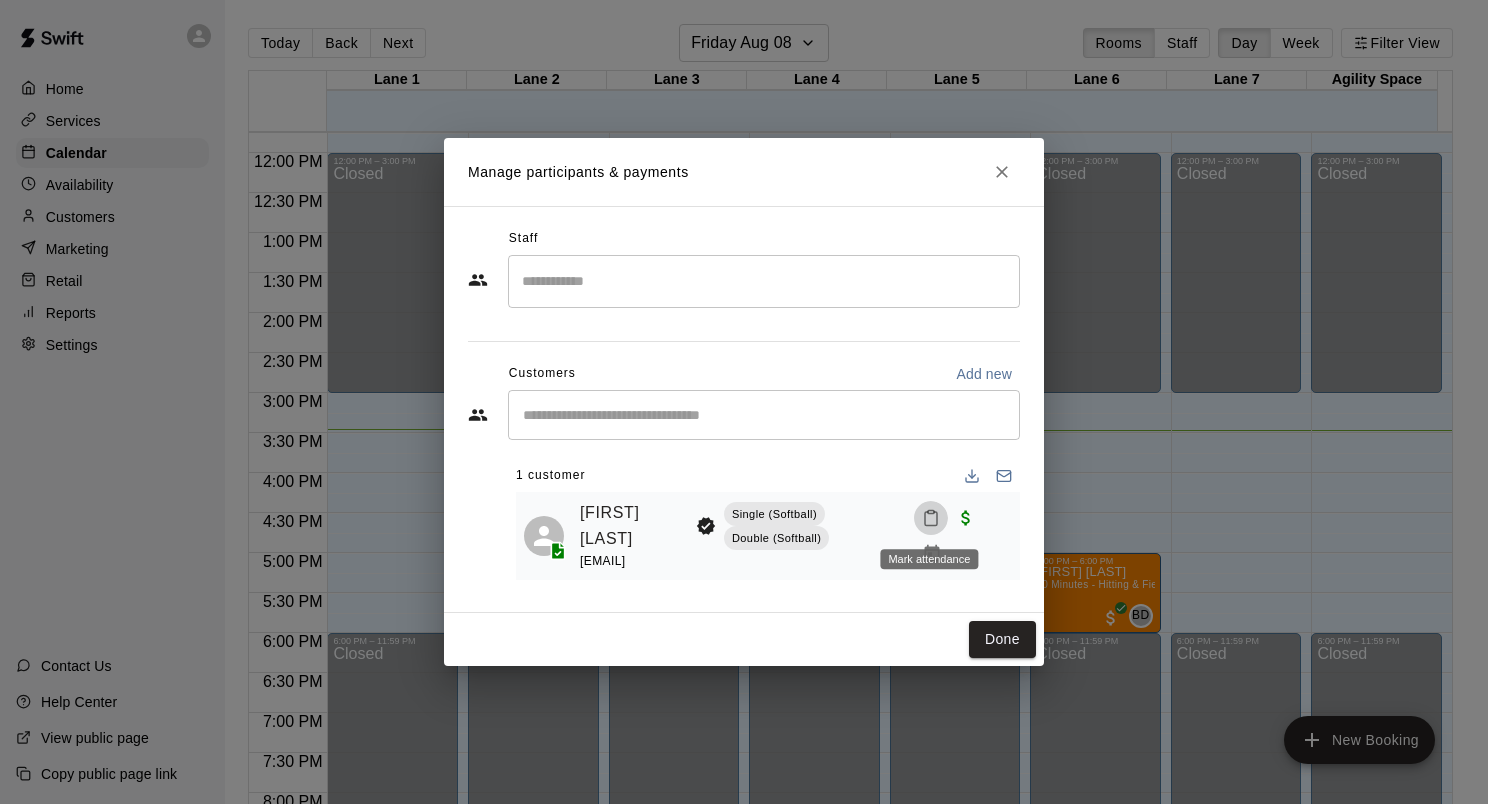 click 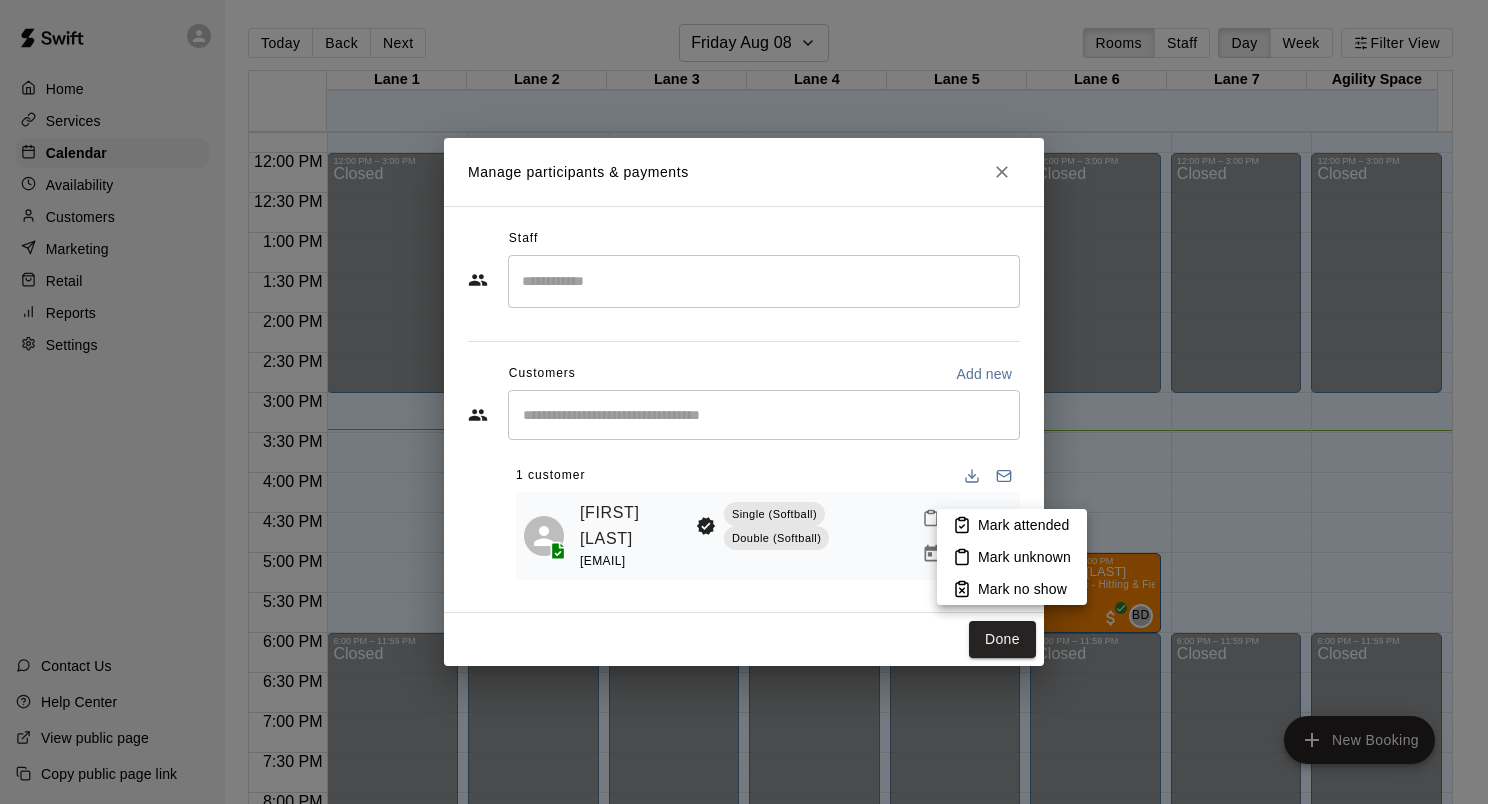 click on "Mark attended" at bounding box center [1012, 525] 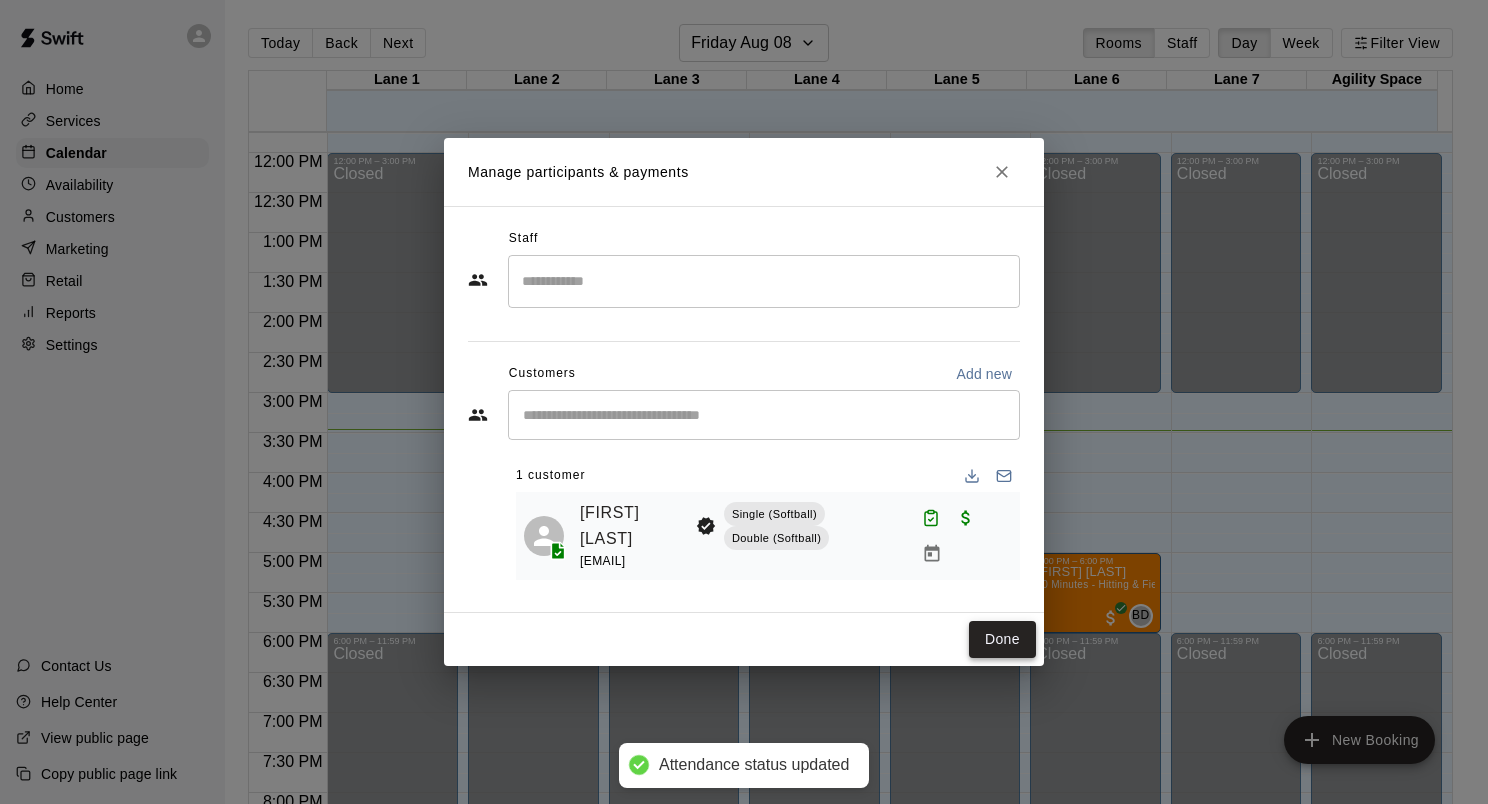click on "Done" at bounding box center [1002, 639] 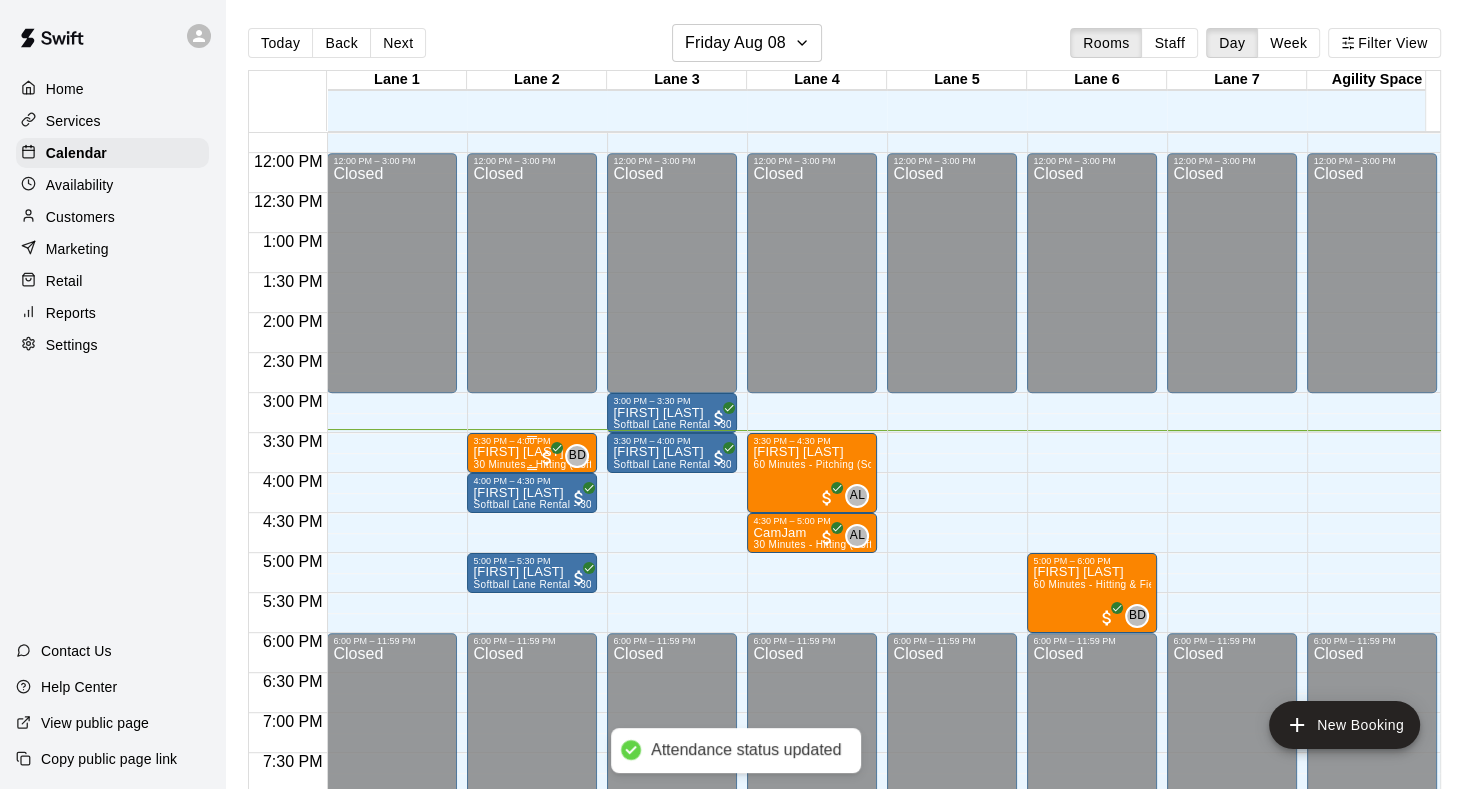 click on "30 Minutes - Hitting (Softball)" at bounding box center (542, 464) 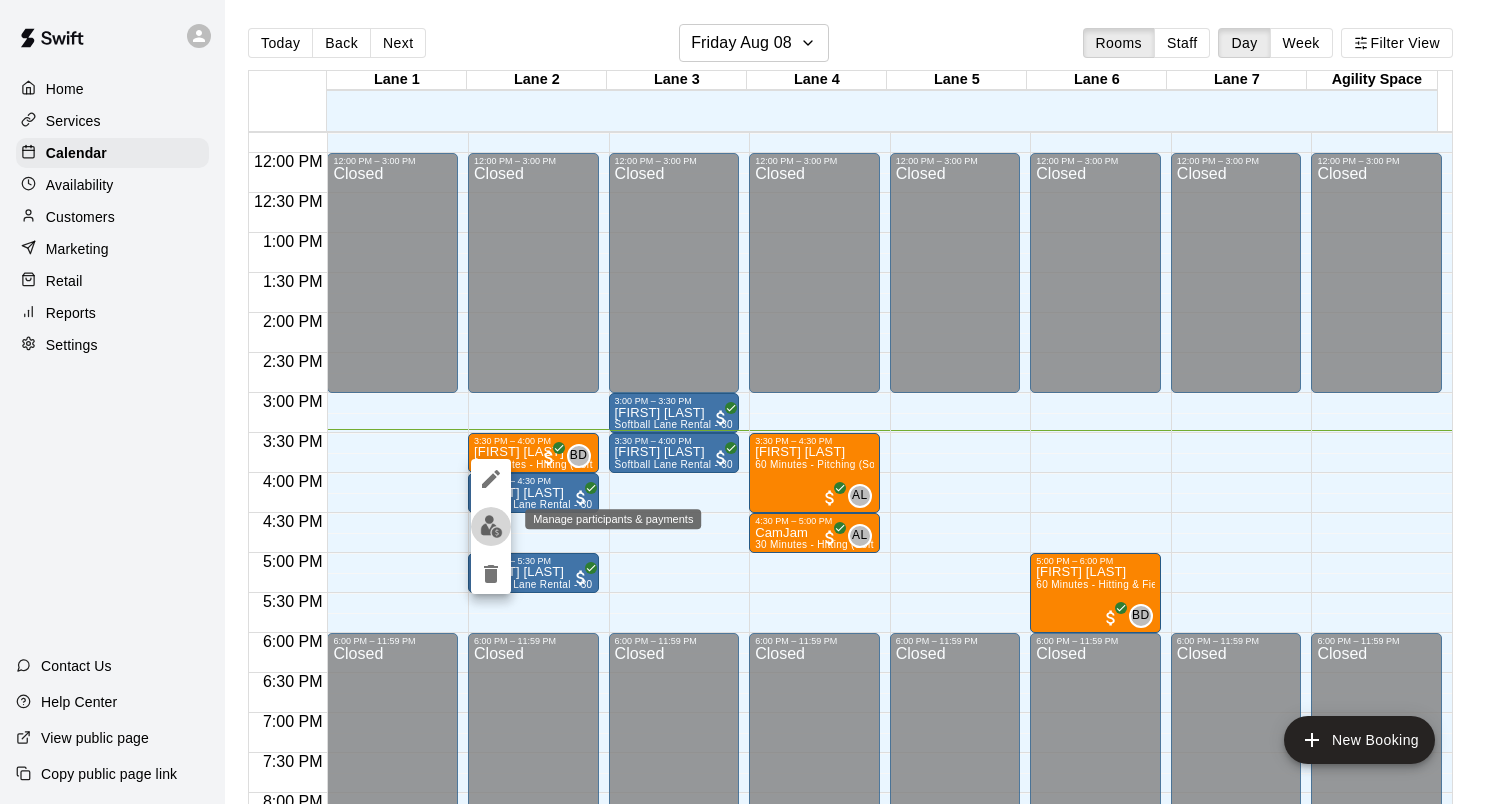 click at bounding box center [491, 526] 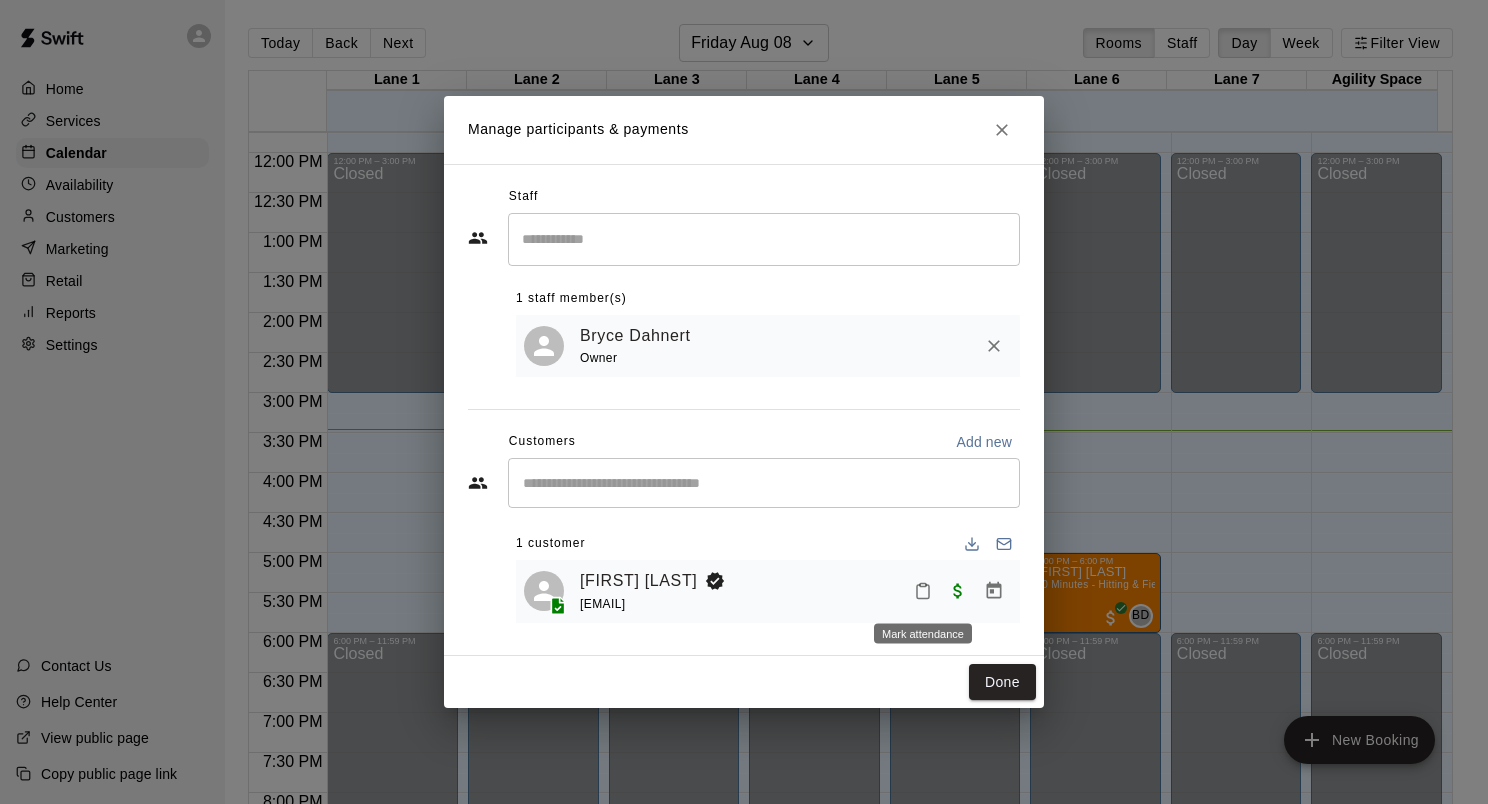 click 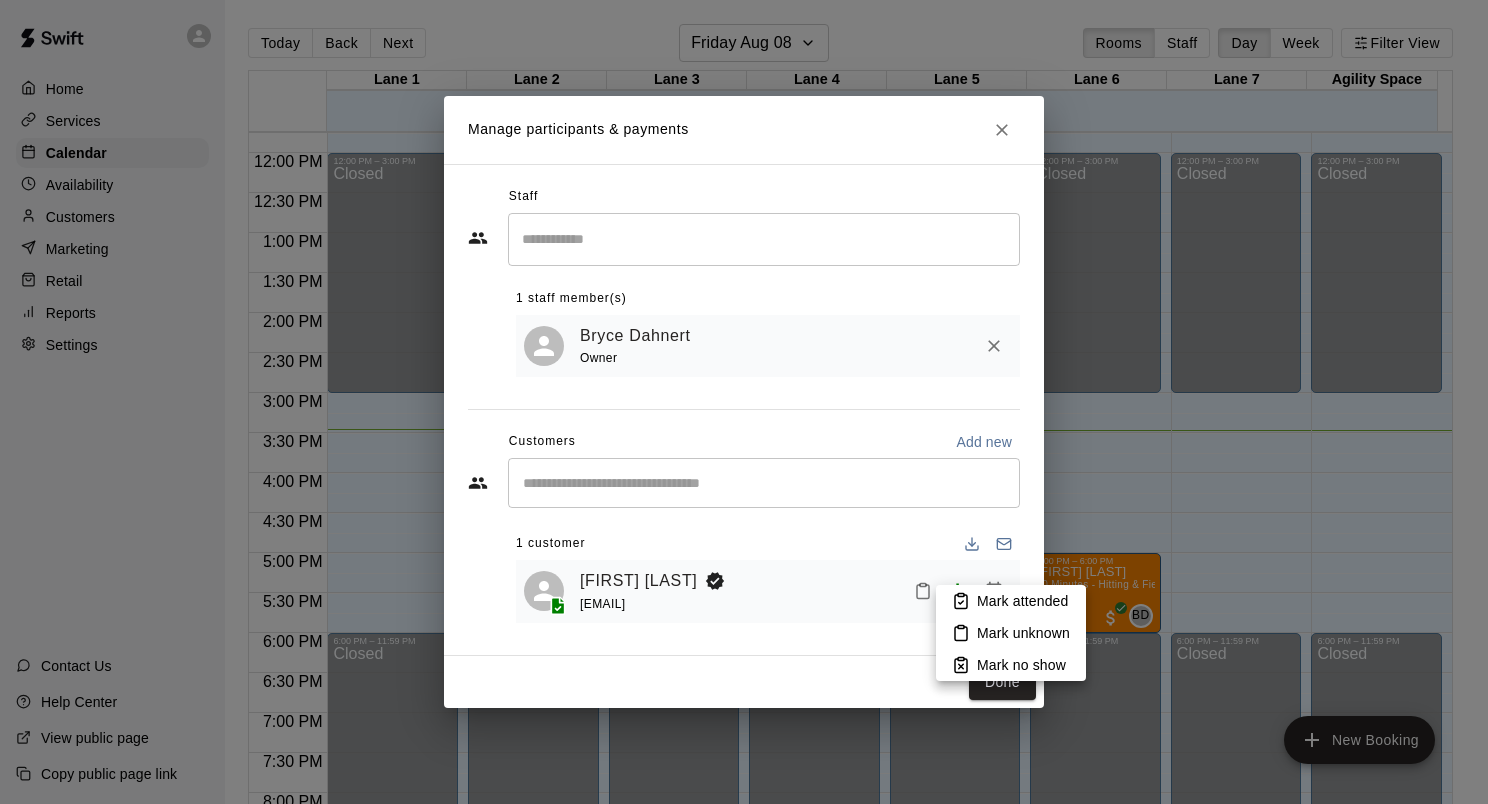 click on "Mark attended" at bounding box center [1022, 601] 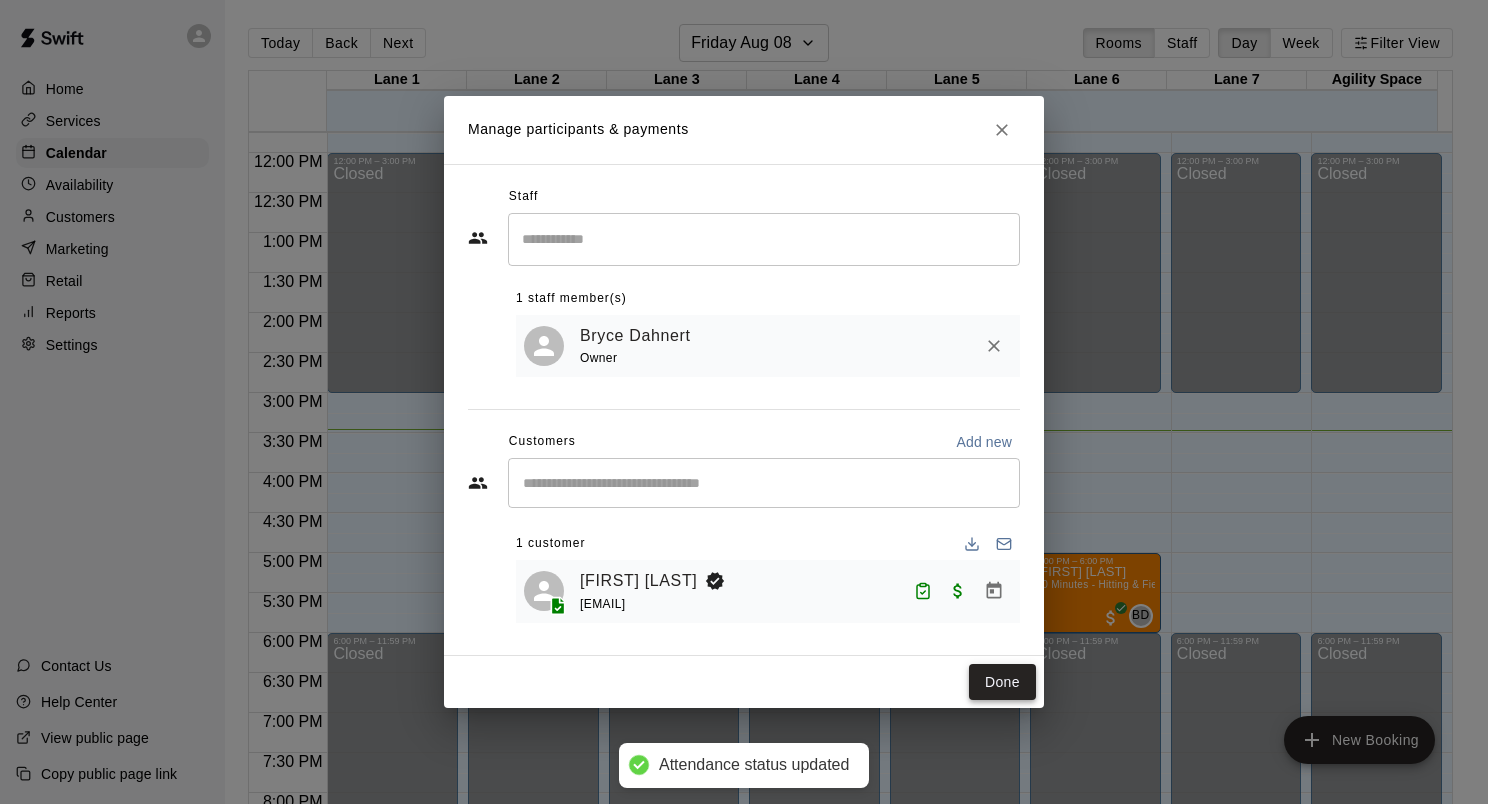 click on "Done" at bounding box center (1002, 682) 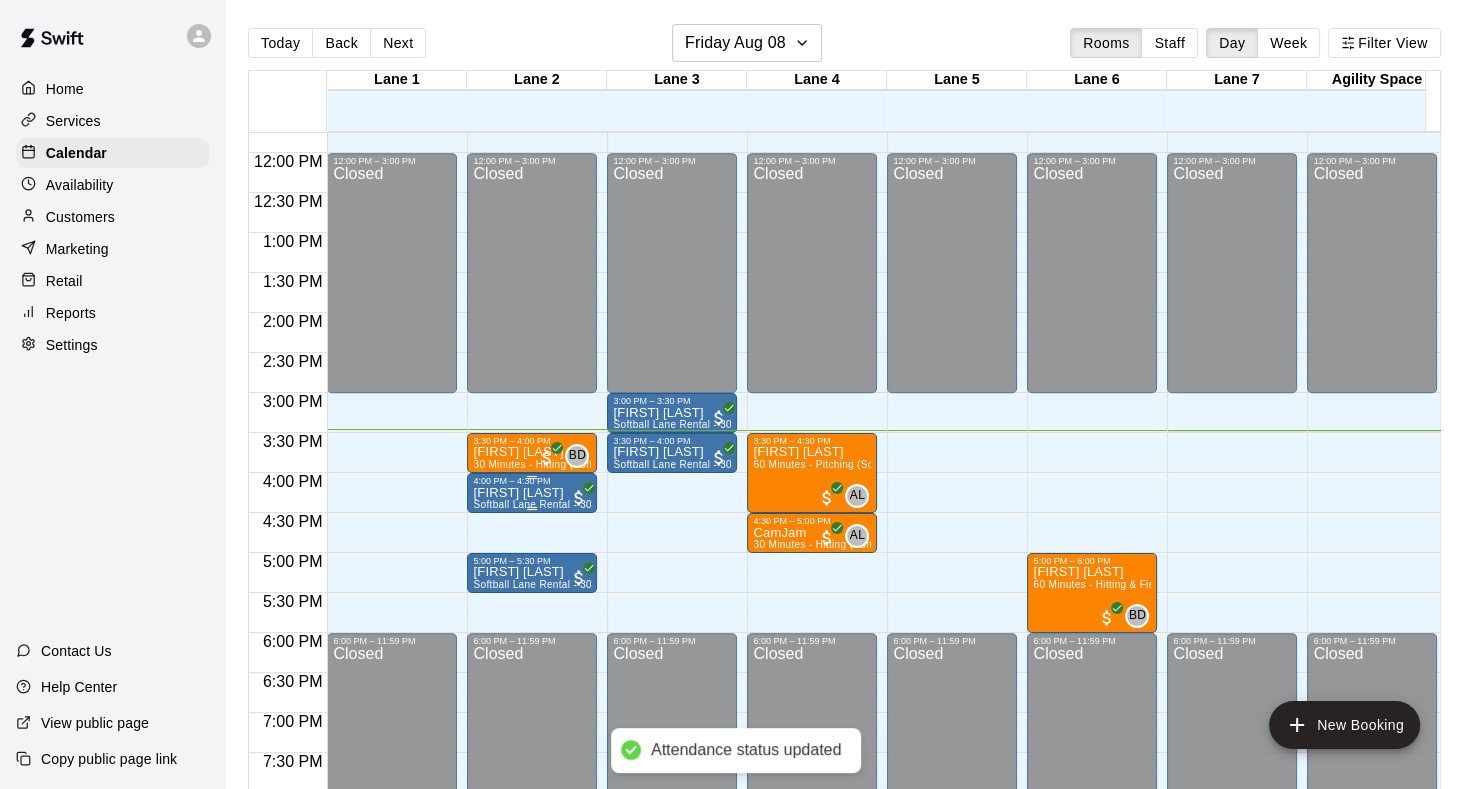 click on "[FIRST] [LAST]" at bounding box center [532, 493] 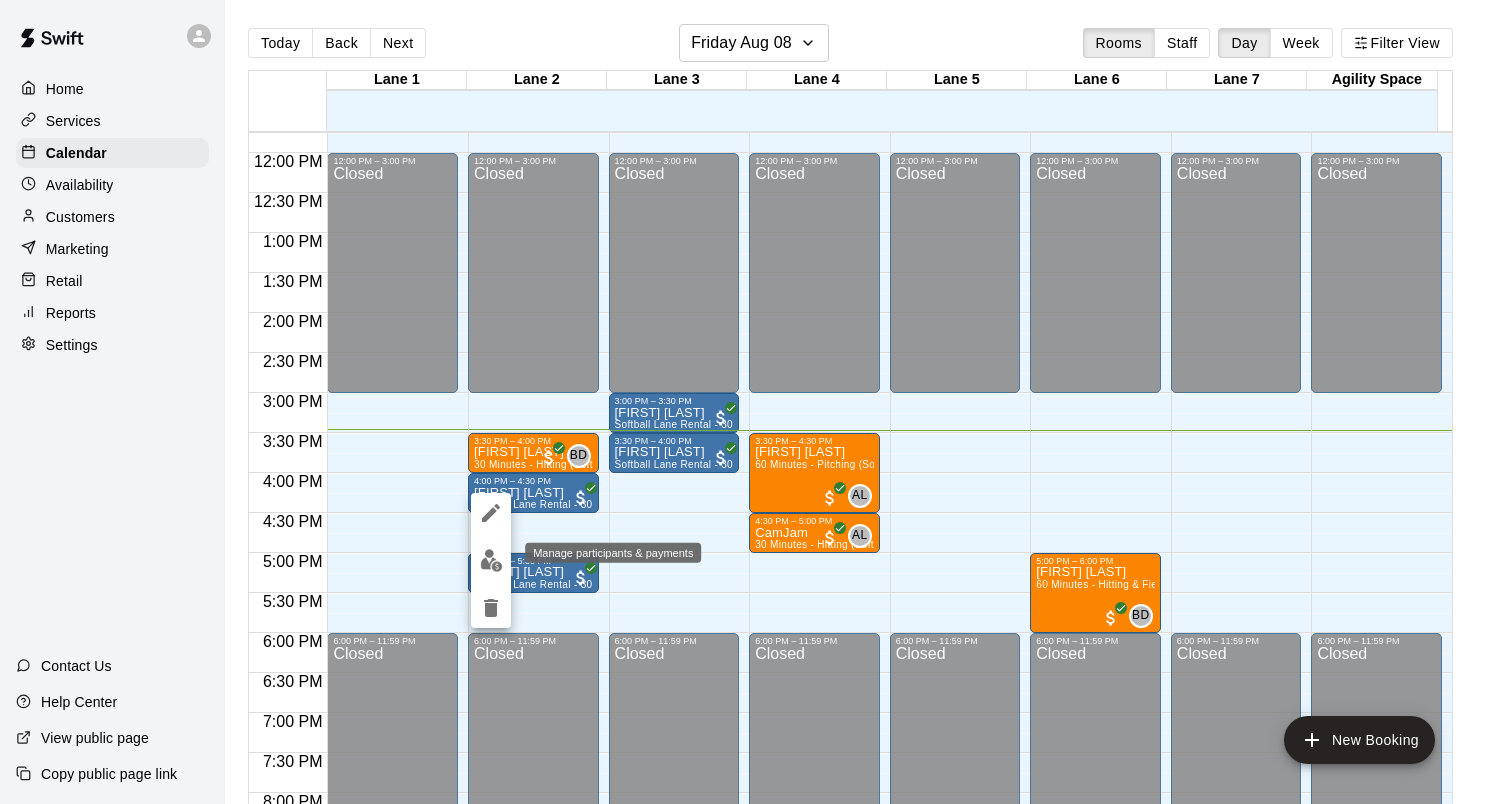 click at bounding box center (491, 560) 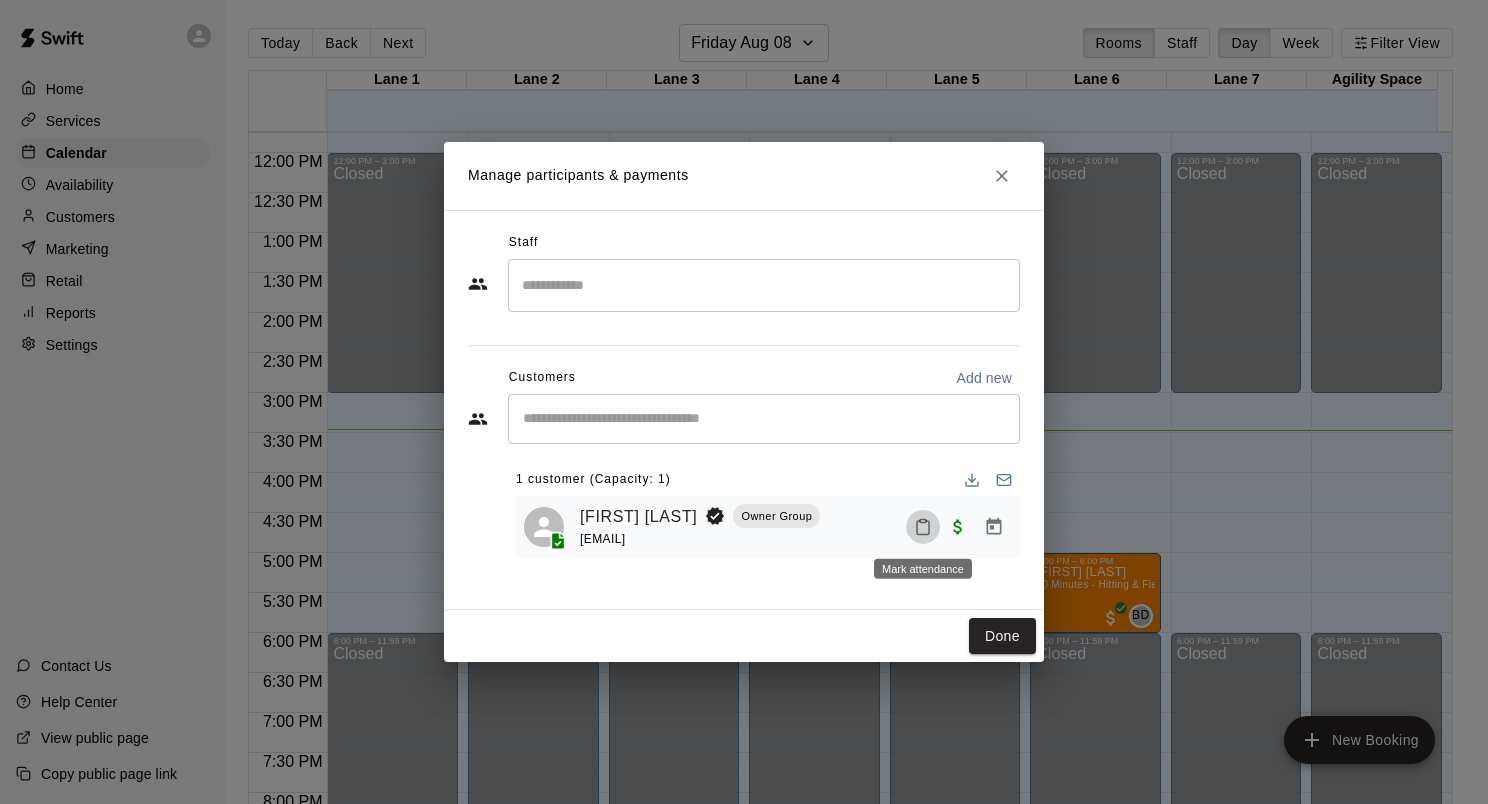 click 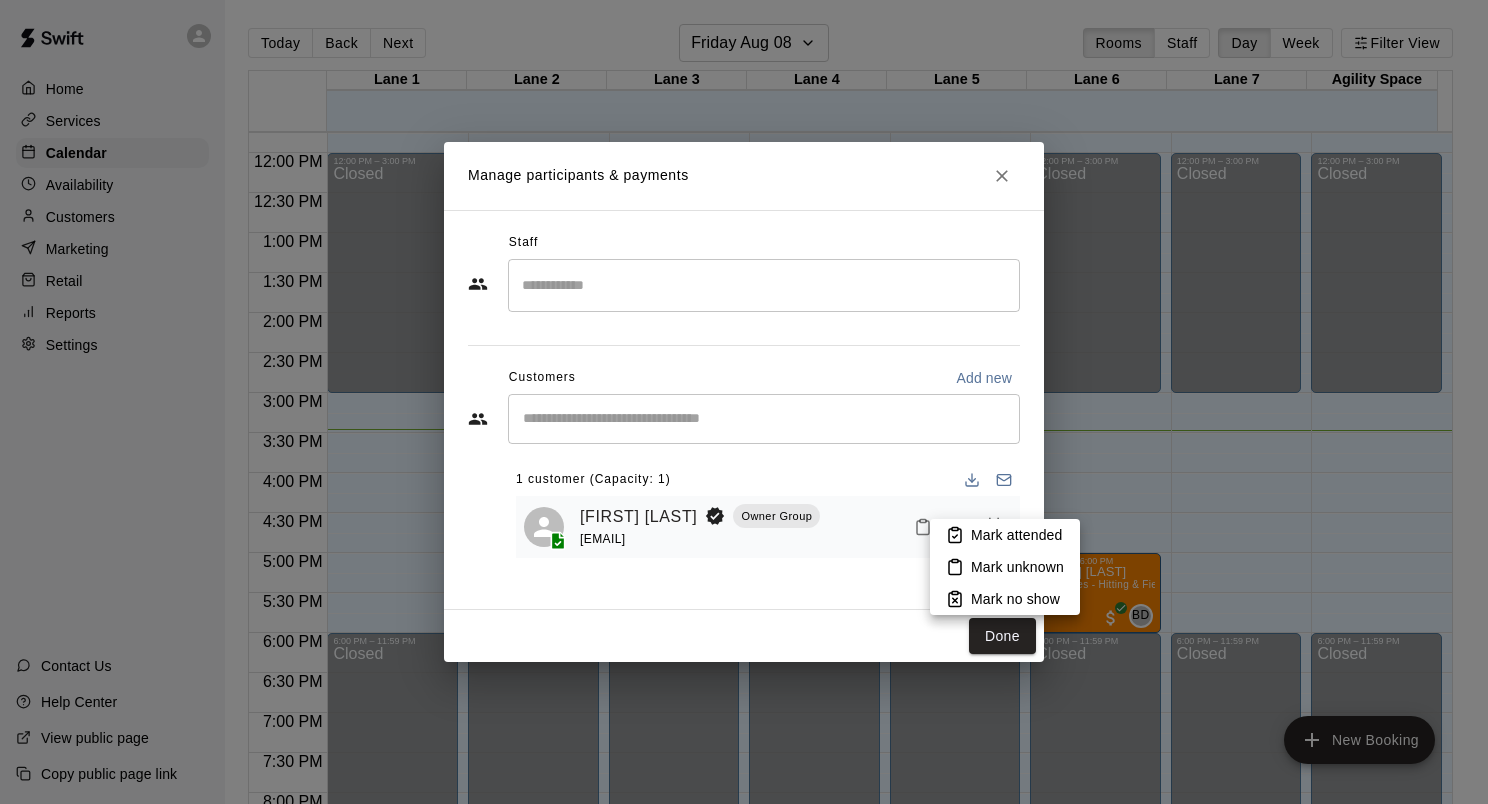 click on "Mark attended" at bounding box center [1016, 535] 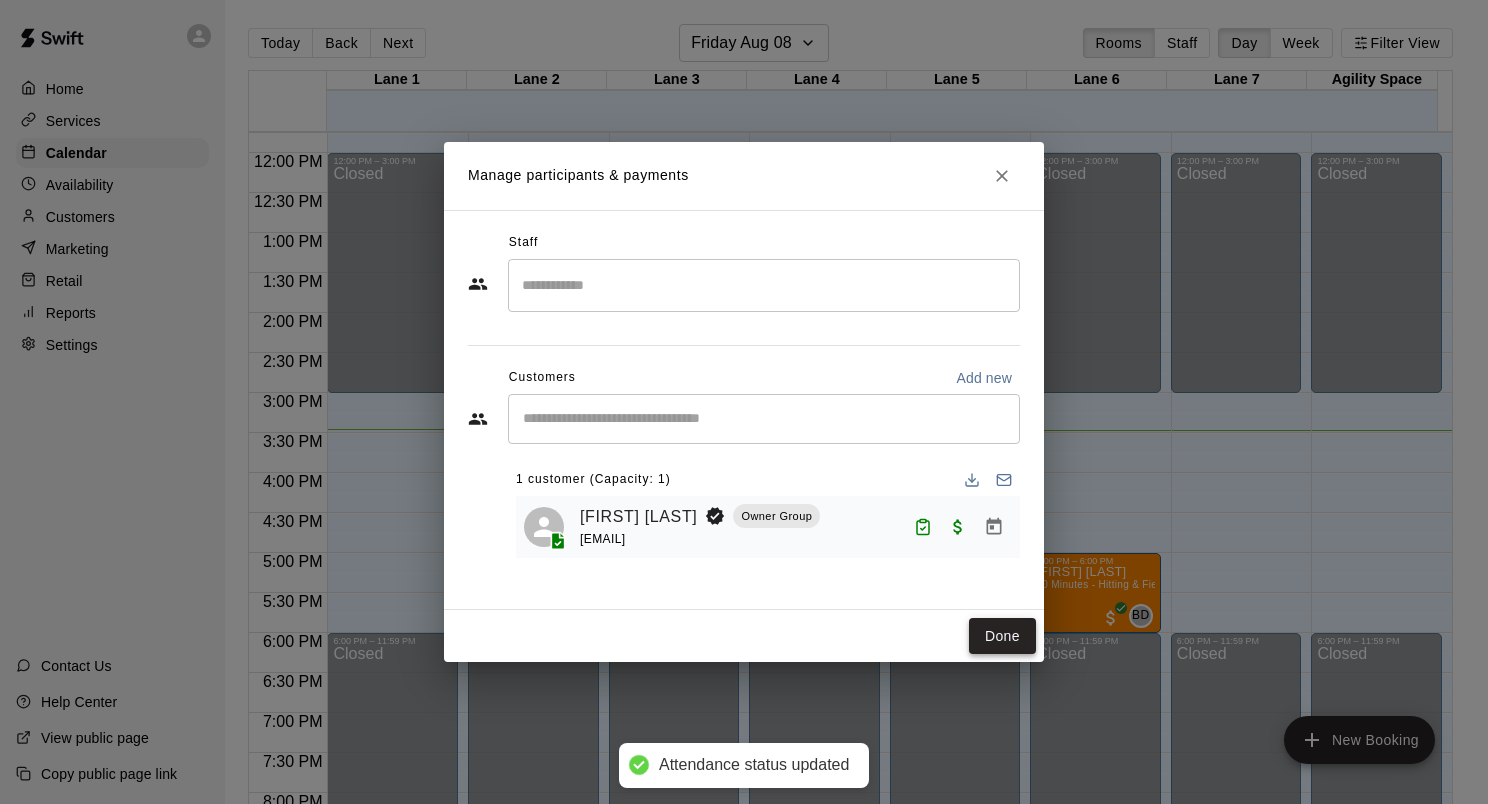 click on "Done" at bounding box center (1002, 636) 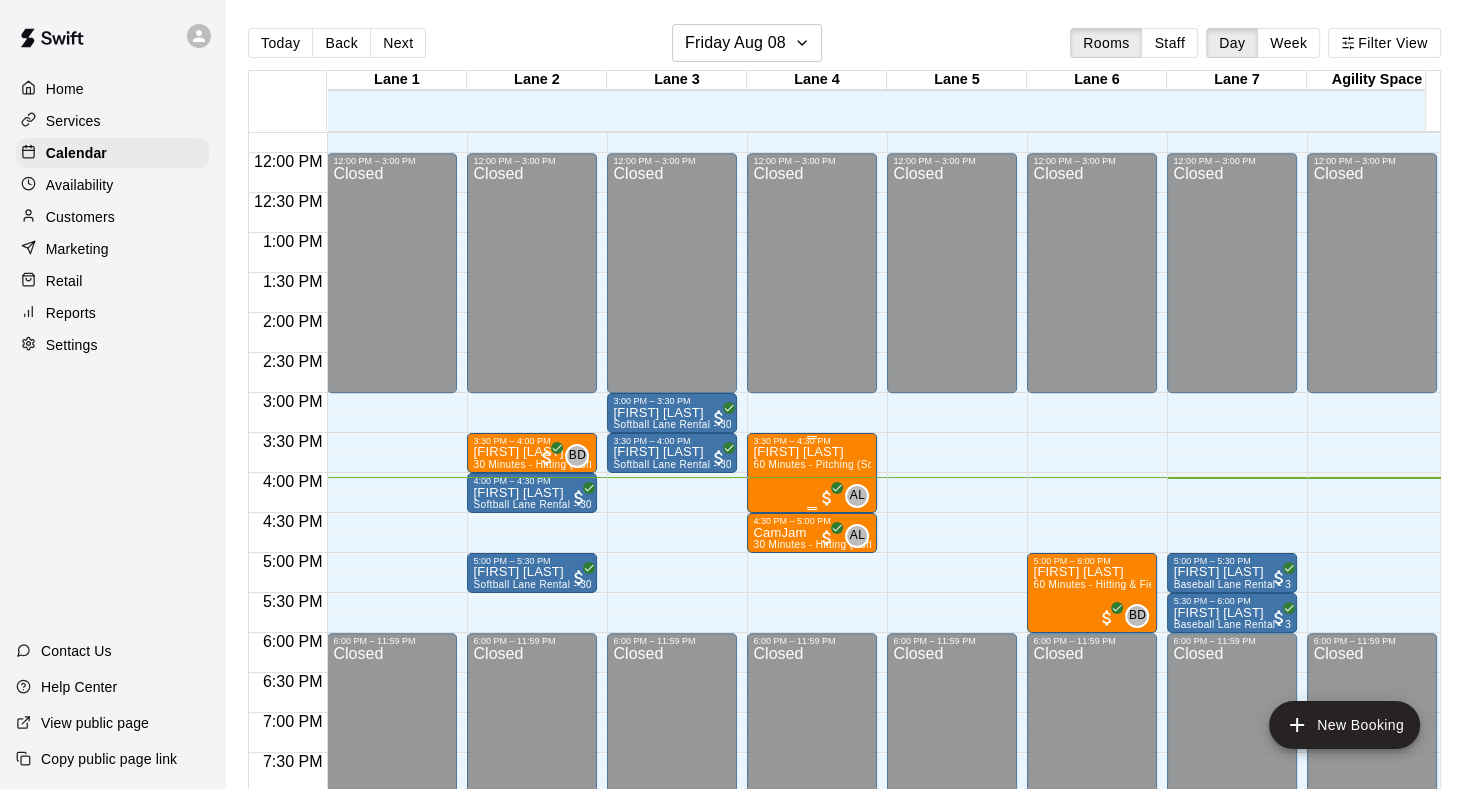 click on "[FIRST] [LAST]" at bounding box center [812, 452] 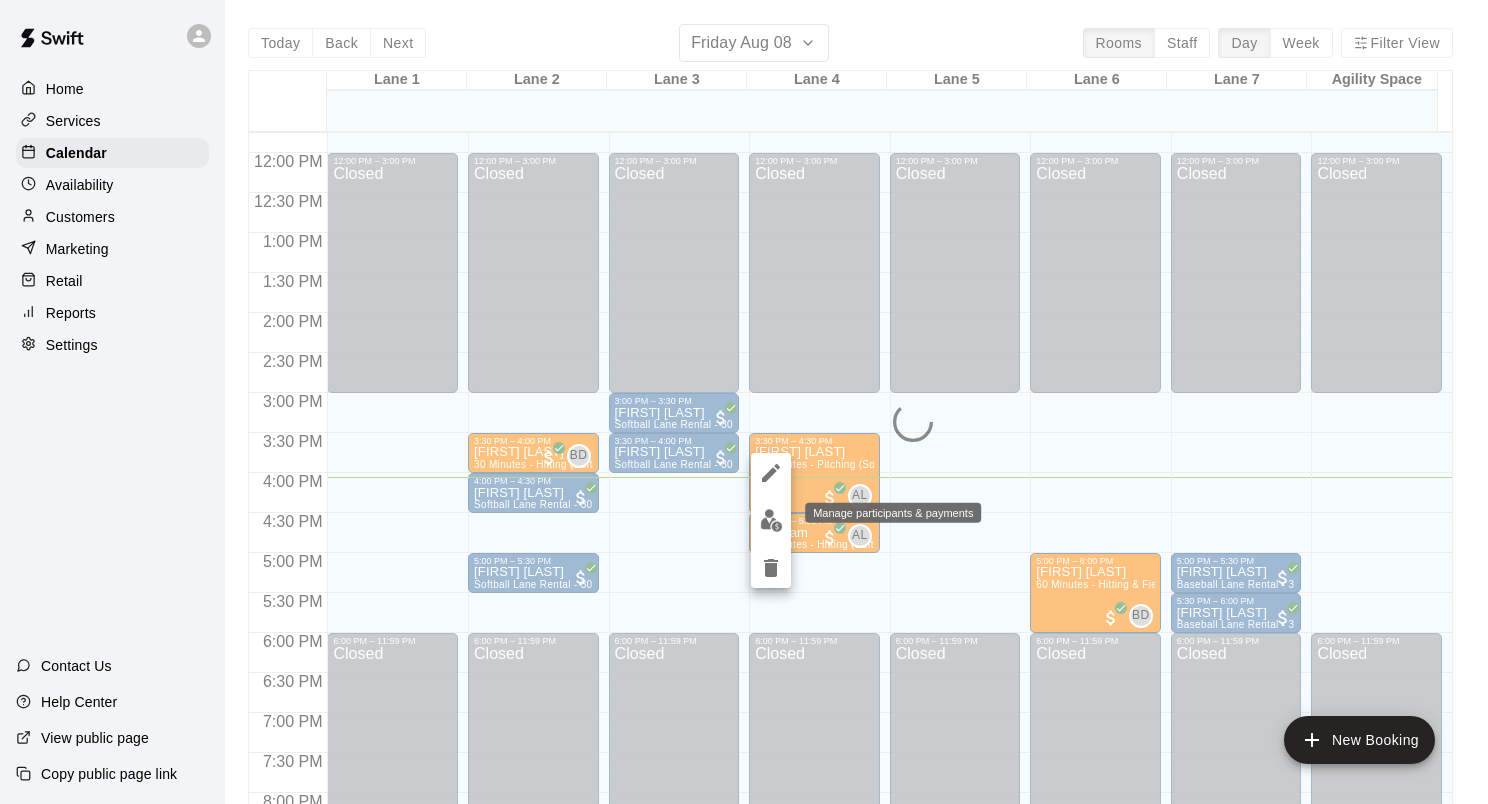 click at bounding box center [771, 520] 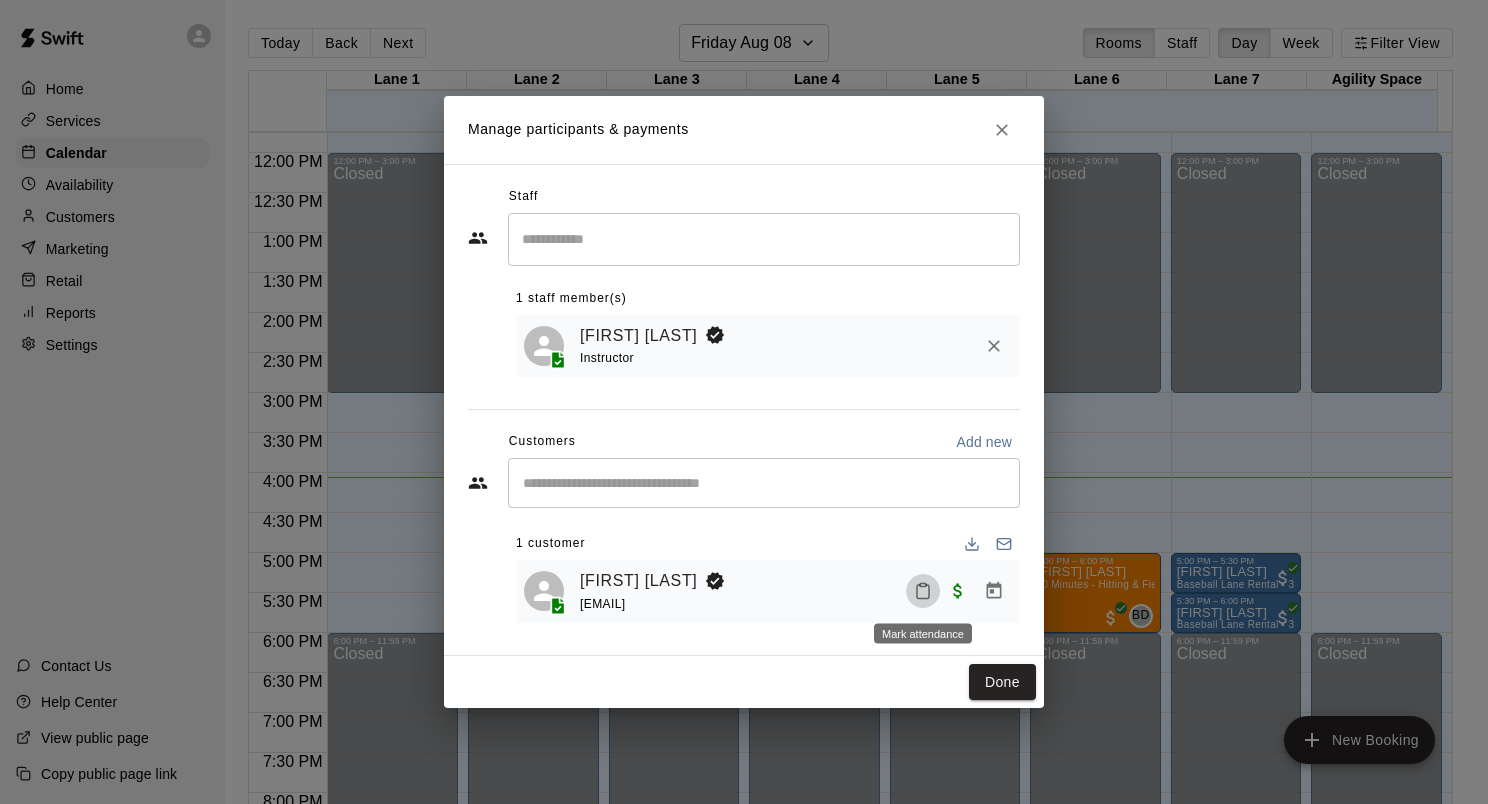 click 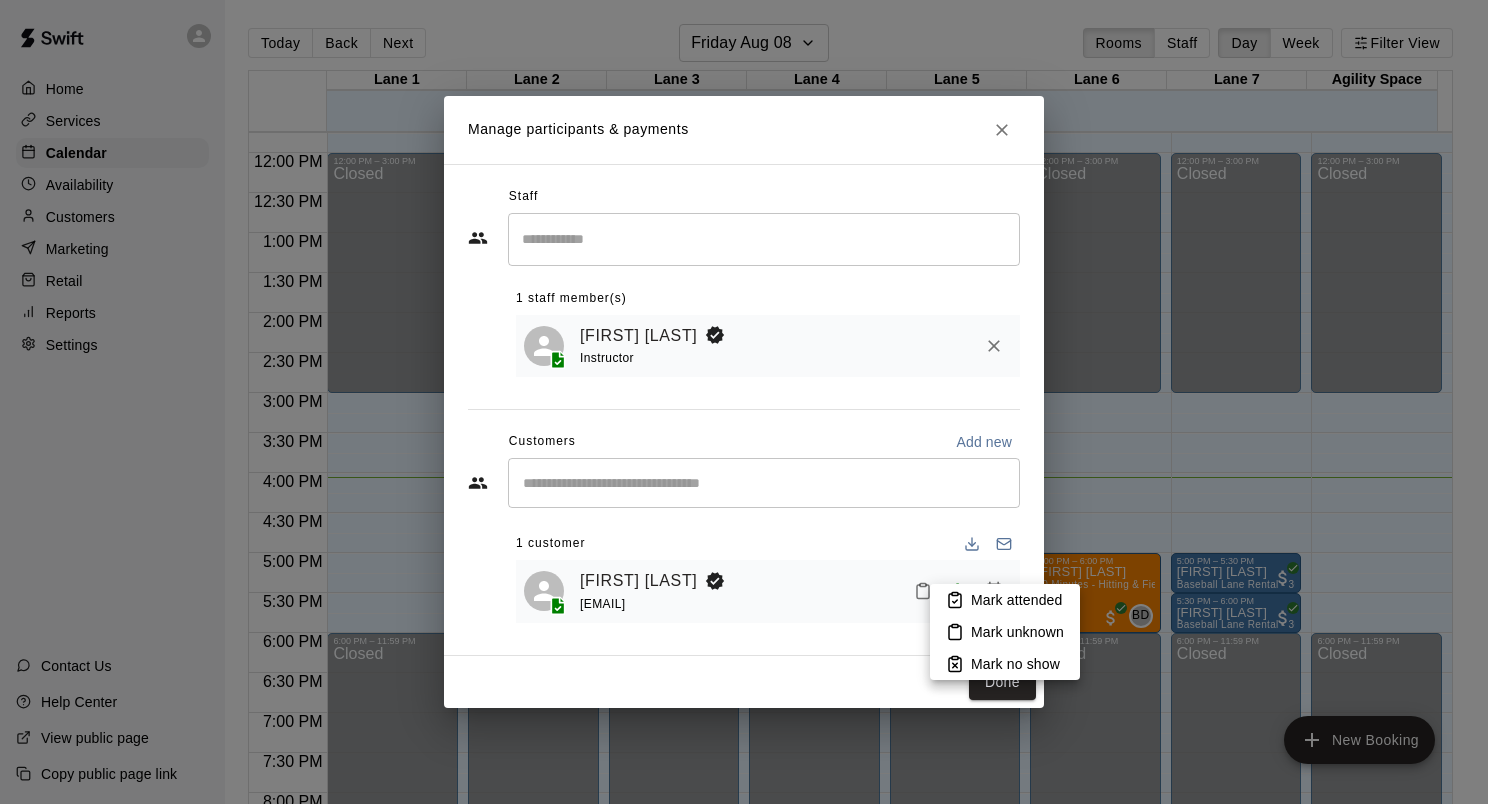 click on "Mark attended" at bounding box center (1005, 600) 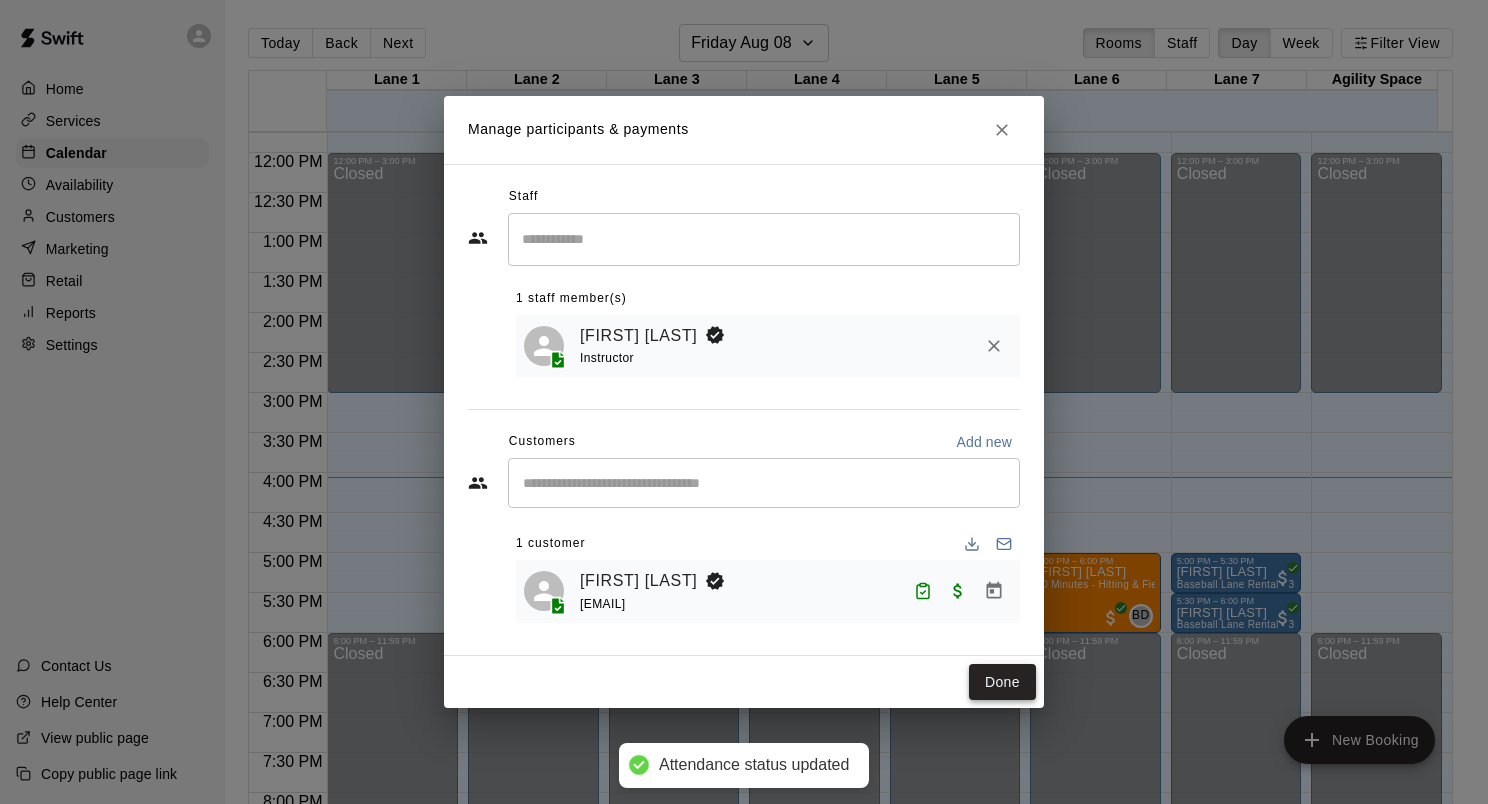 click on "Done" at bounding box center [1002, 682] 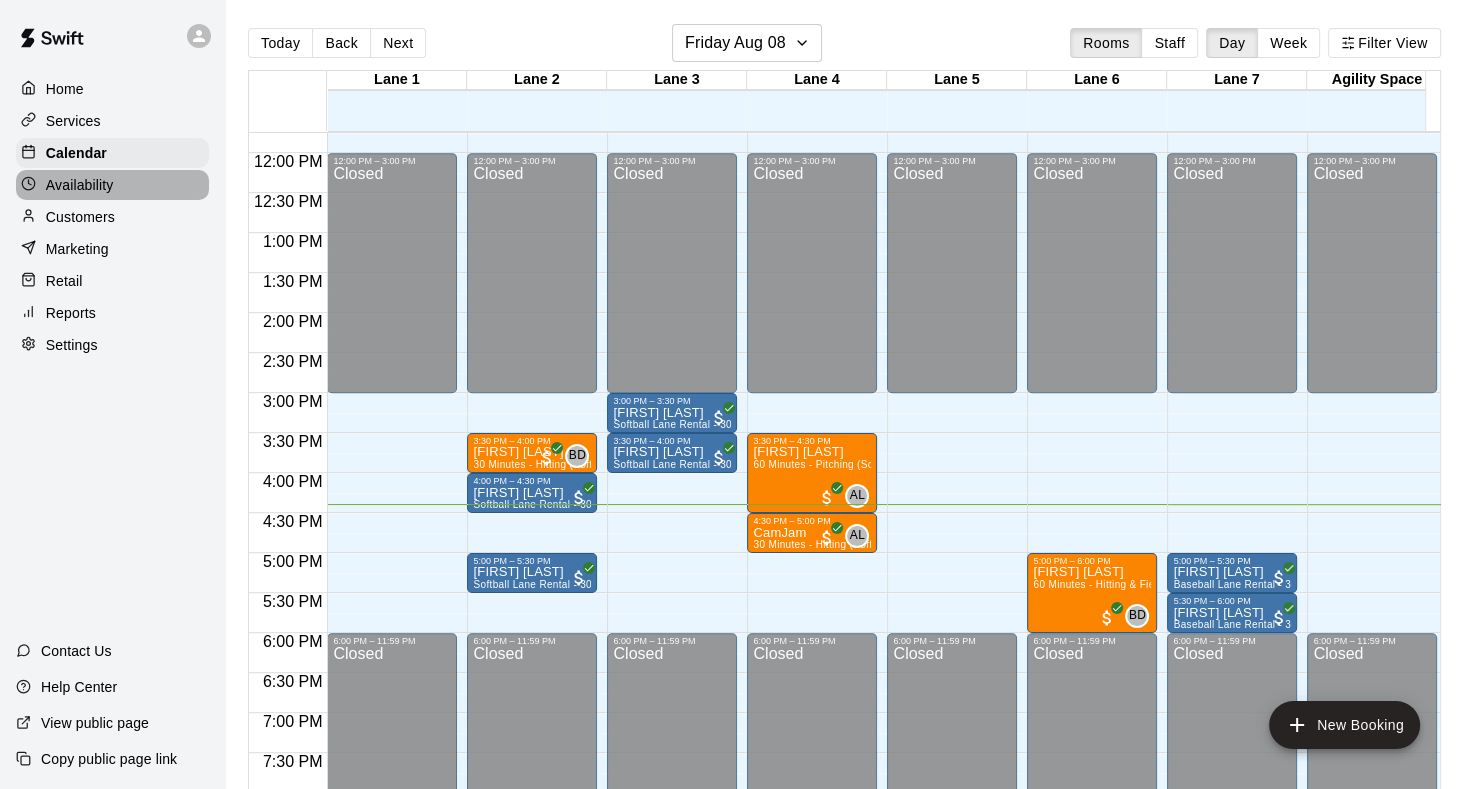 click on "Availability" at bounding box center [80, 185] 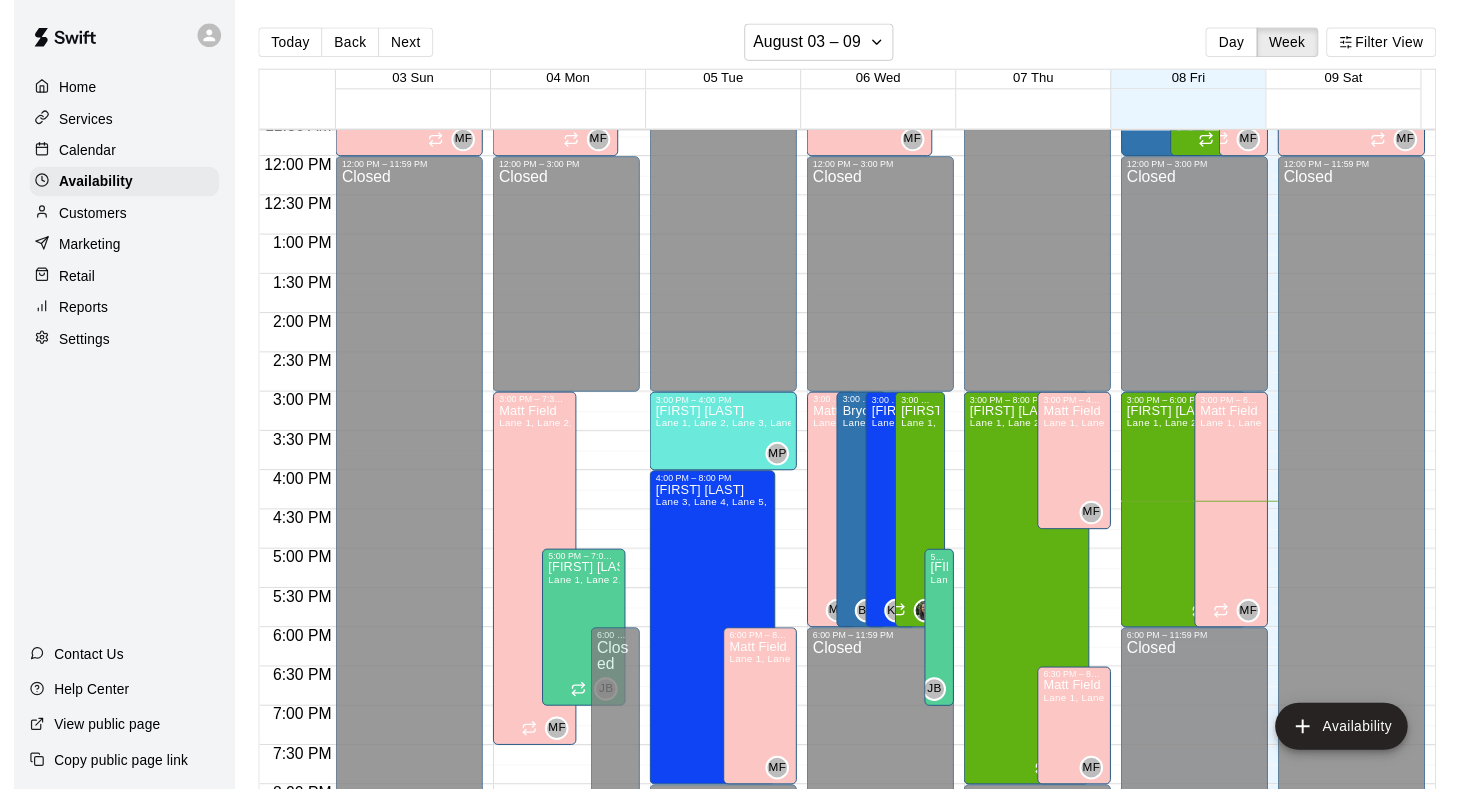 scroll, scrollTop: 924, scrollLeft: 0, axis: vertical 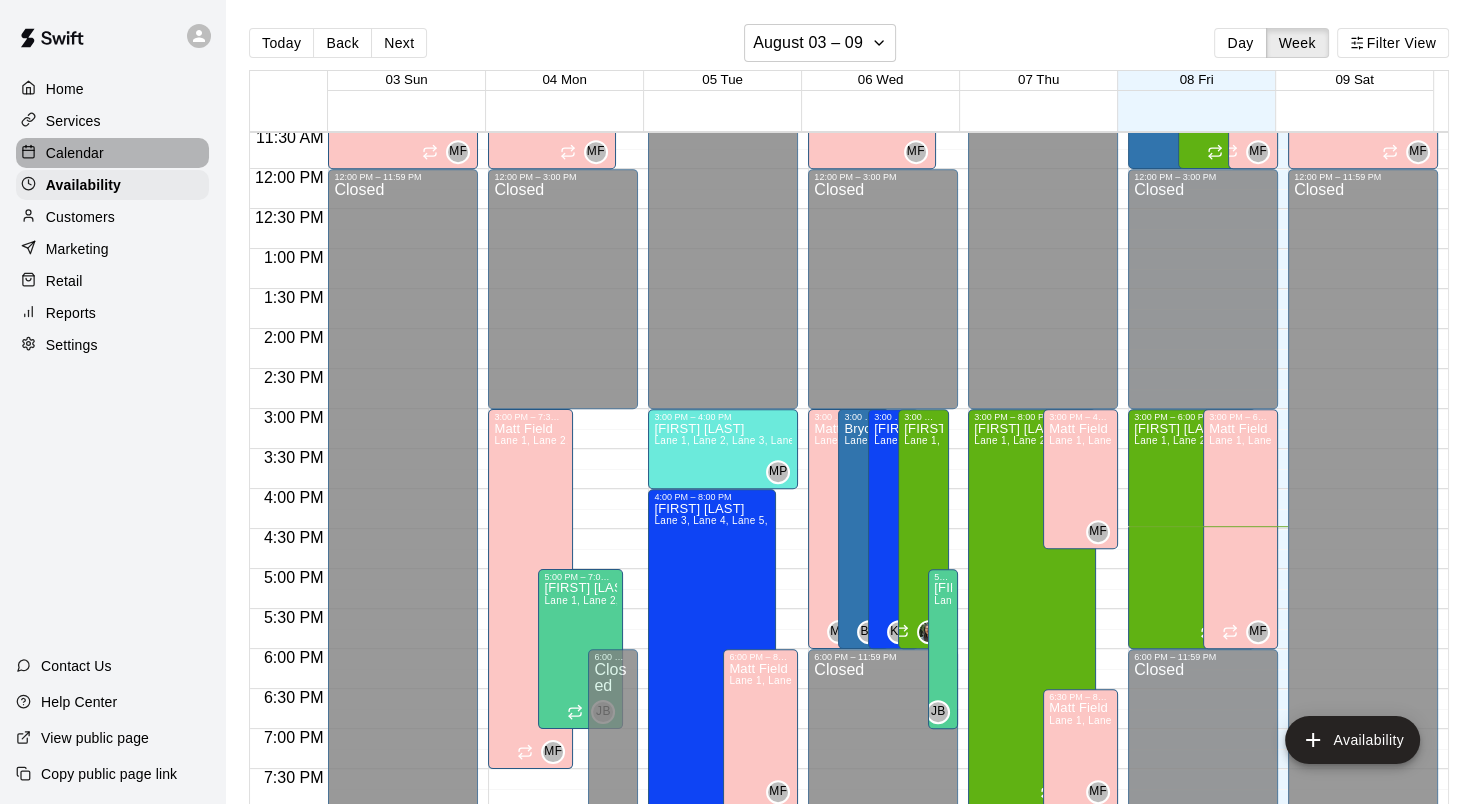 click on "Calendar" at bounding box center (75, 153) 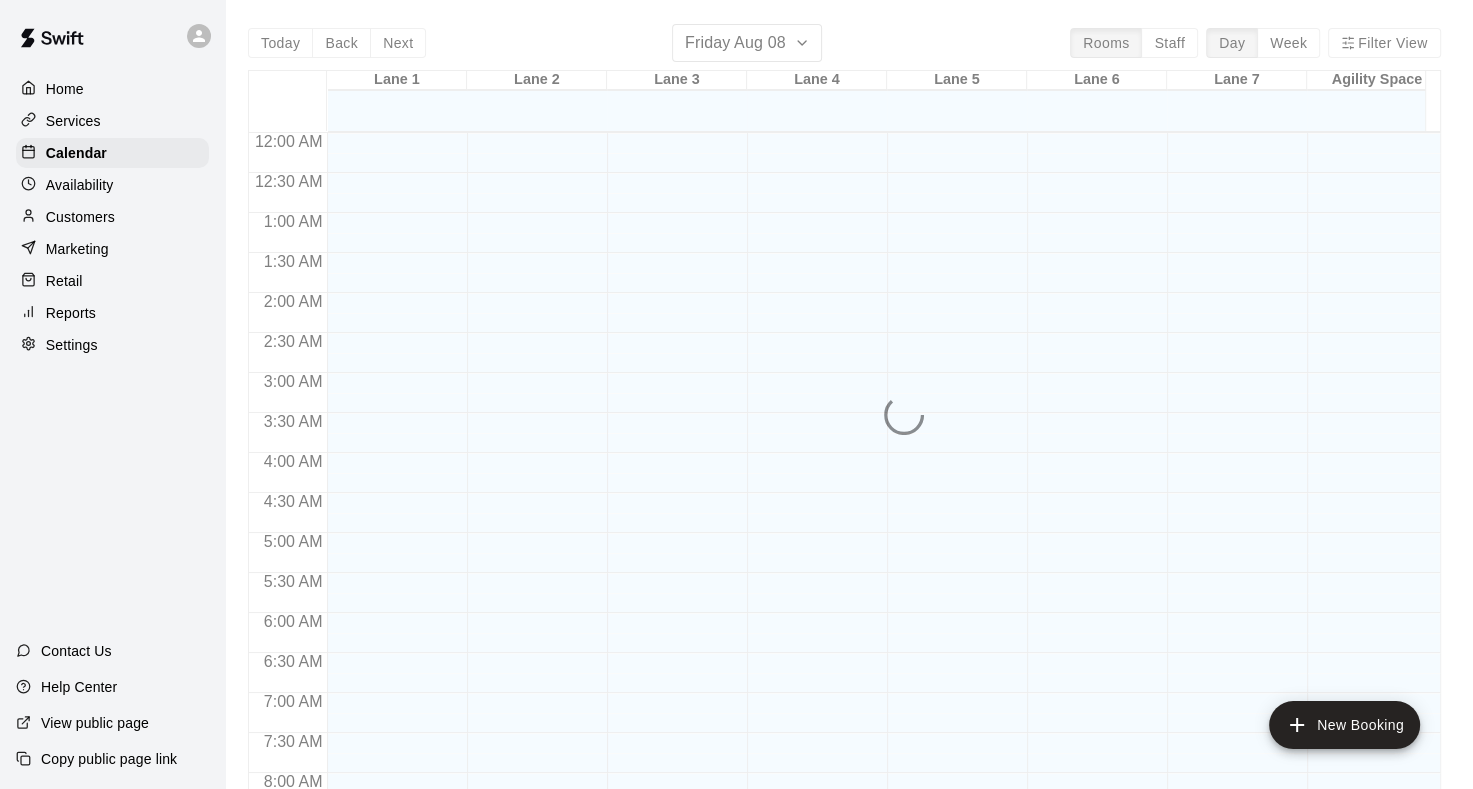 scroll, scrollTop: 1164, scrollLeft: 0, axis: vertical 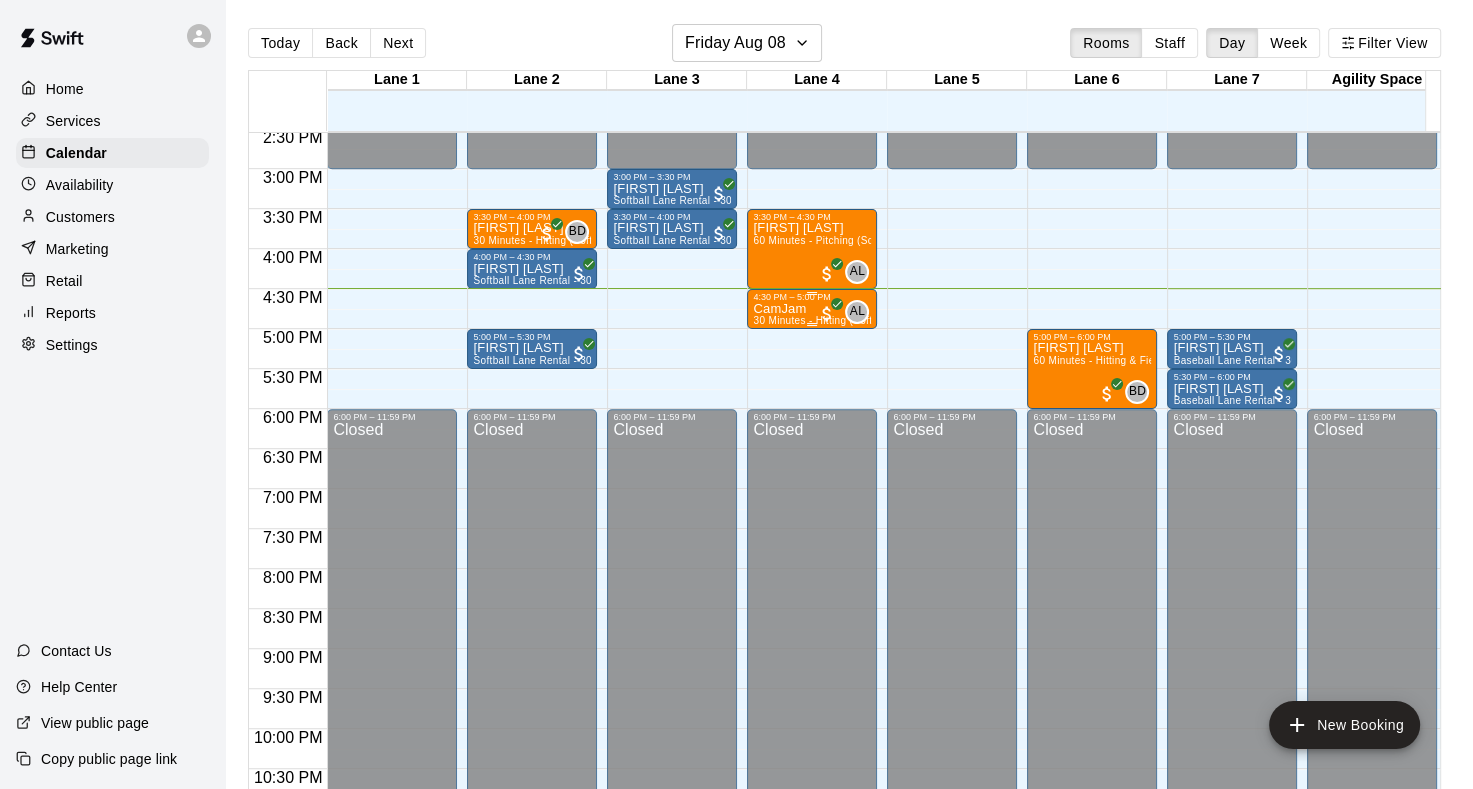 click on "CamJam" at bounding box center [812, 309] 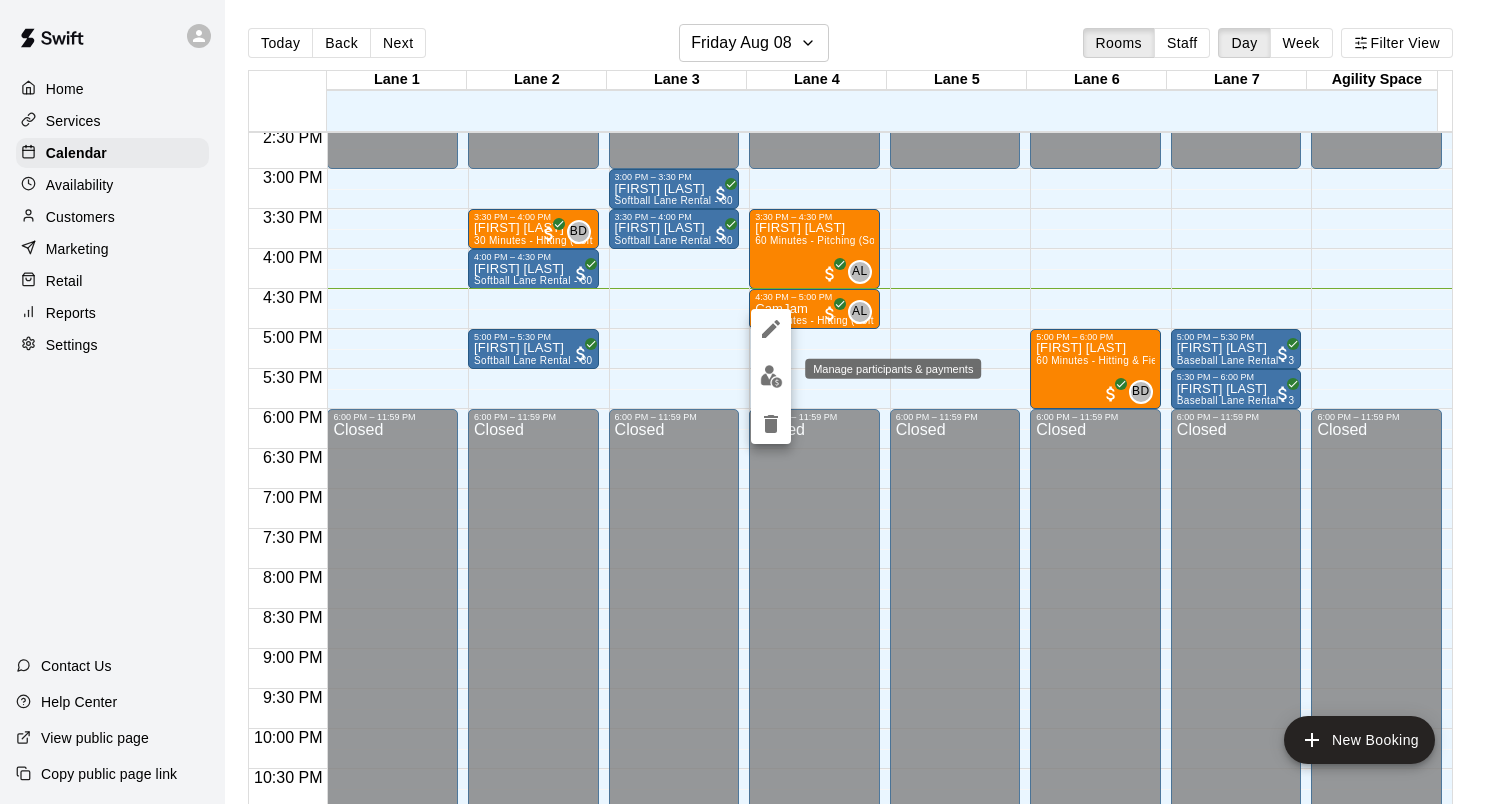 click at bounding box center [771, 376] 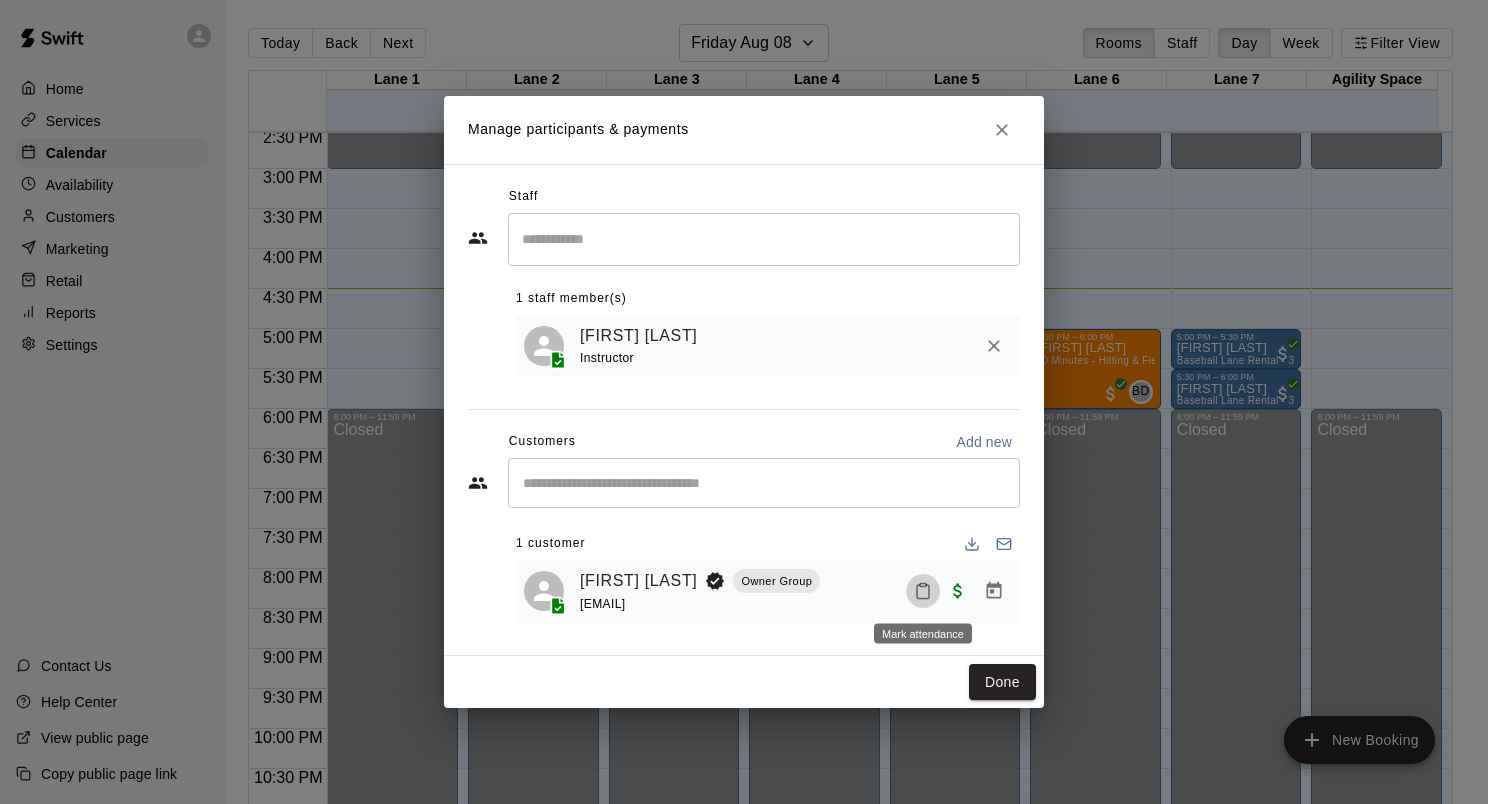 click 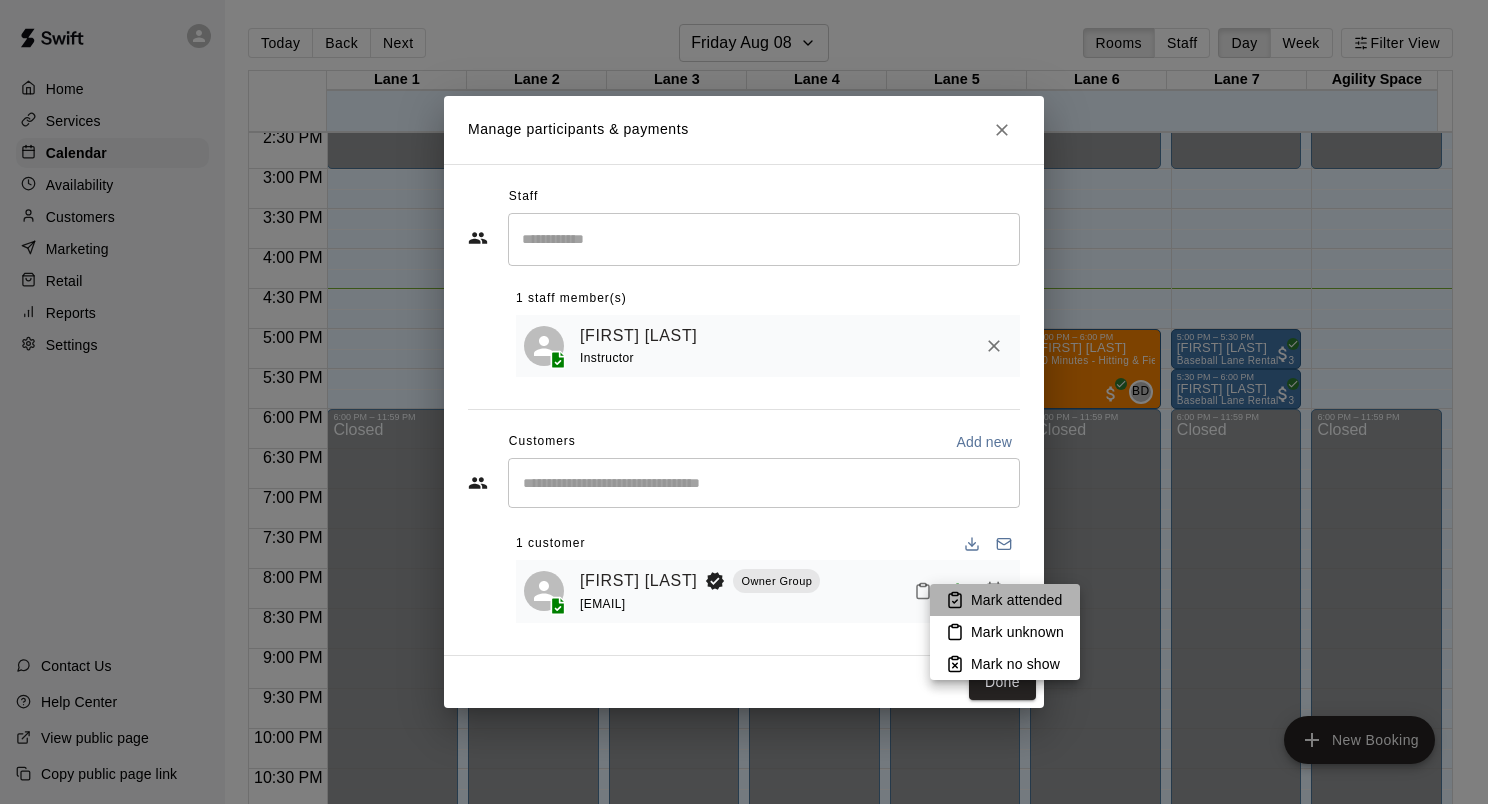 click on "Mark attended" at bounding box center (1016, 600) 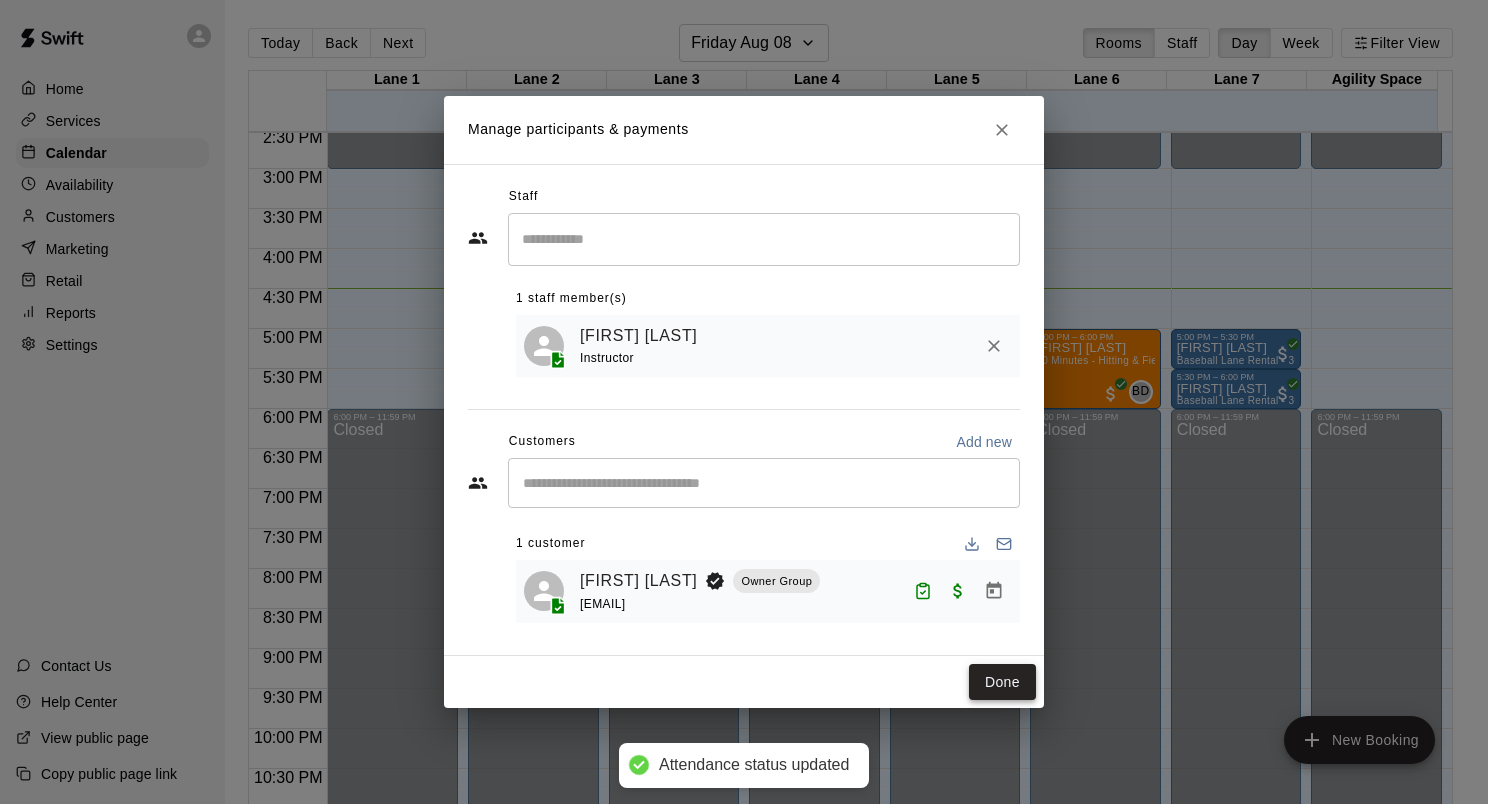 click on "Done" at bounding box center [1002, 682] 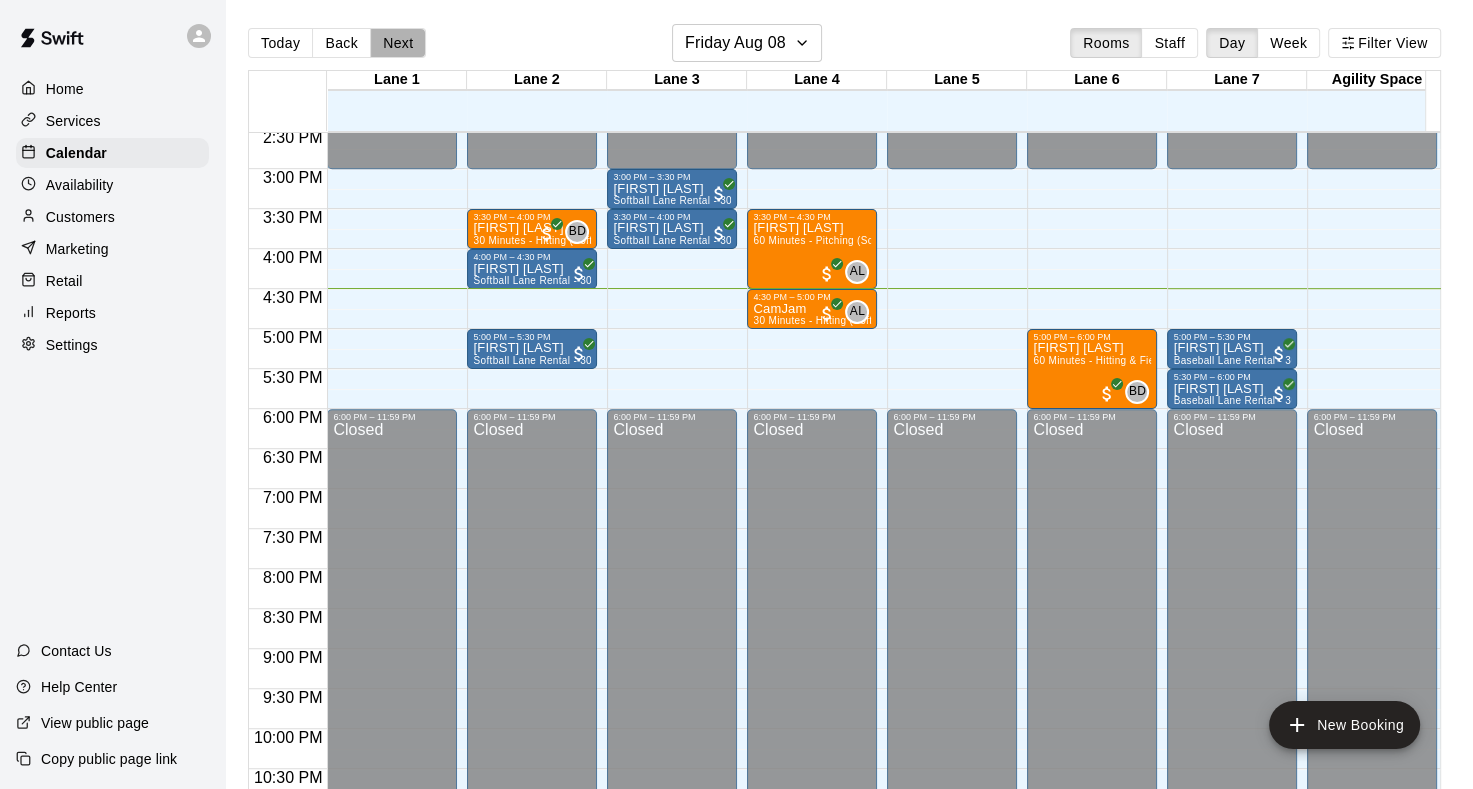 click on "Next" at bounding box center (398, 43) 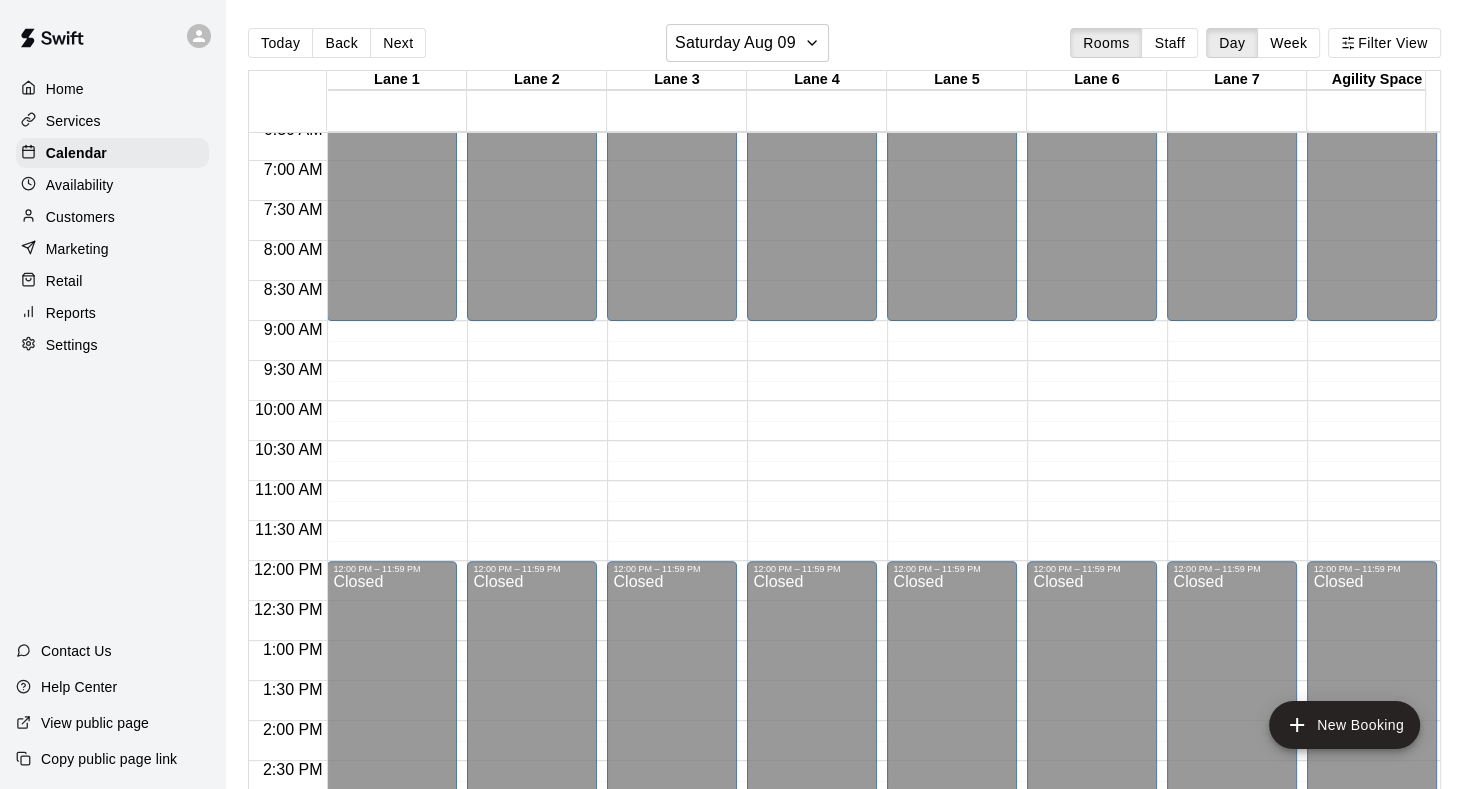 scroll, scrollTop: 464, scrollLeft: 0, axis: vertical 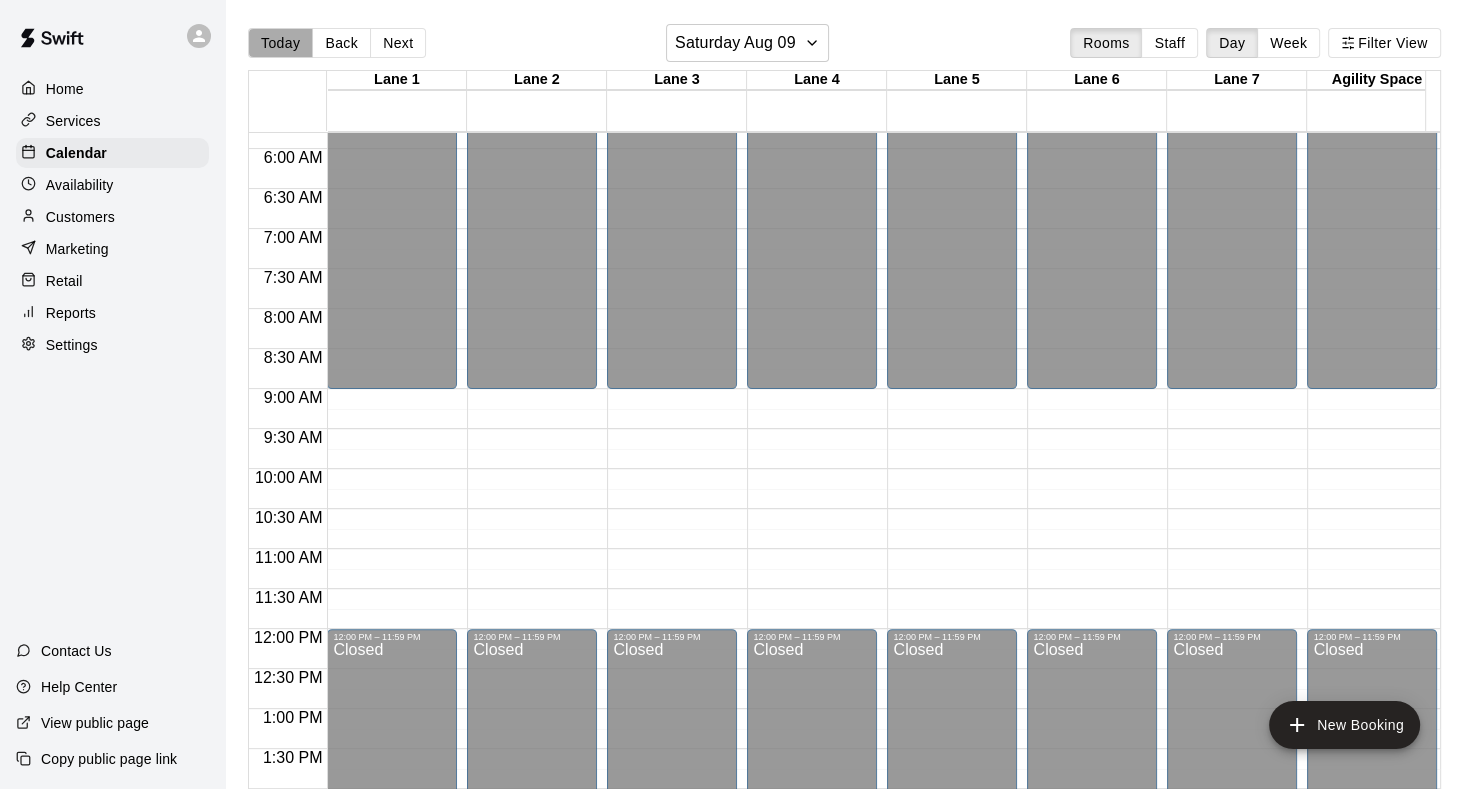 click on "Today" at bounding box center [280, 43] 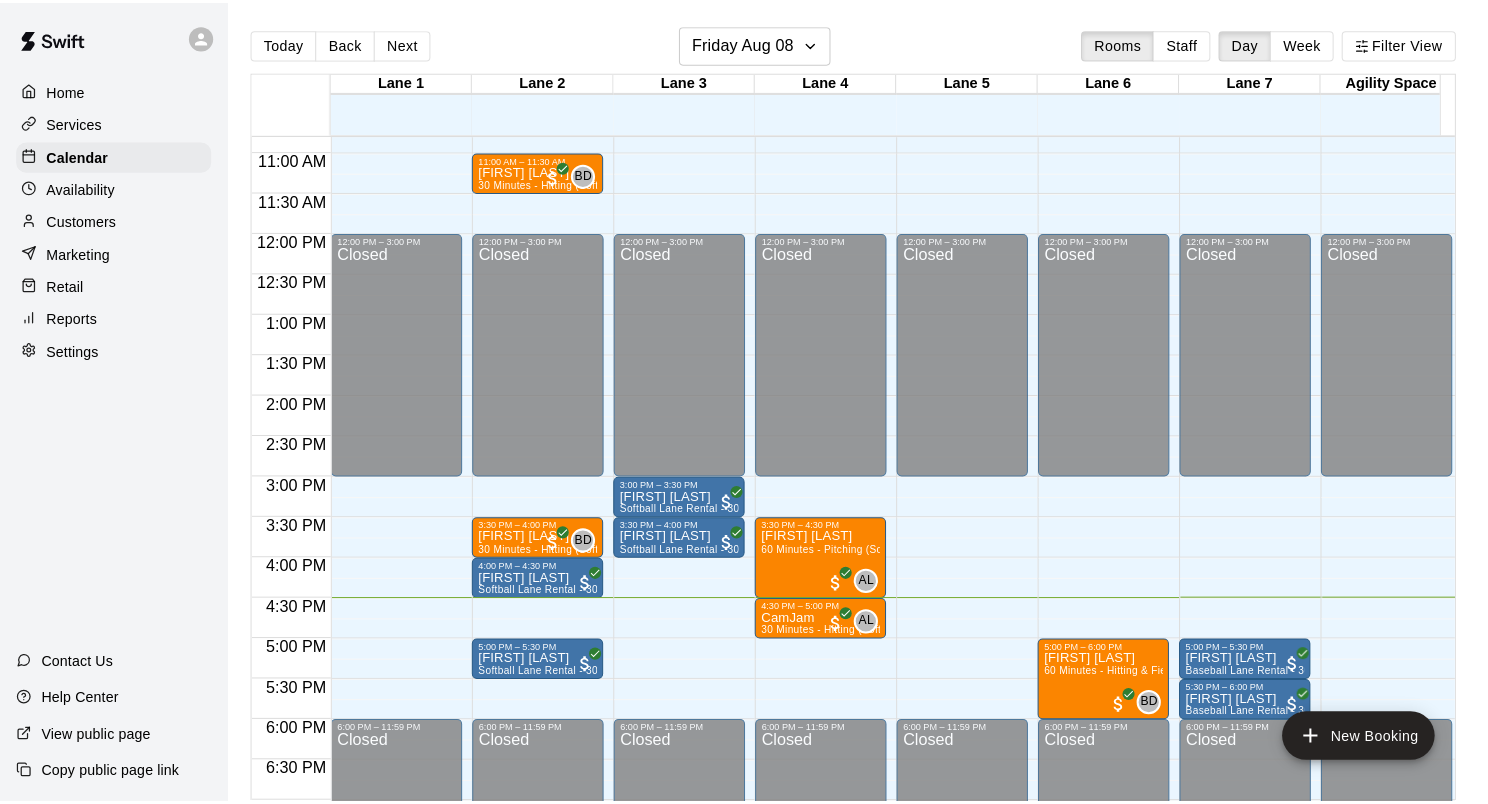 scroll, scrollTop: 964, scrollLeft: 0, axis: vertical 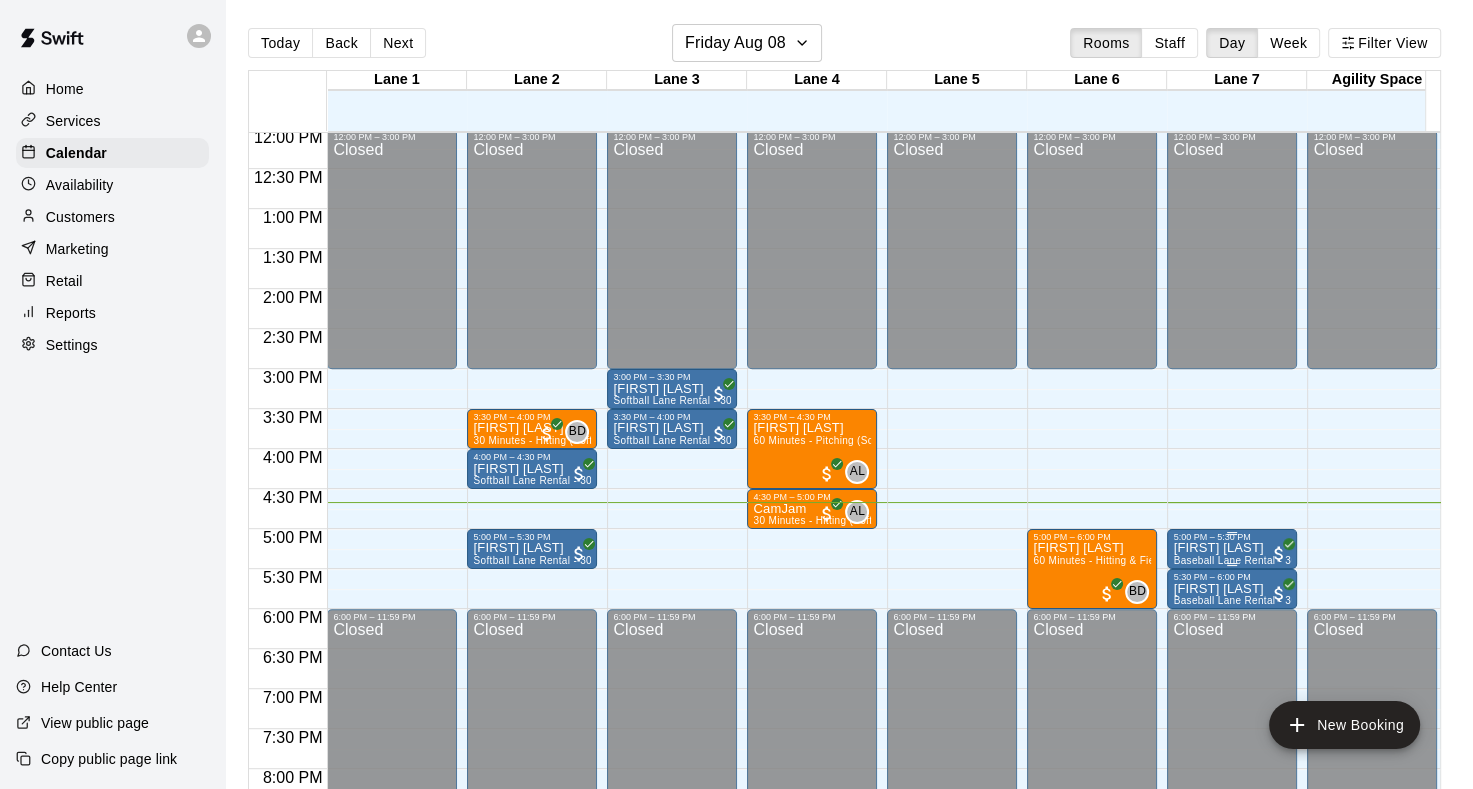 click on "5:00 PM – 5:30 PM" at bounding box center (1232, 537) 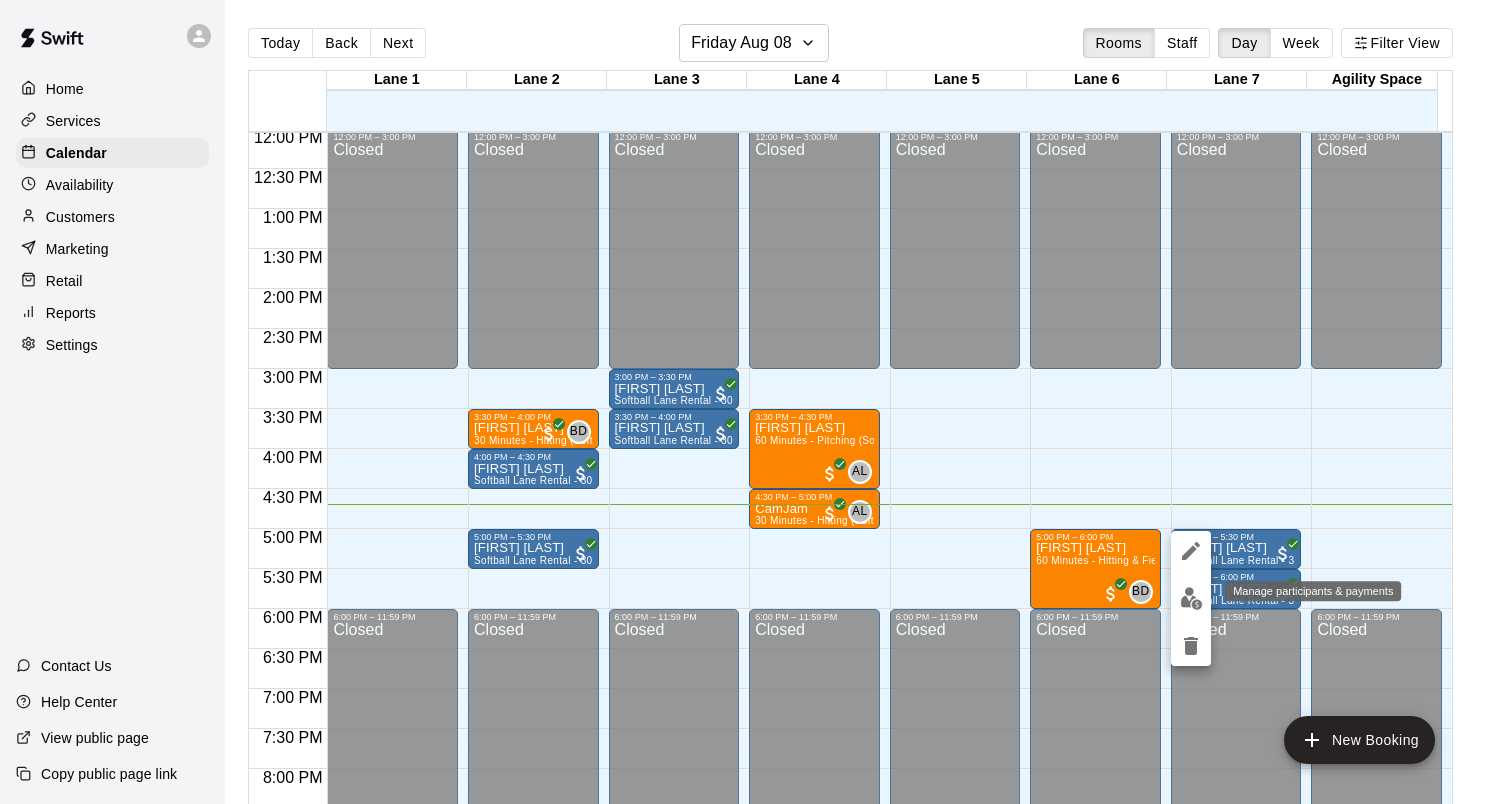 click at bounding box center [1191, 598] 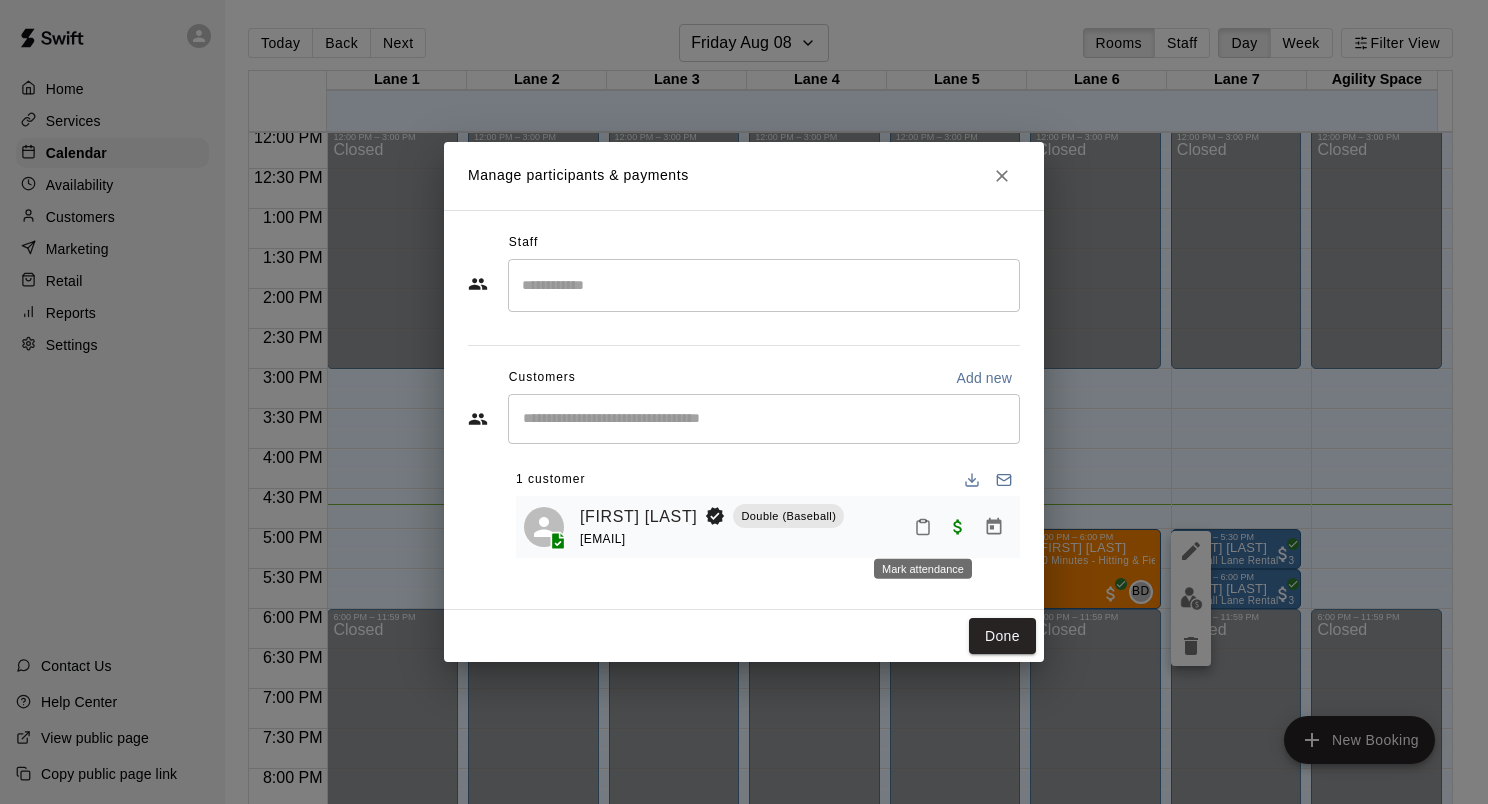 click 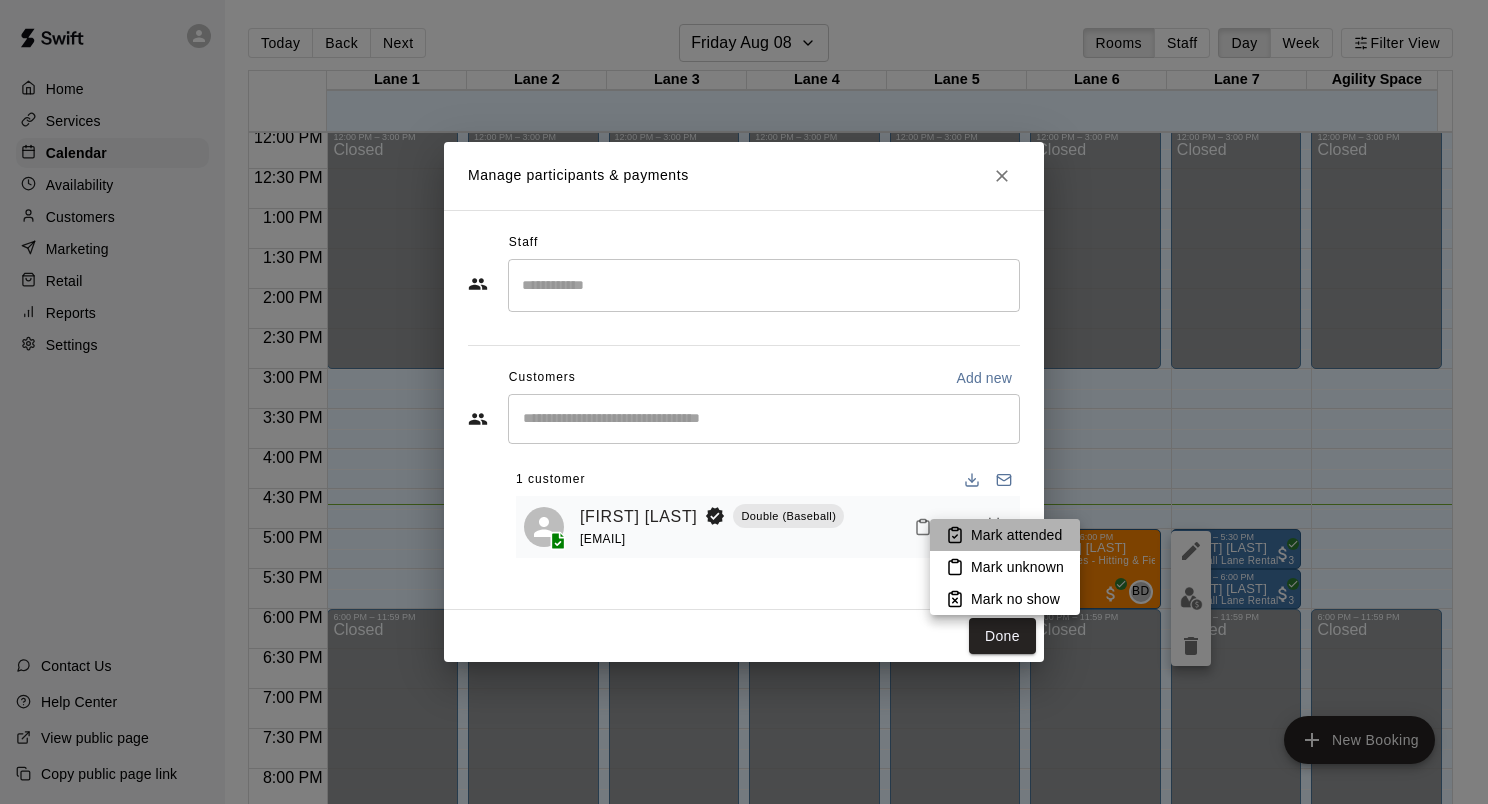 click on "Mark attended" at bounding box center (1005, 535) 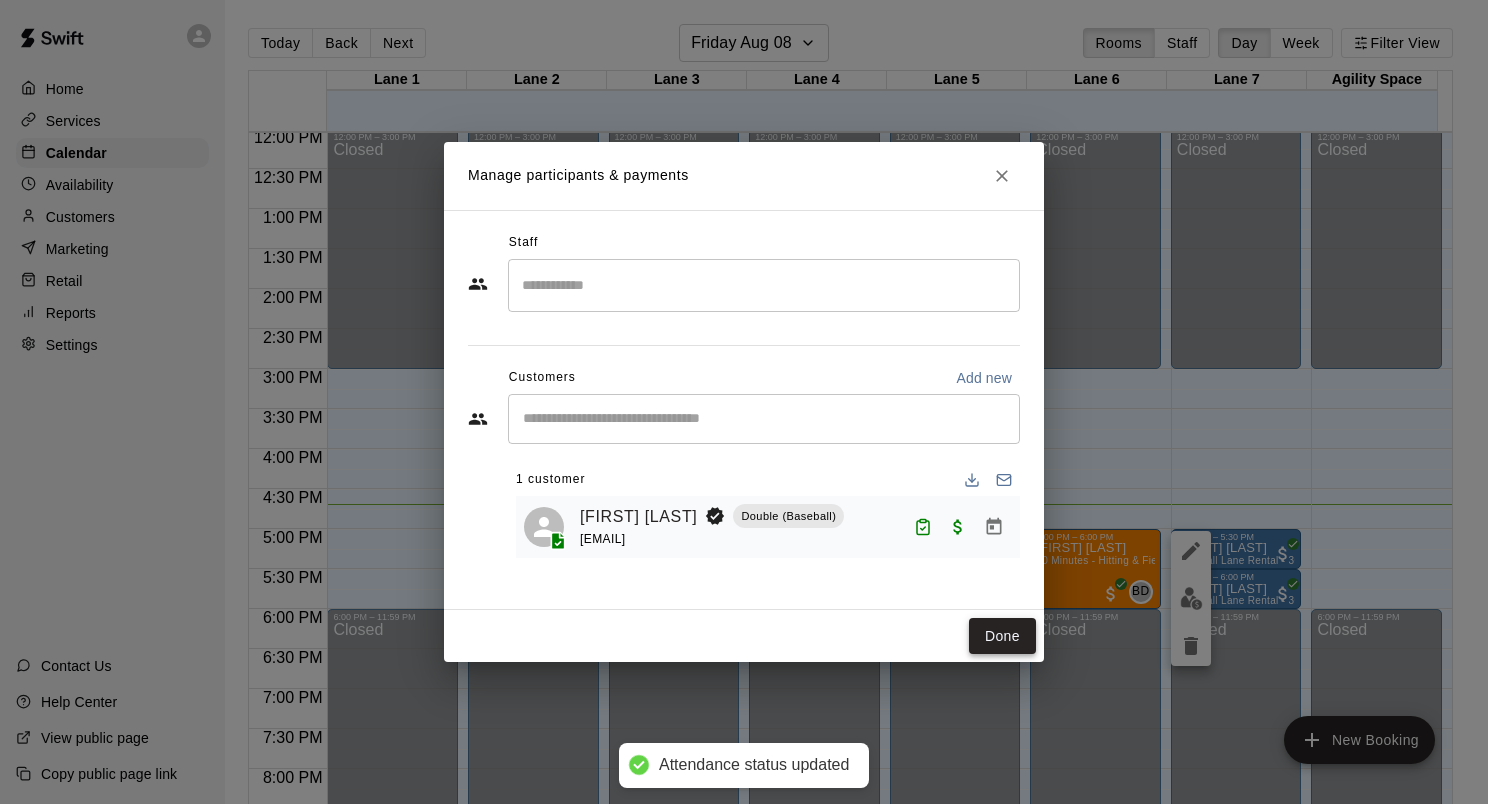 click on "Done" at bounding box center (1002, 636) 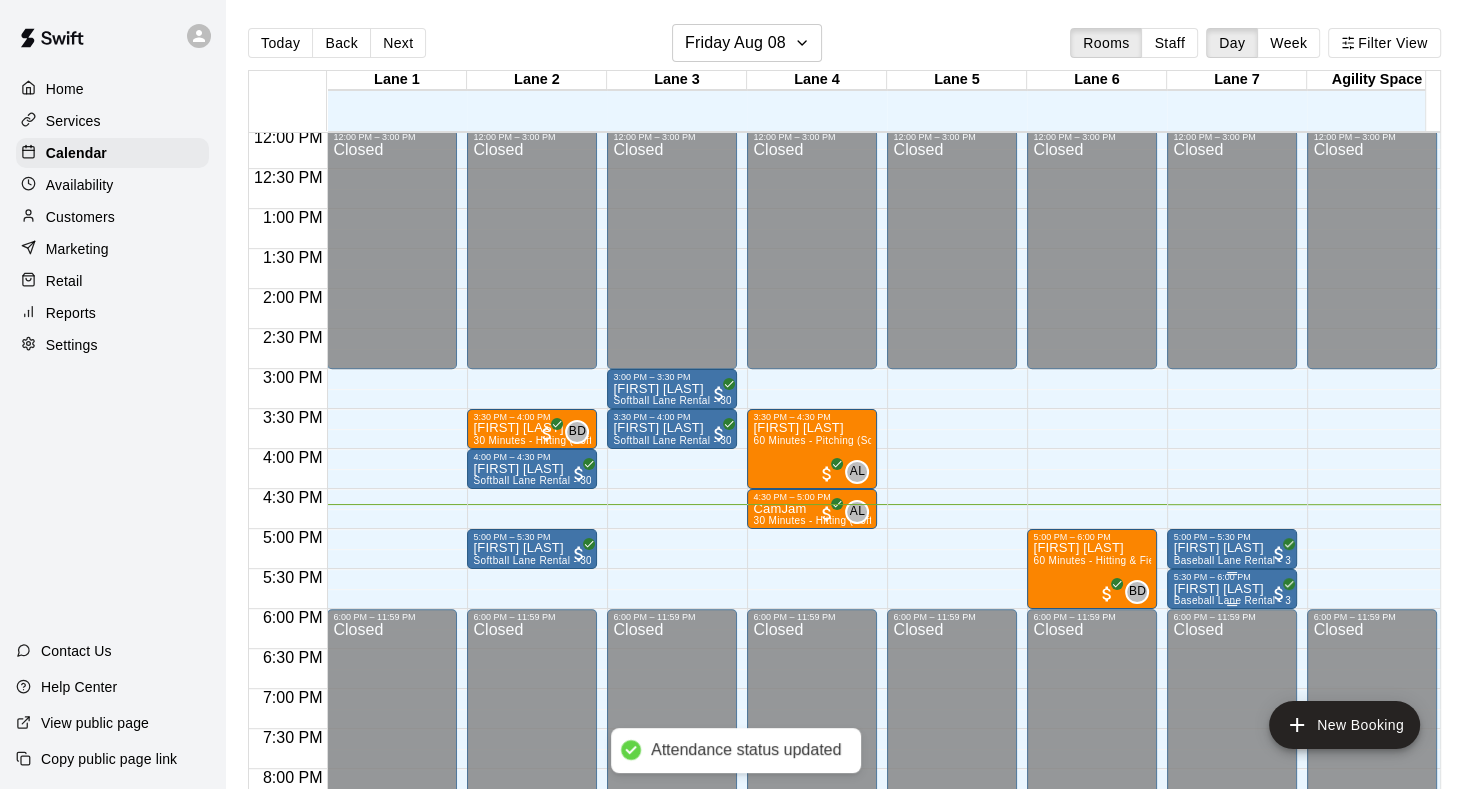 click on "[FIRST] [LAST] Baseball Lane Rental - 30 Minutes" at bounding box center (1232, 976) 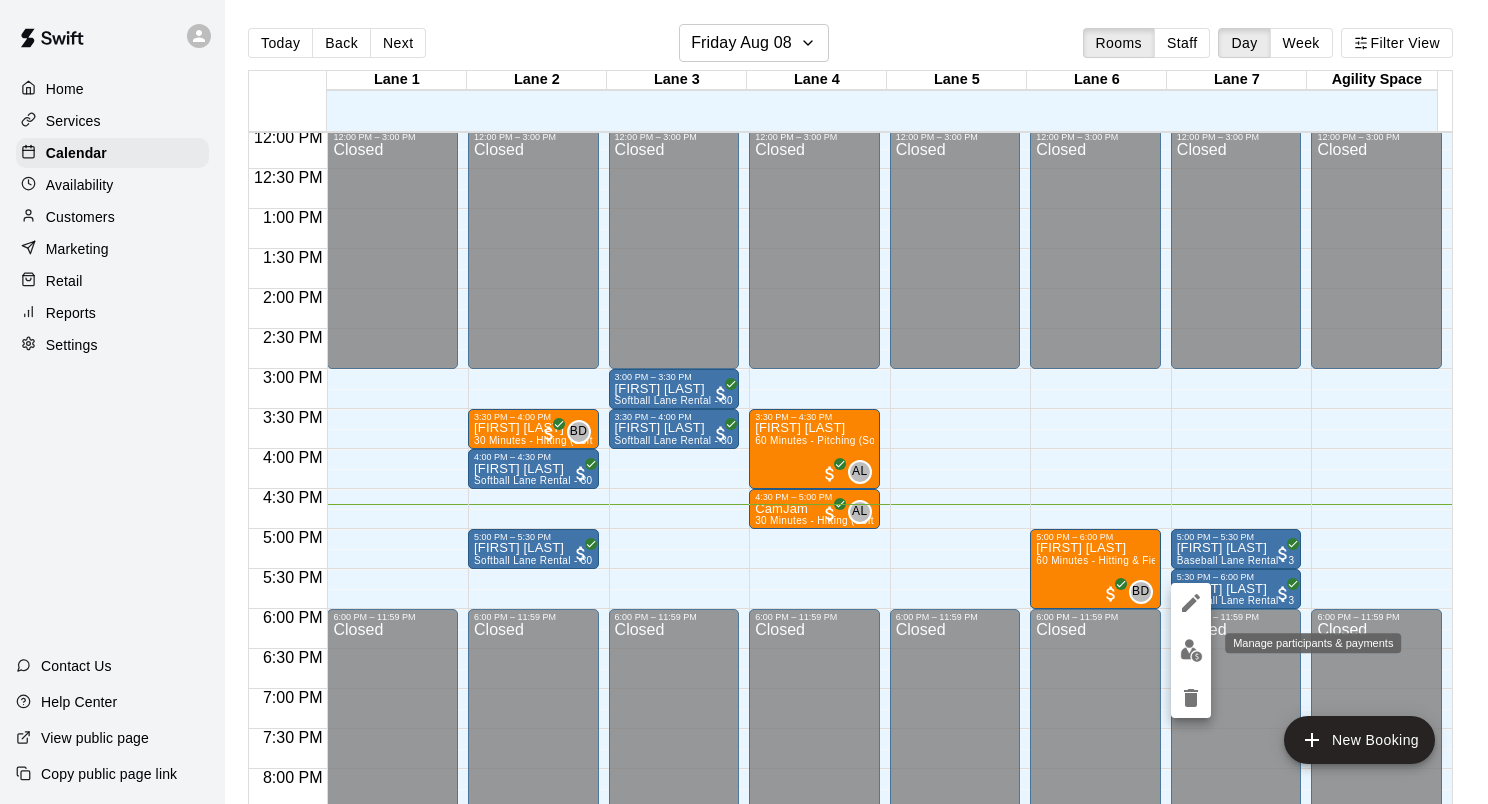 click at bounding box center [1191, 650] 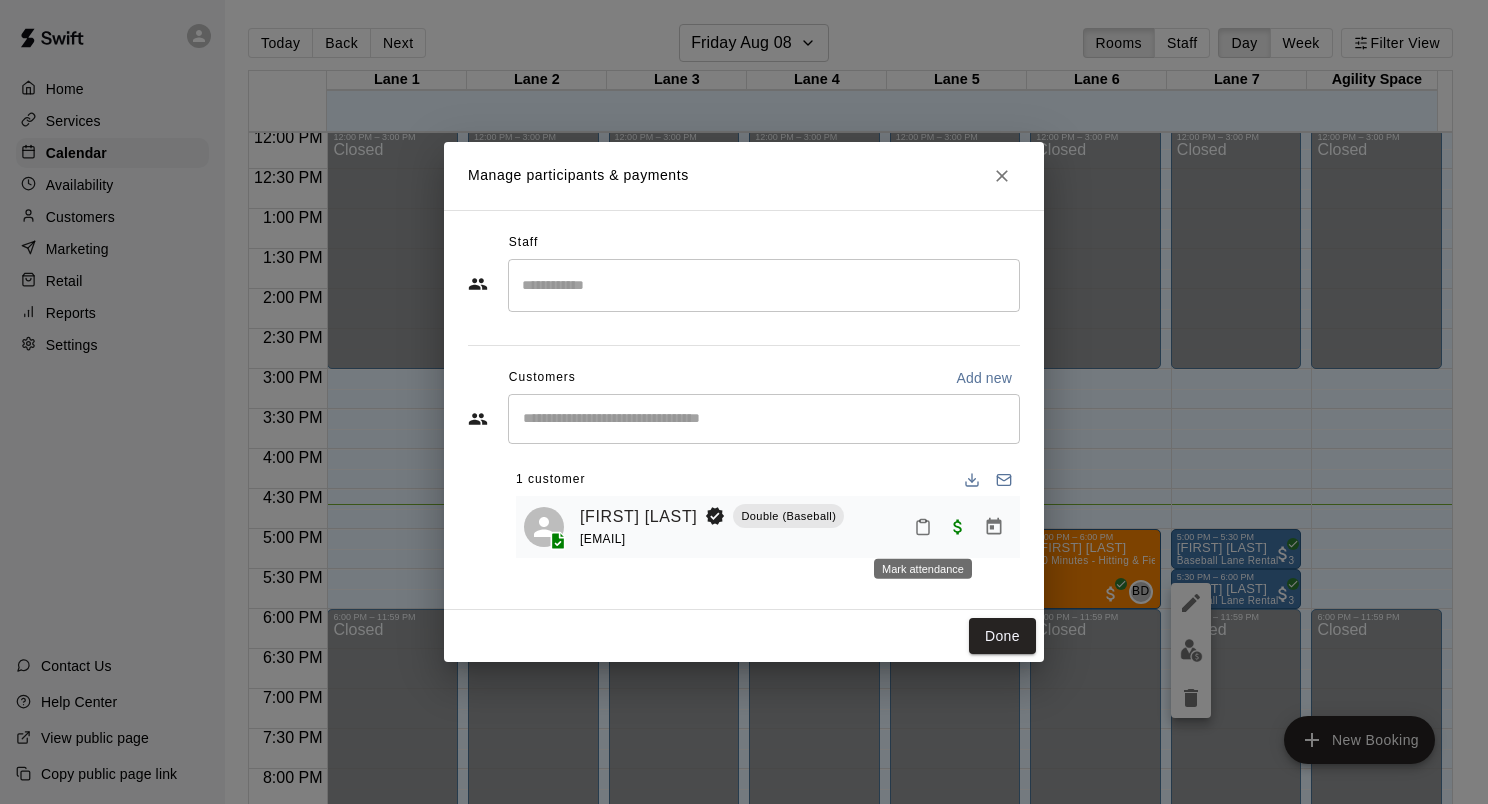 click at bounding box center [923, 527] 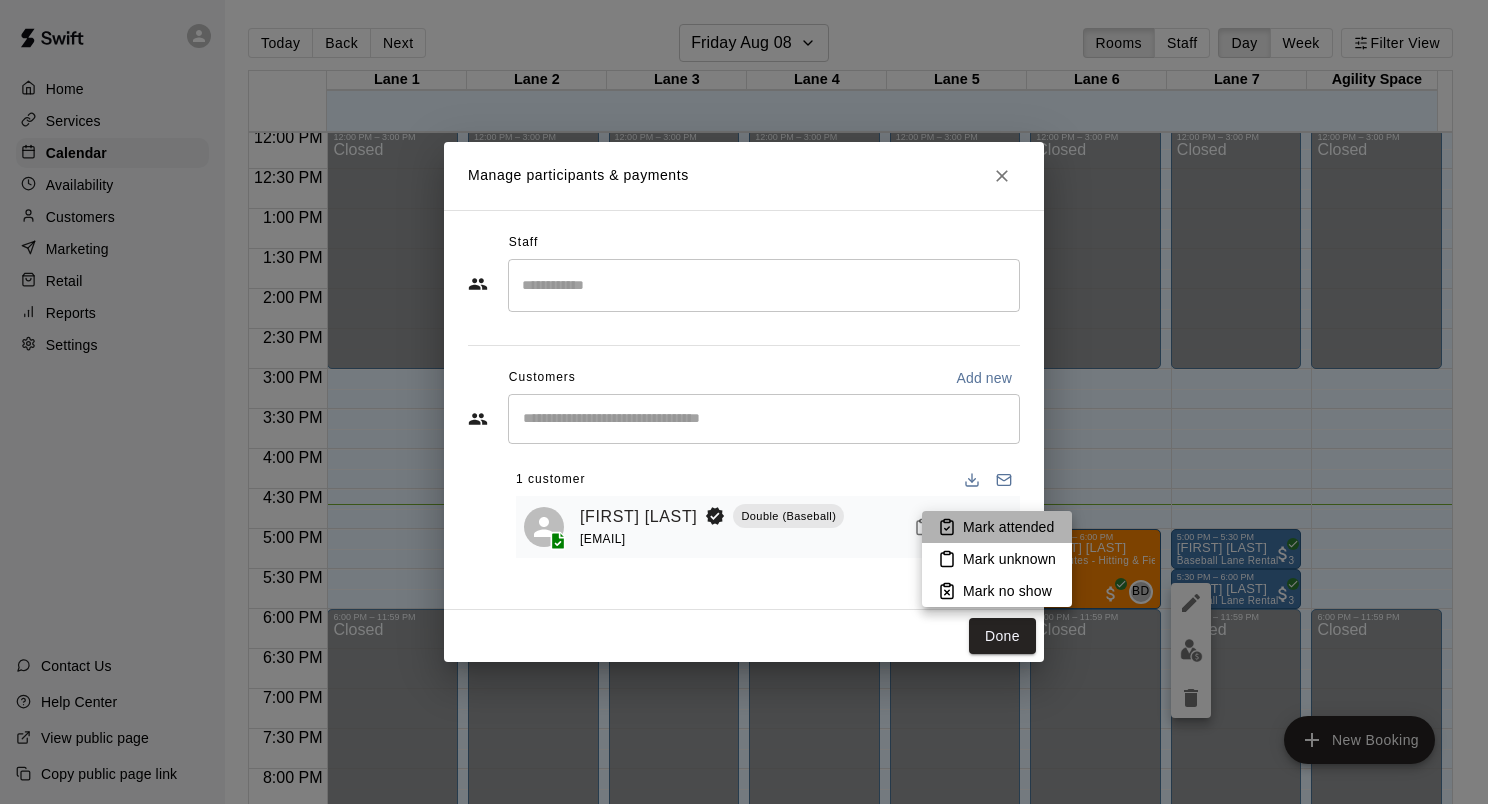 click on "Mark attended" at bounding box center (1008, 527) 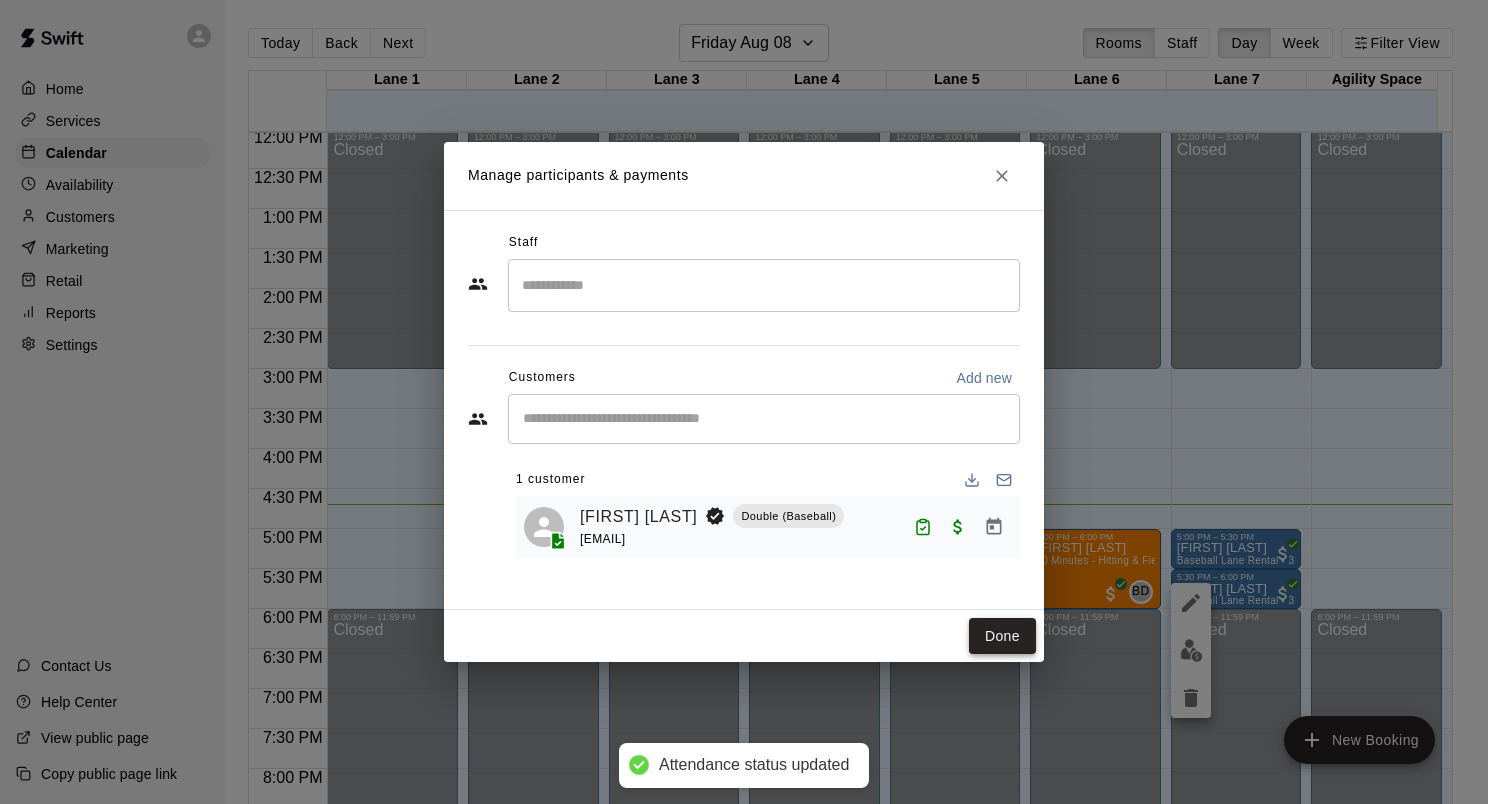 click on "Done" at bounding box center (1002, 636) 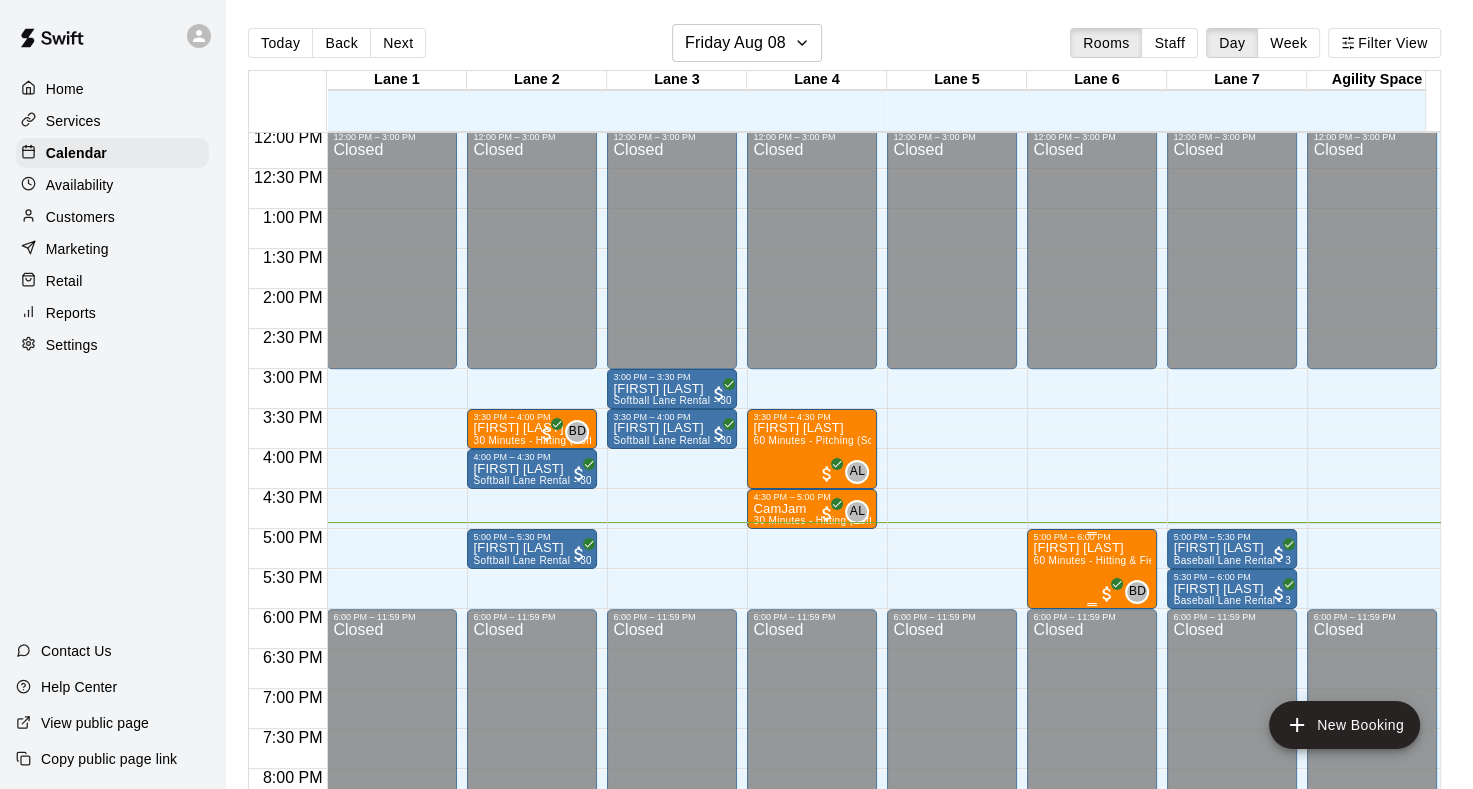 click on "[FIRST] [LAST] 60 Minutes - Hitting & Fielding (Baseball)" at bounding box center (1092, 936) 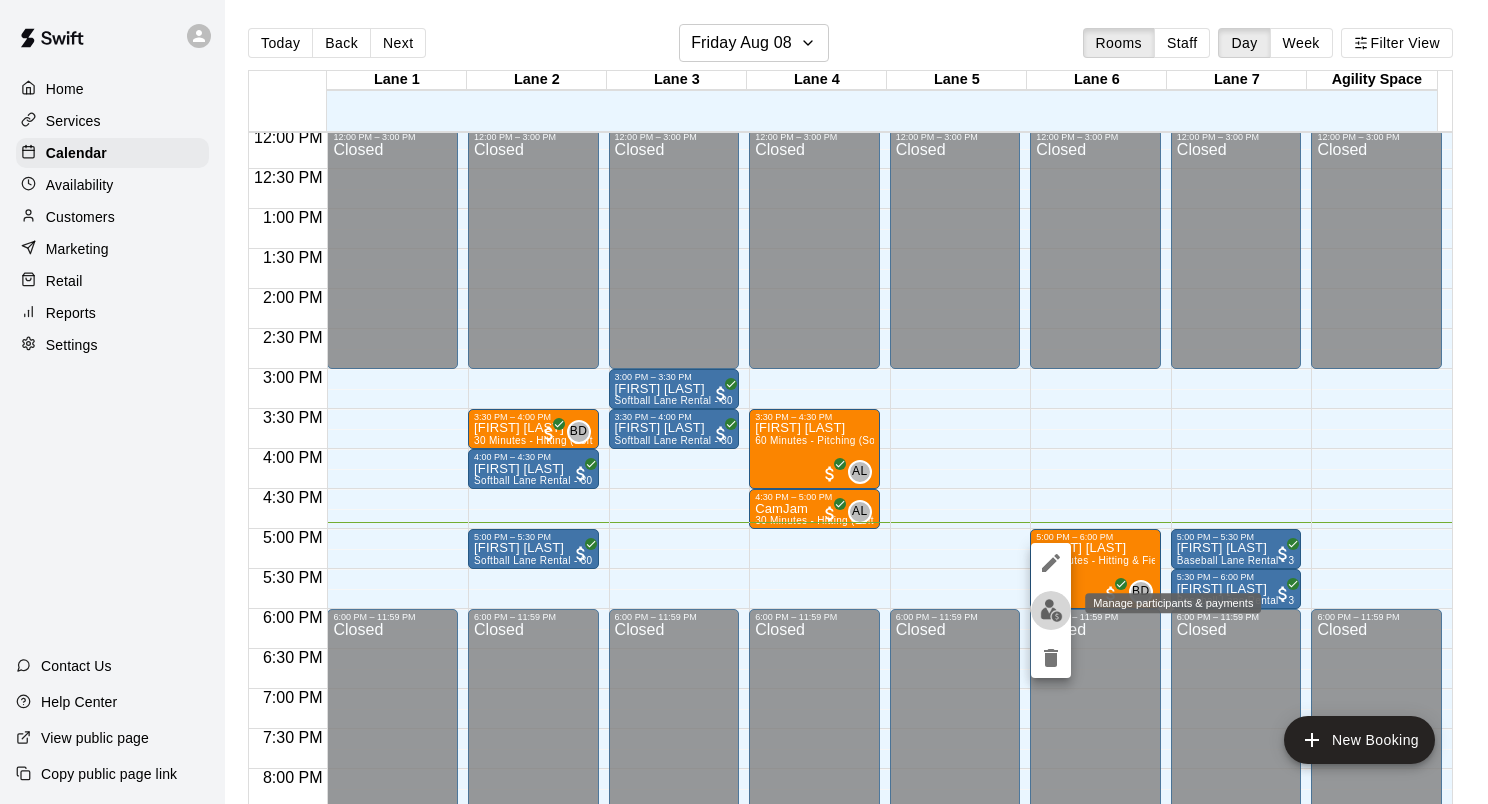 click at bounding box center [1051, 610] 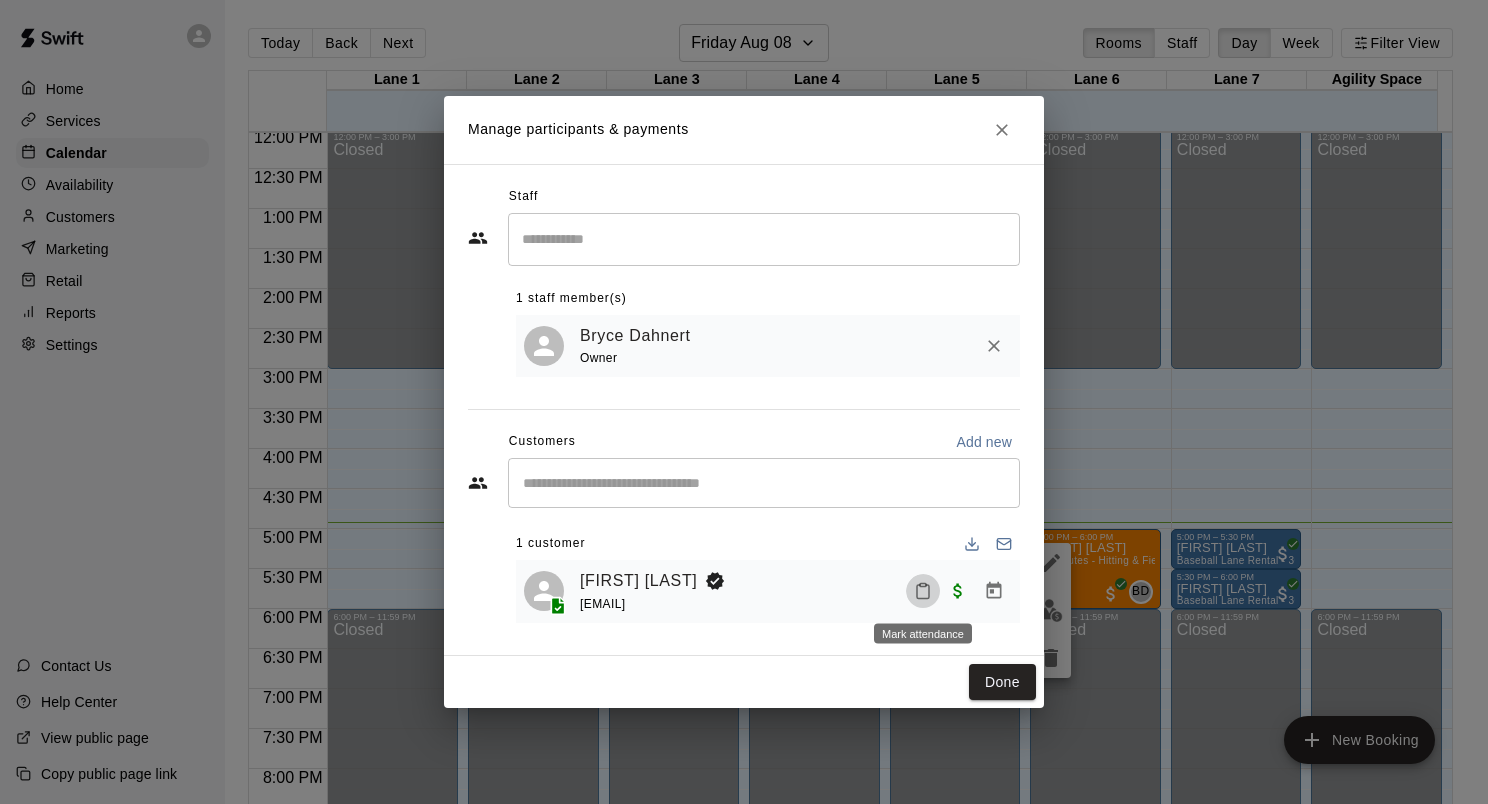 click 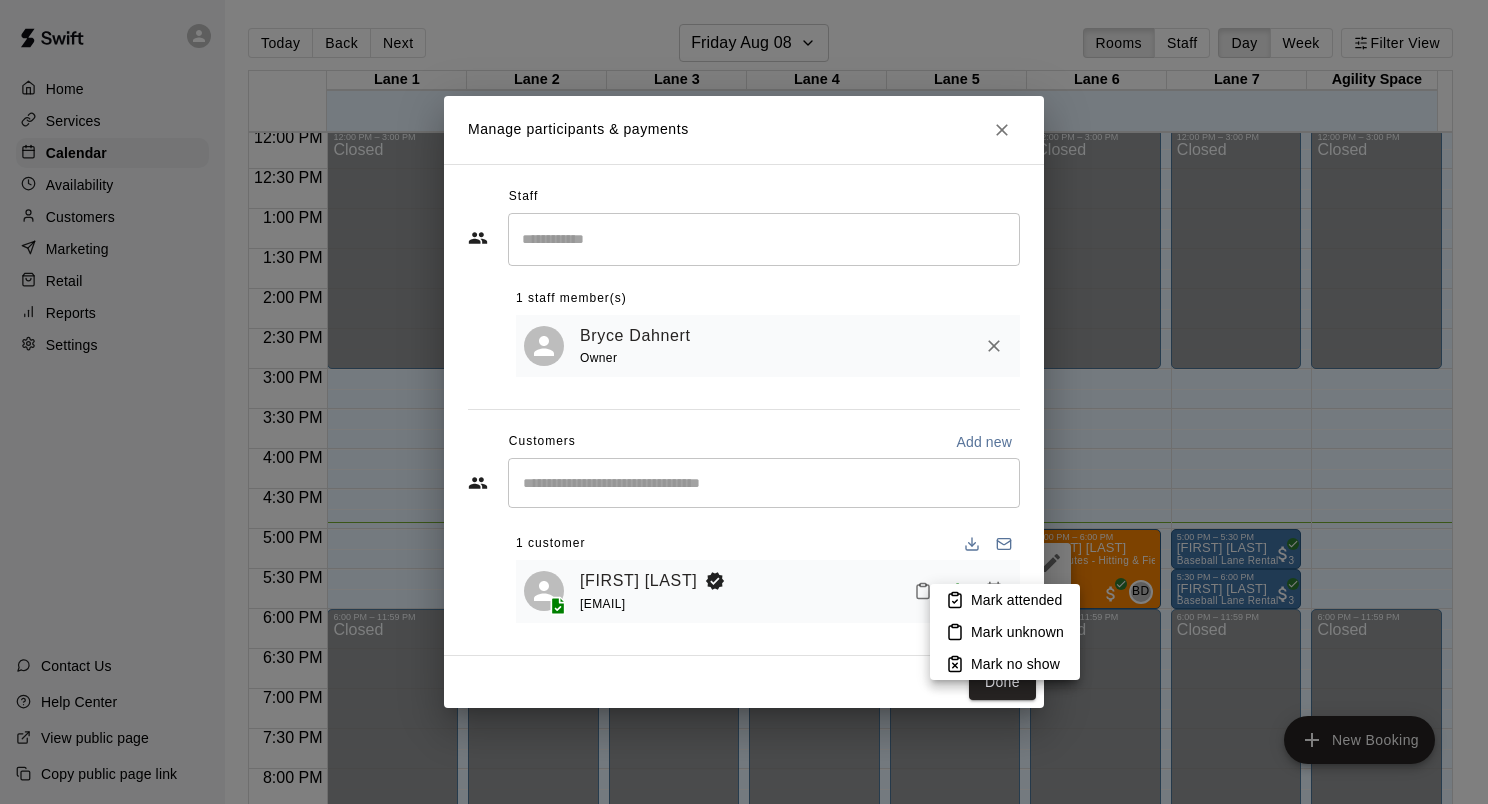 click on "Mark attended" at bounding box center [1016, 600] 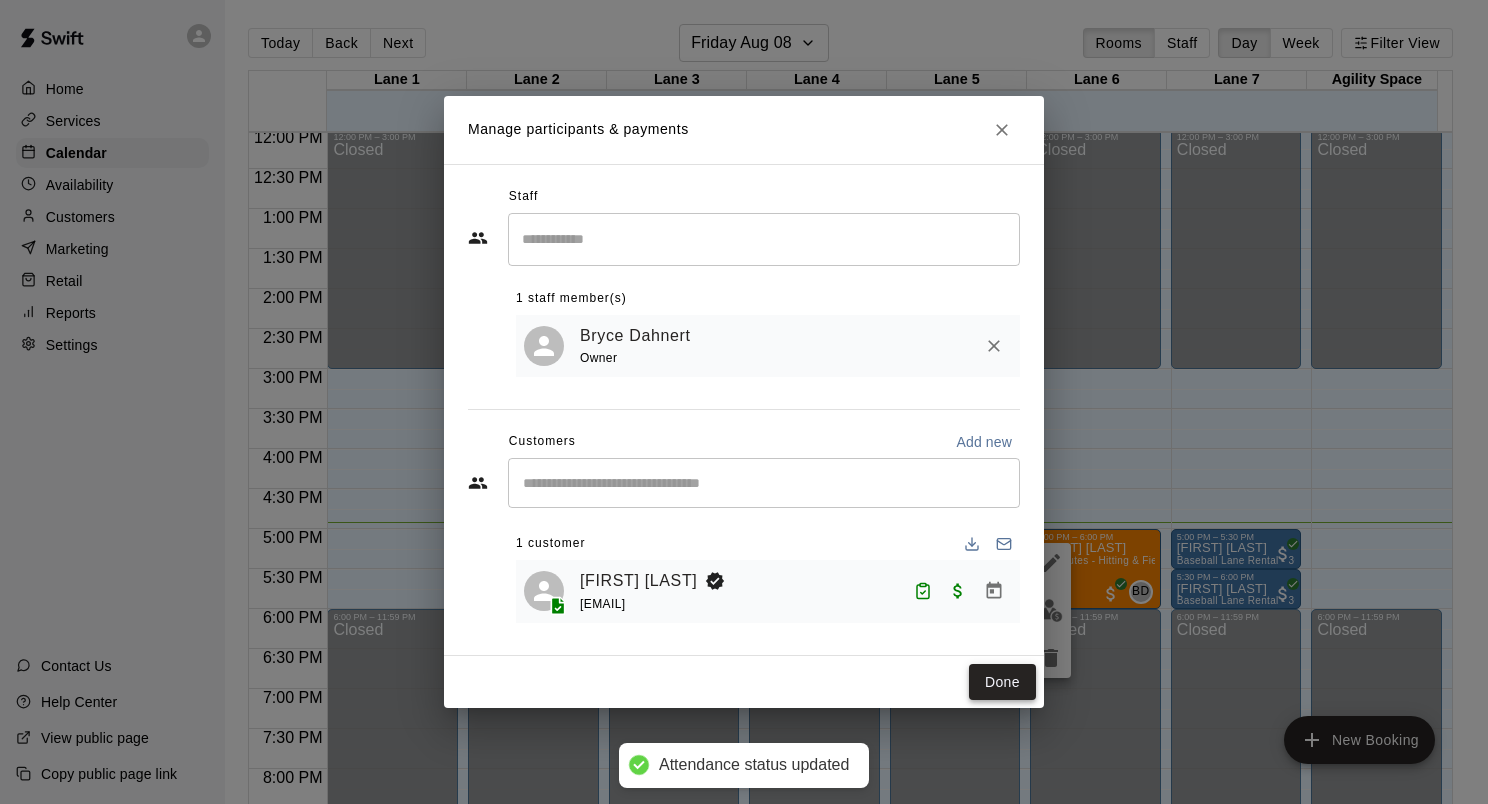 click on "Done" at bounding box center [1002, 682] 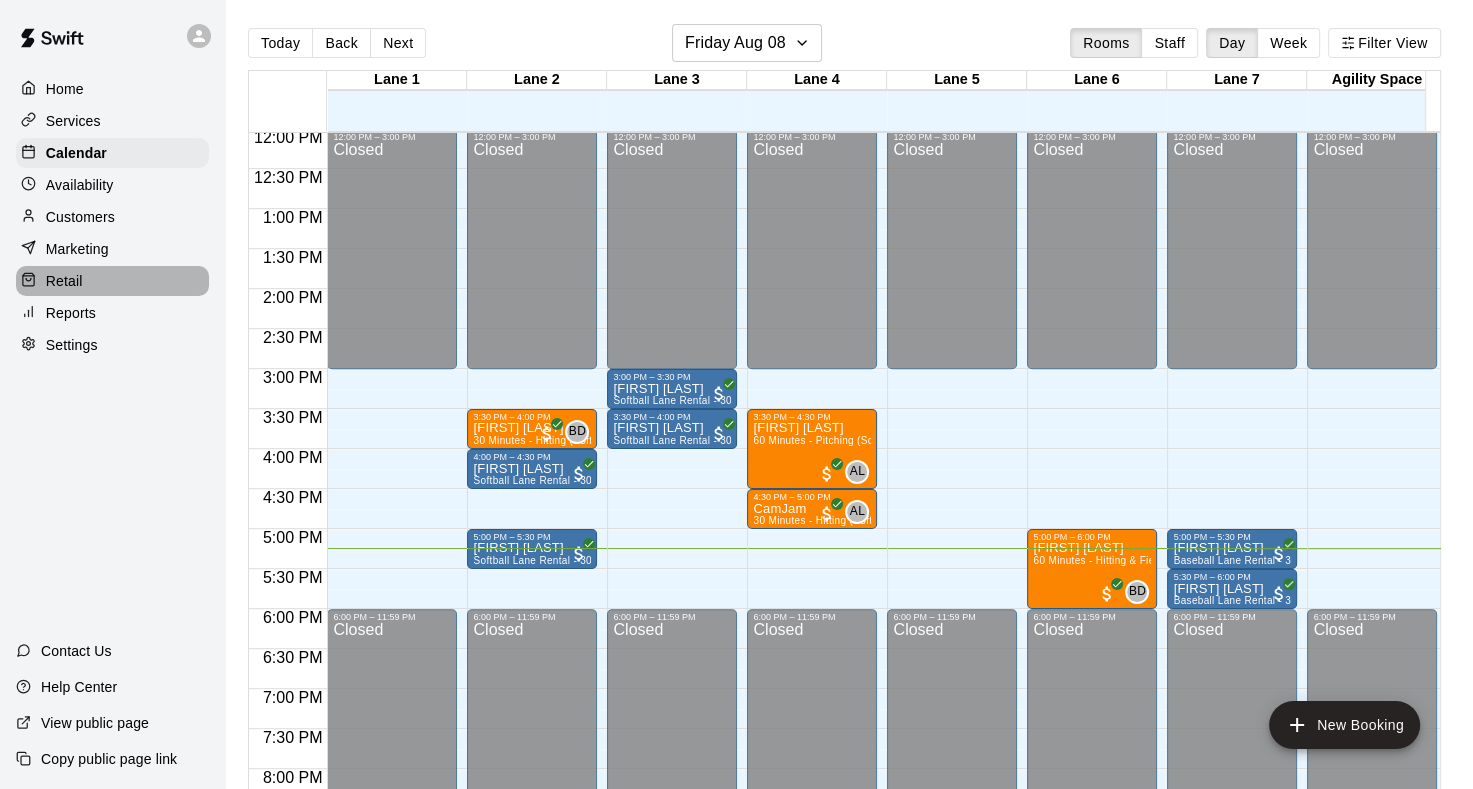 click on "Retail" at bounding box center [64, 281] 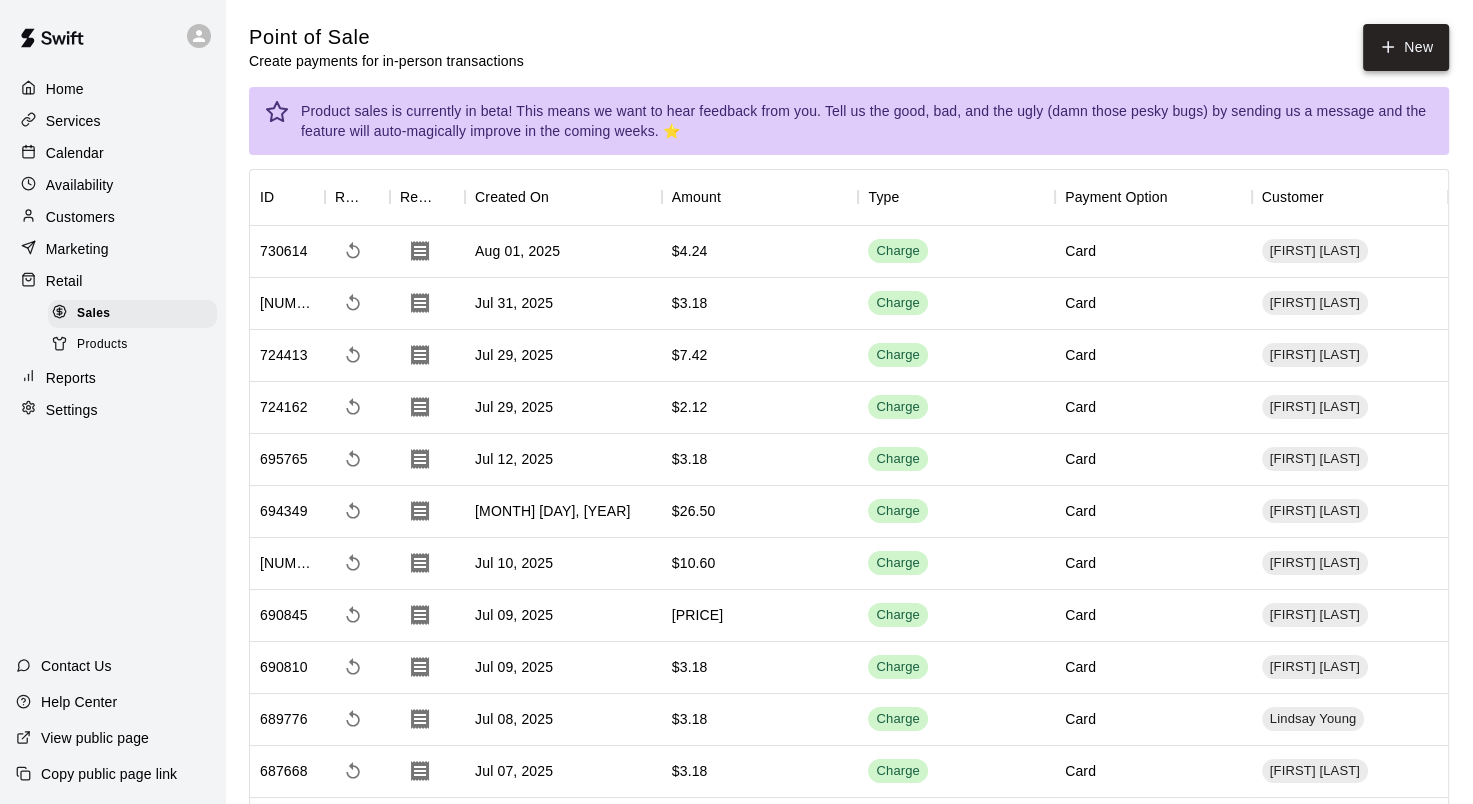 click on "New" at bounding box center [1406, 47] 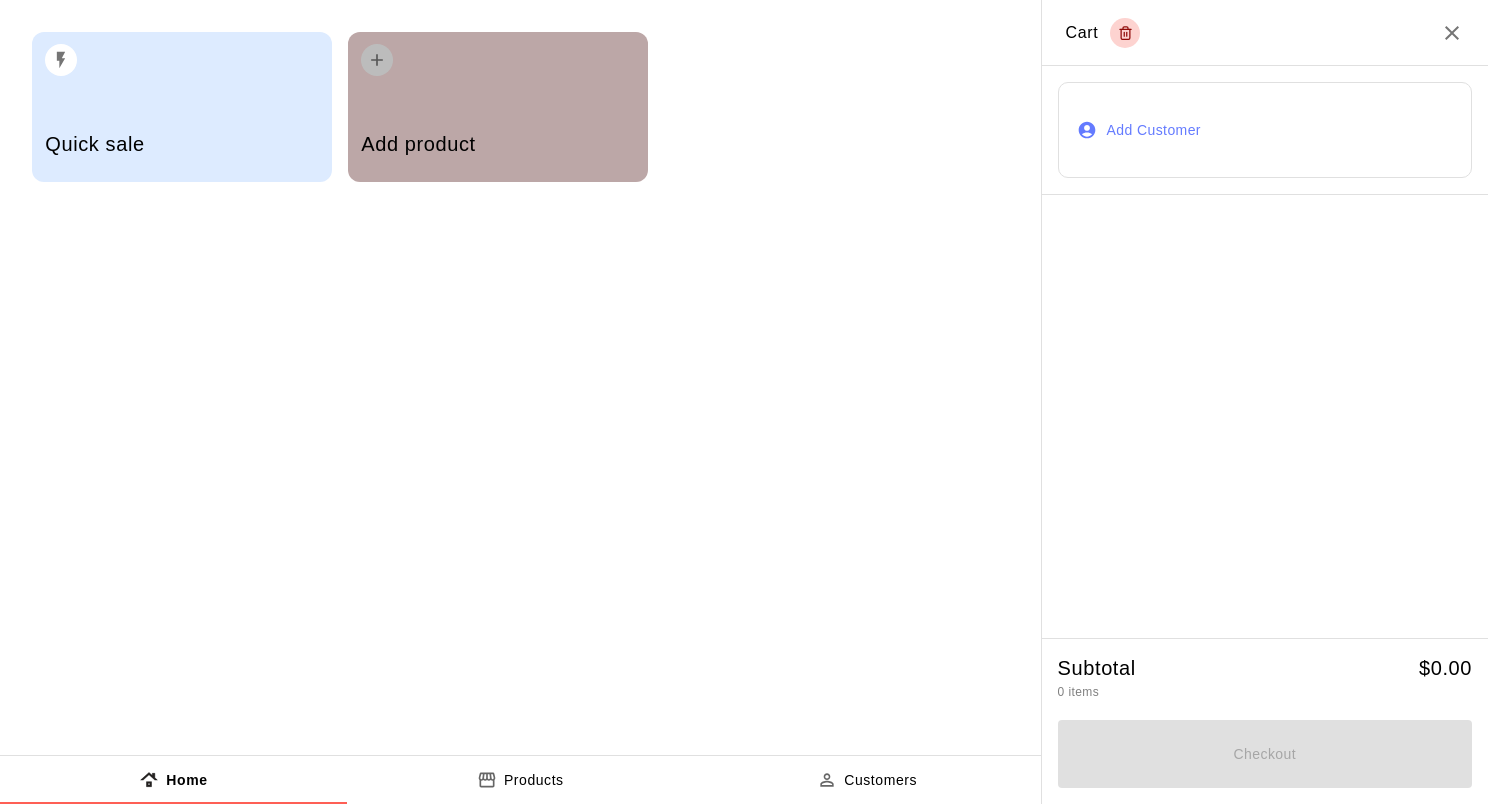 click on "Add product" at bounding box center [497, 144] 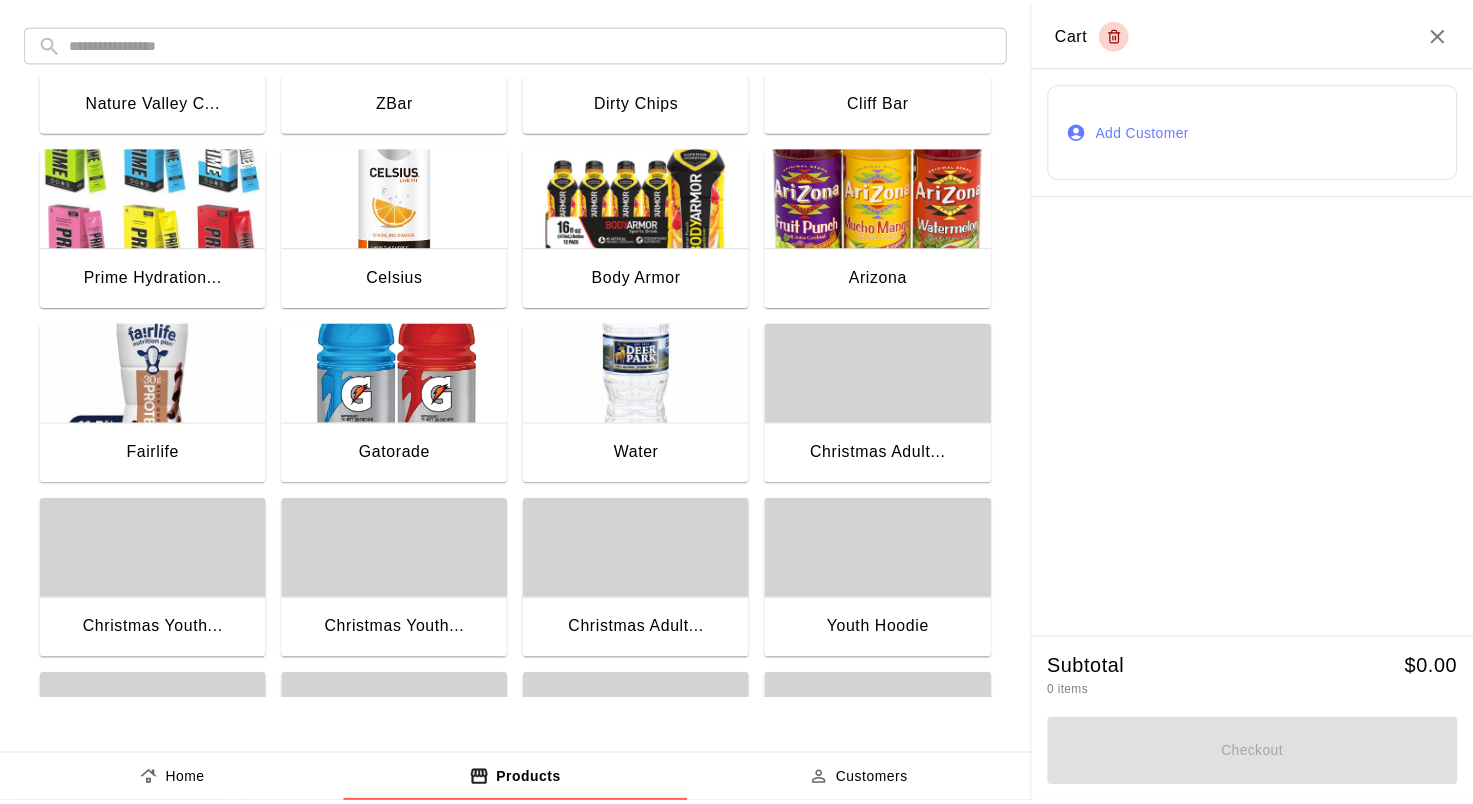 scroll, scrollTop: 1100, scrollLeft: 0, axis: vertical 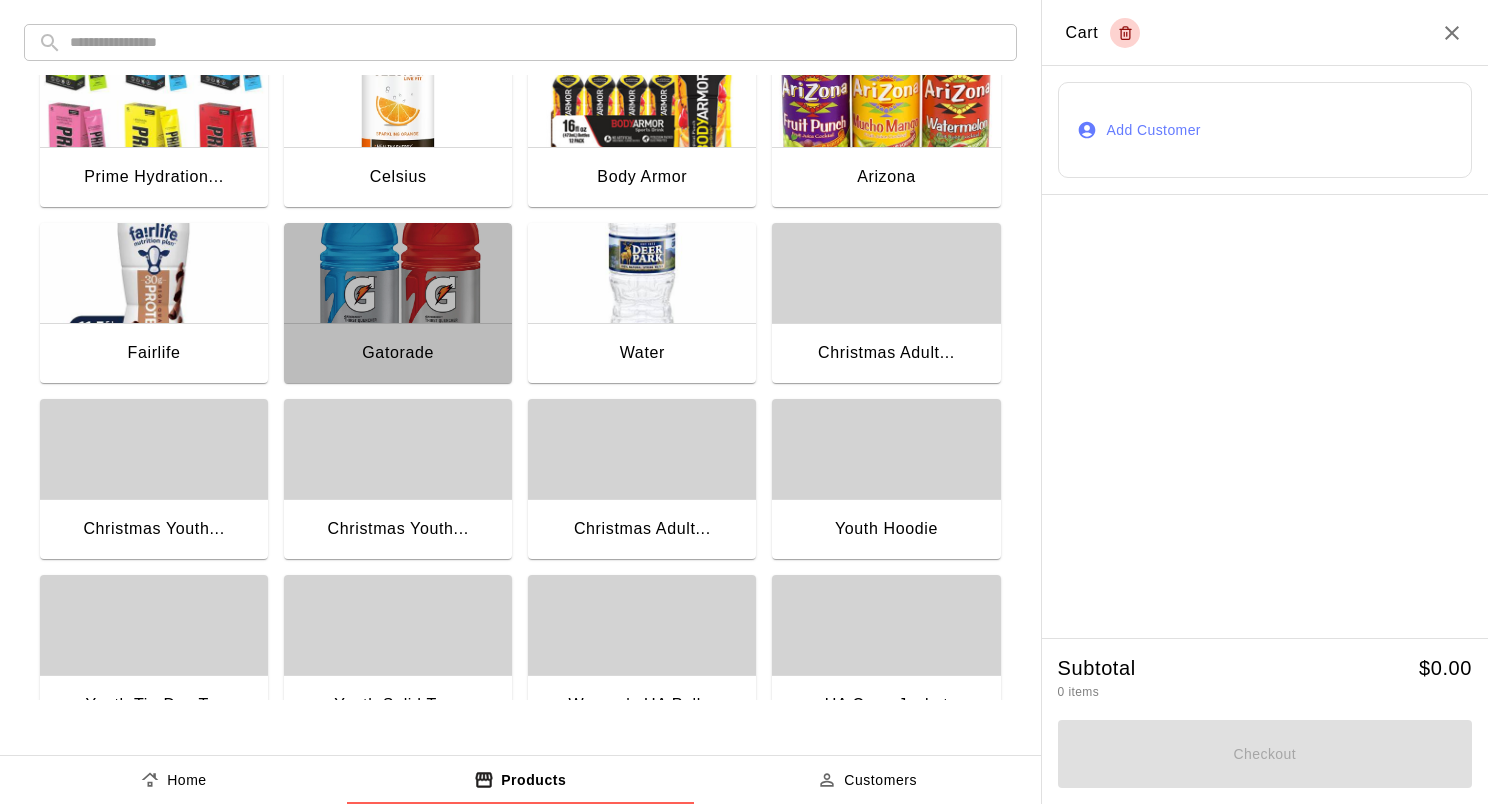 click at bounding box center (398, 273) 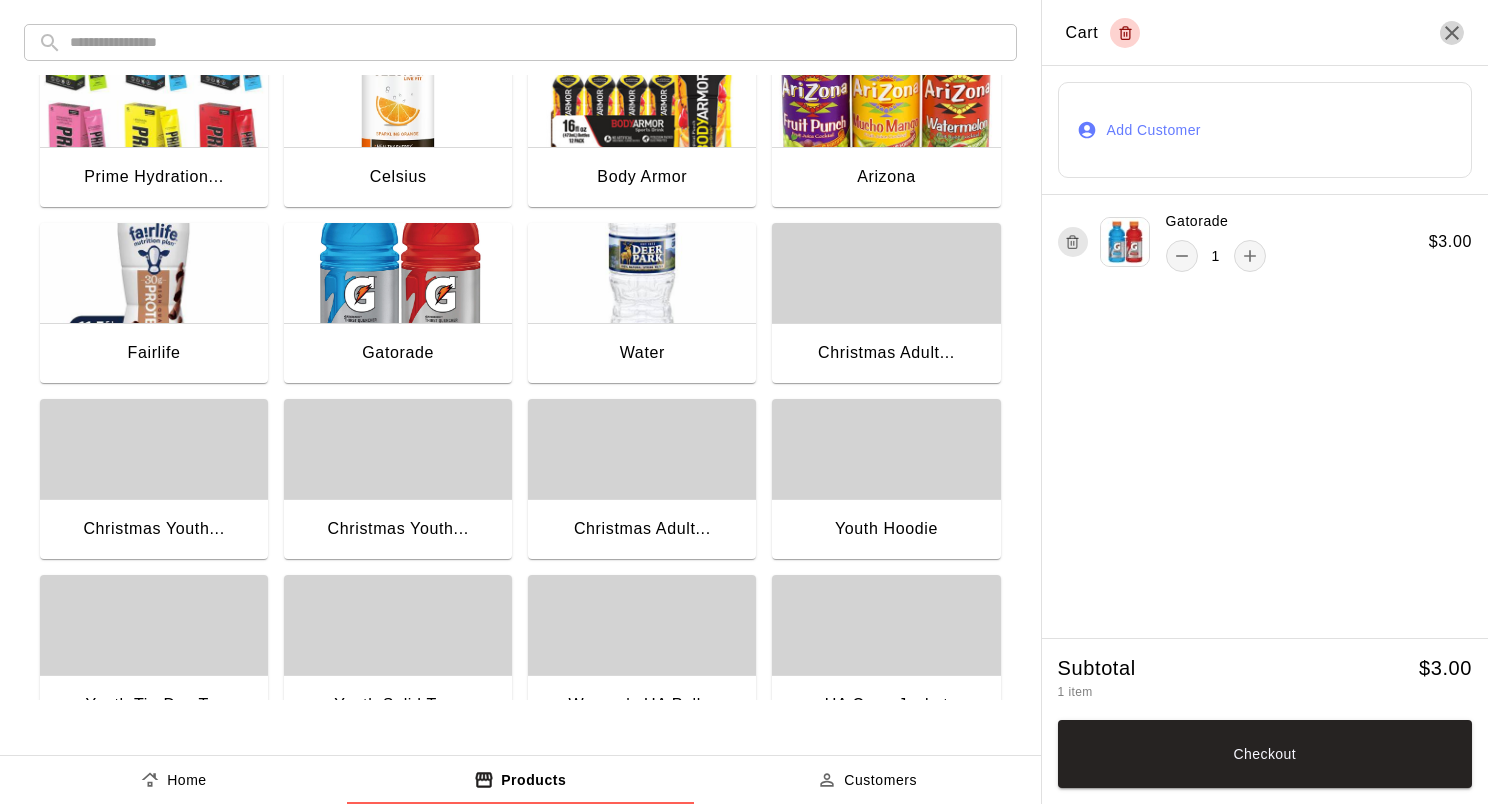drag, startPoint x: 1460, startPoint y: 34, endPoint x: 1442, endPoint y: 30, distance: 18.439089 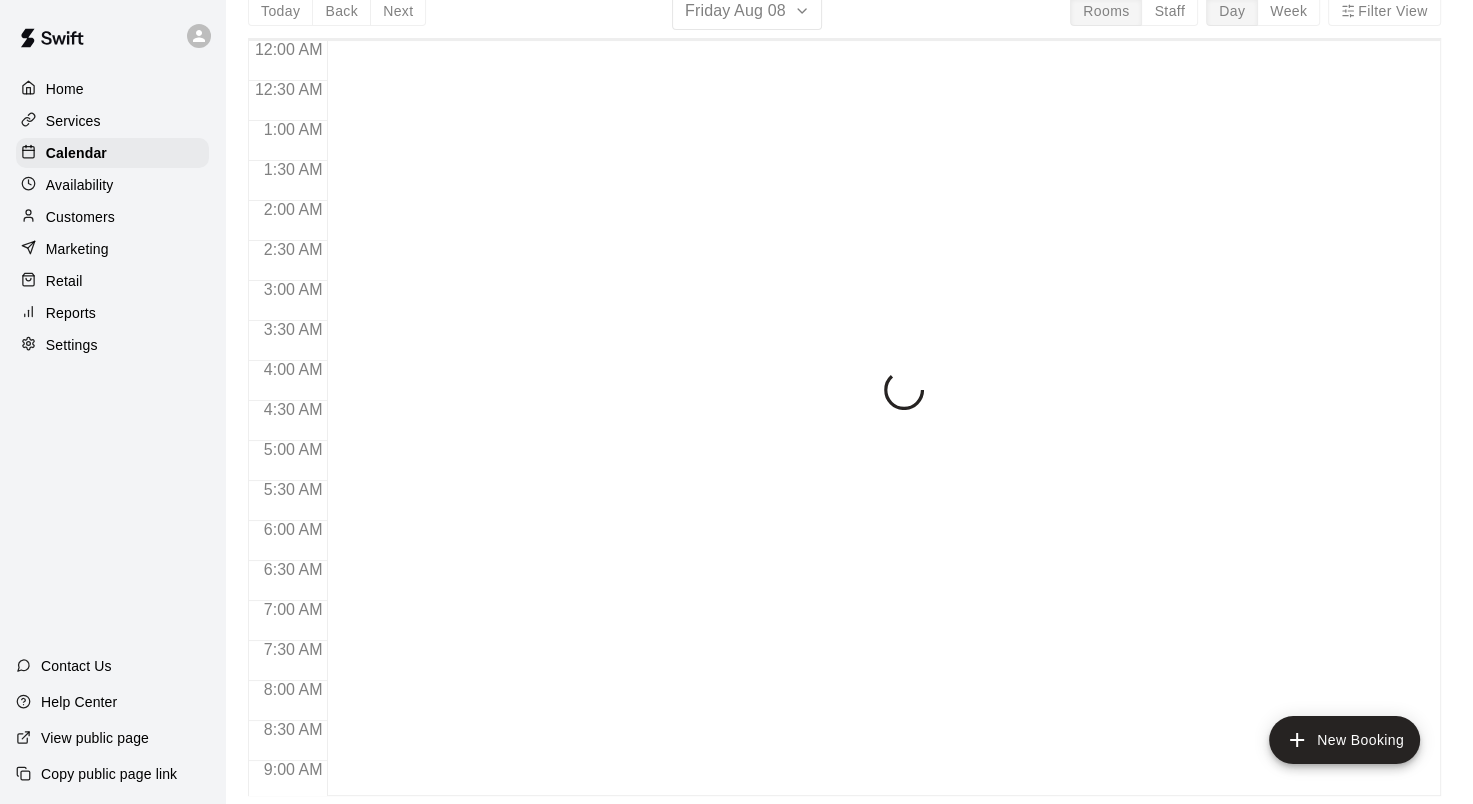 scroll, scrollTop: 32, scrollLeft: 0, axis: vertical 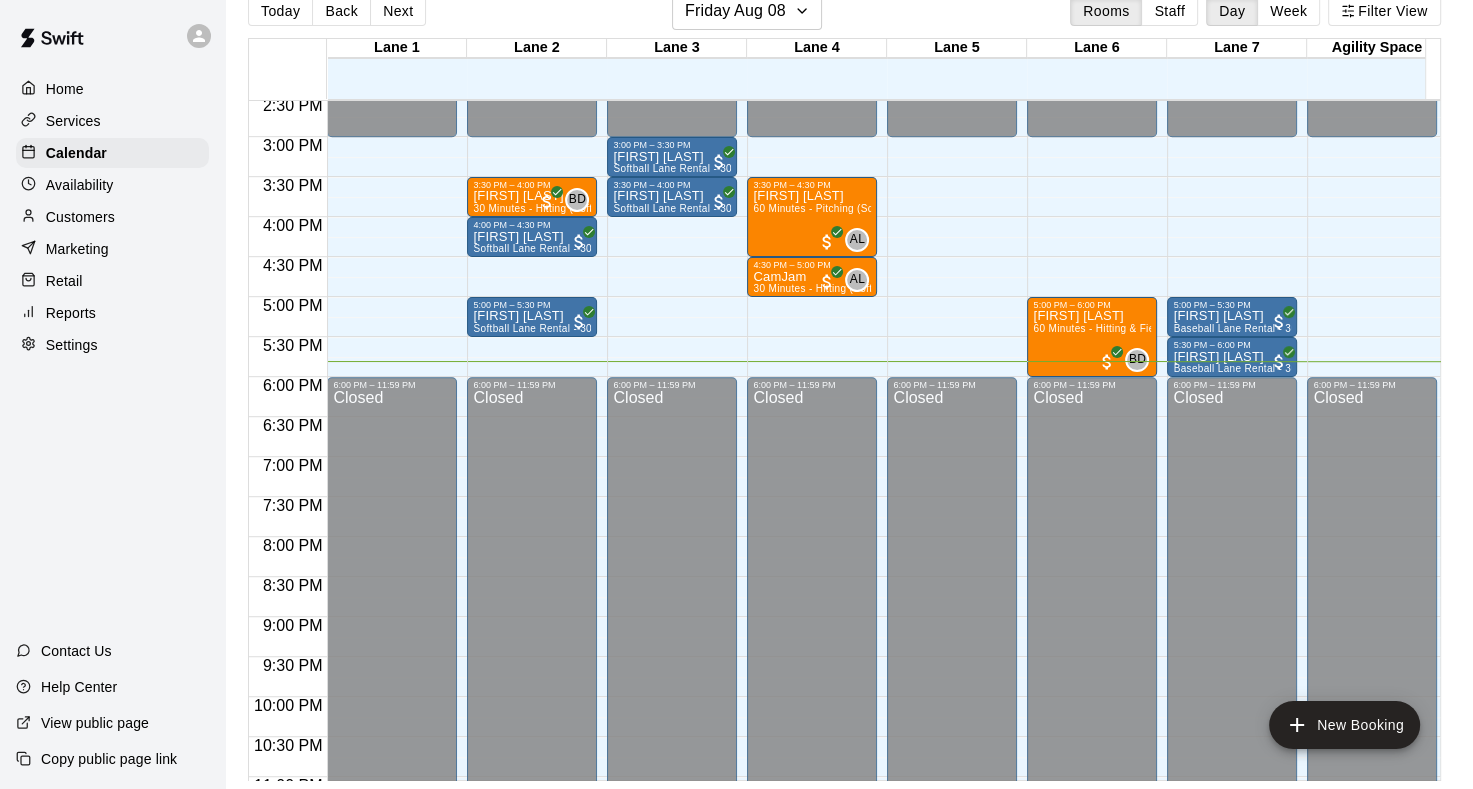 click on "Availability" at bounding box center (80, 185) 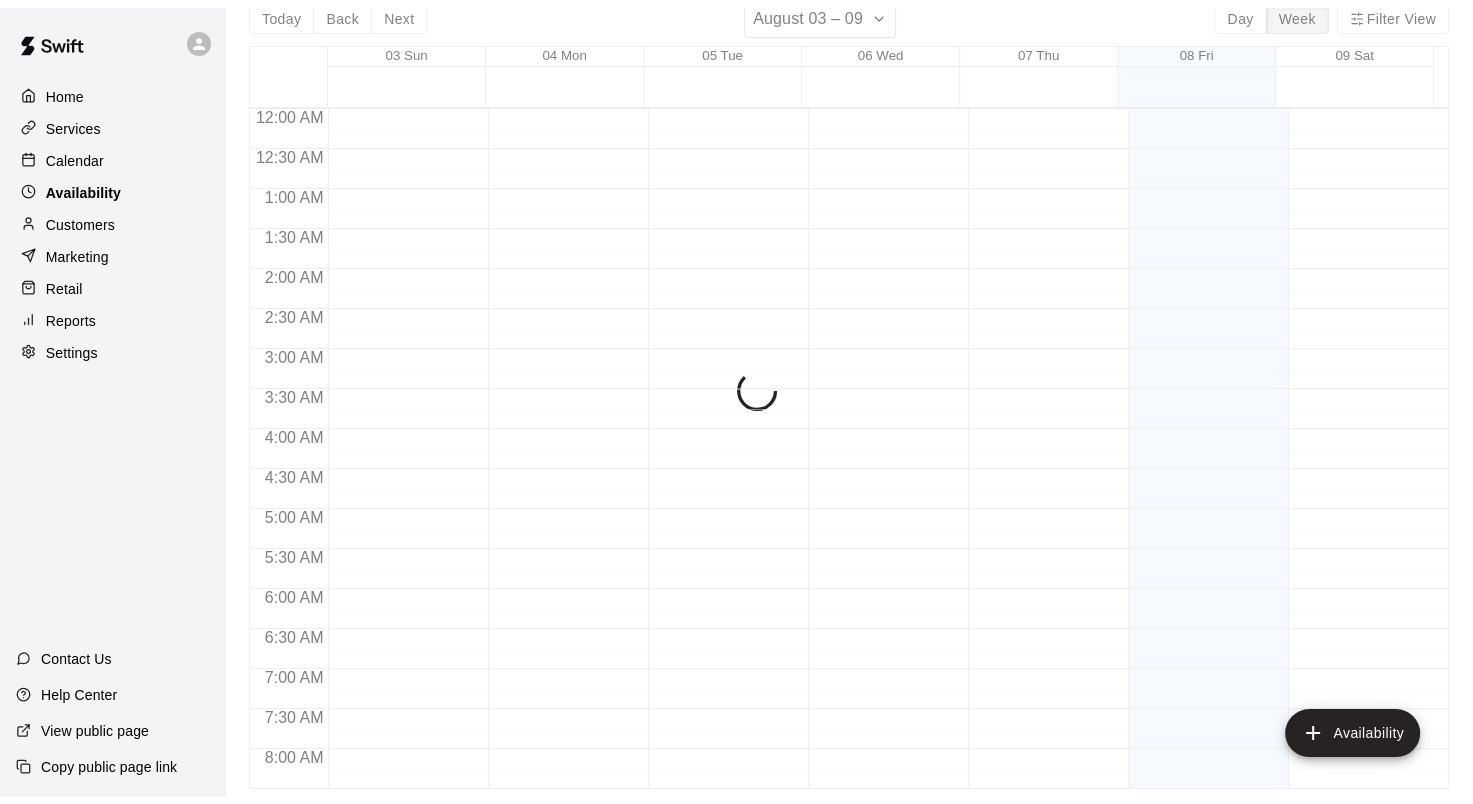 scroll, scrollTop: 0, scrollLeft: 0, axis: both 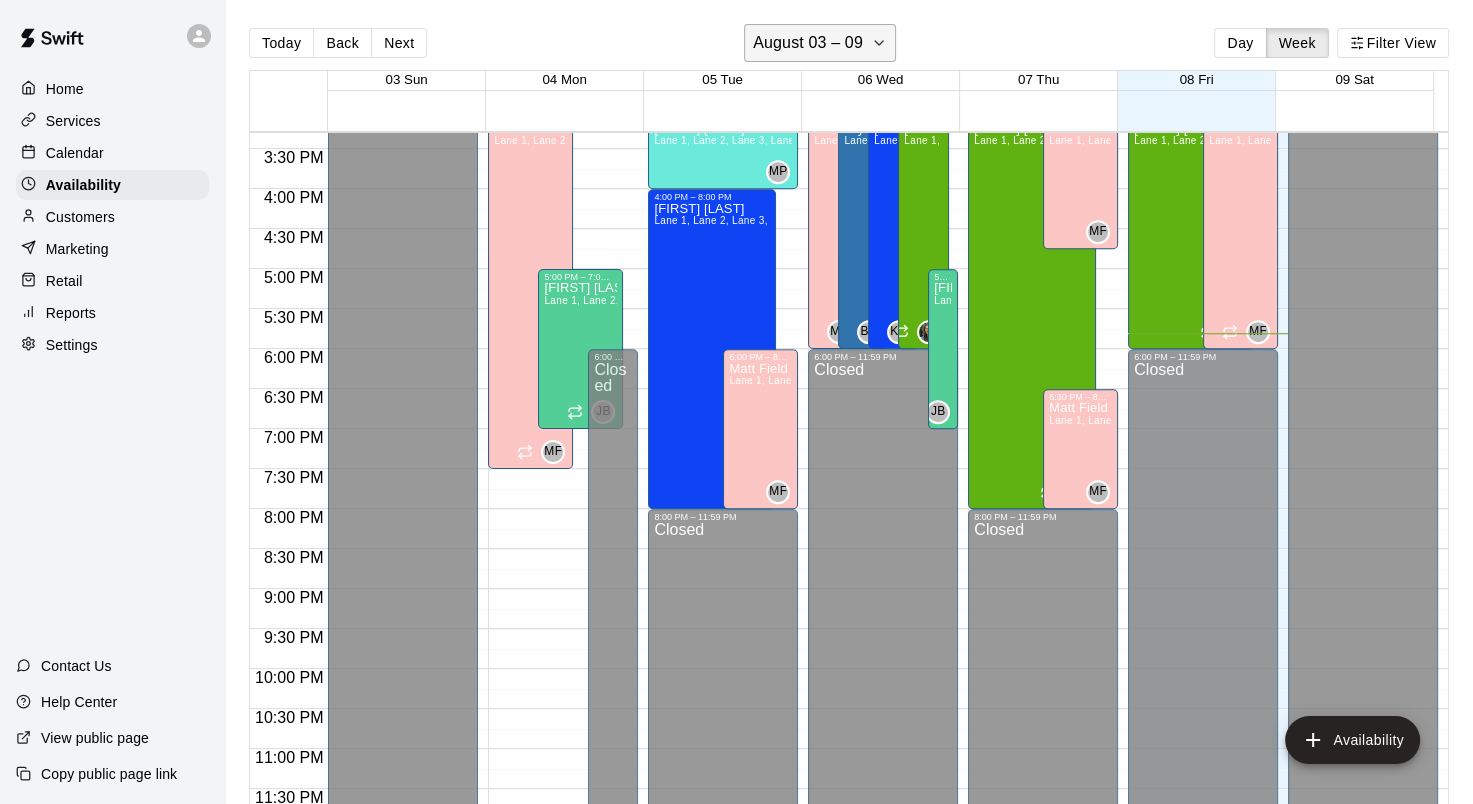 click 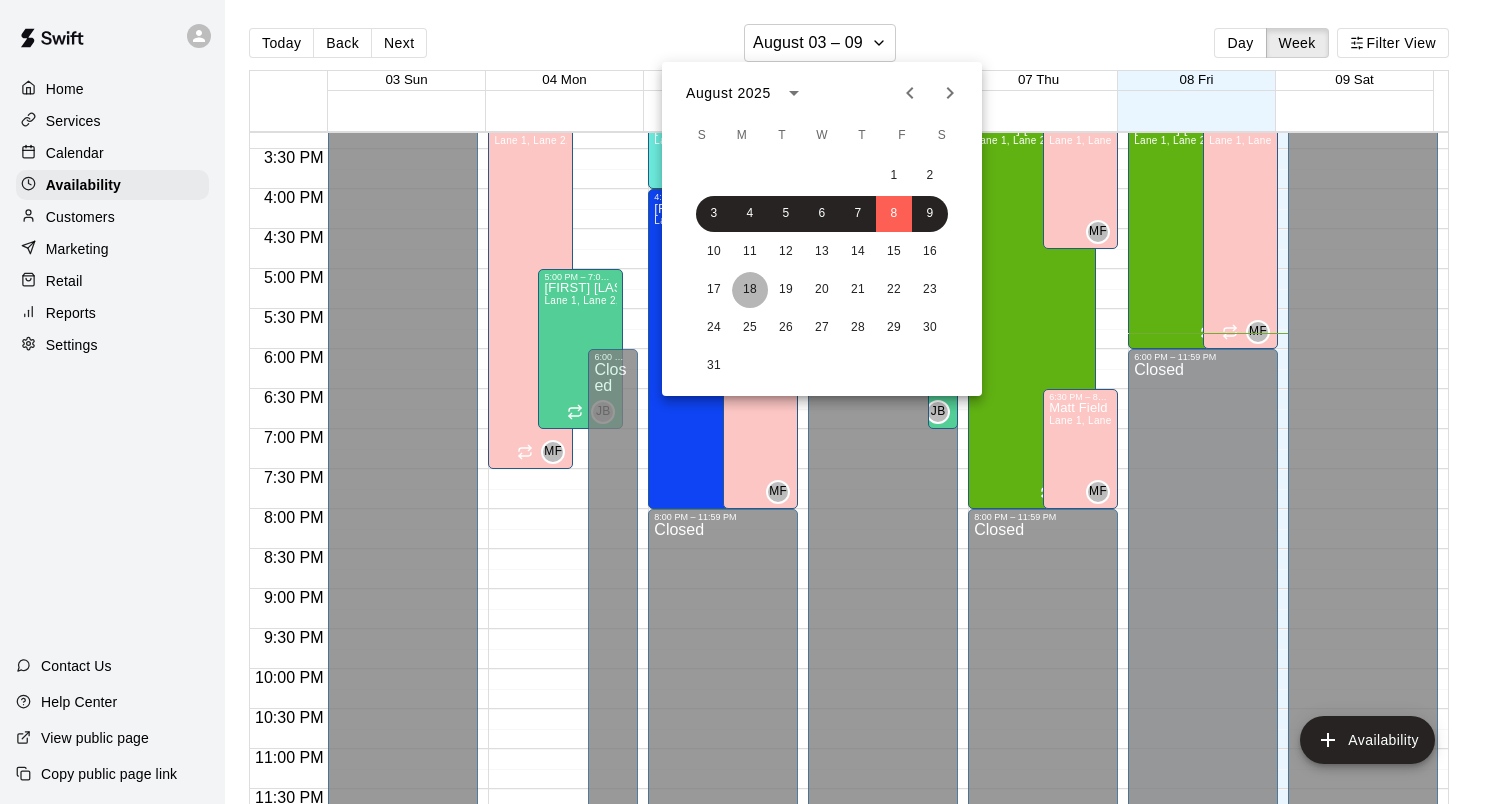 click on "18" at bounding box center (750, 290) 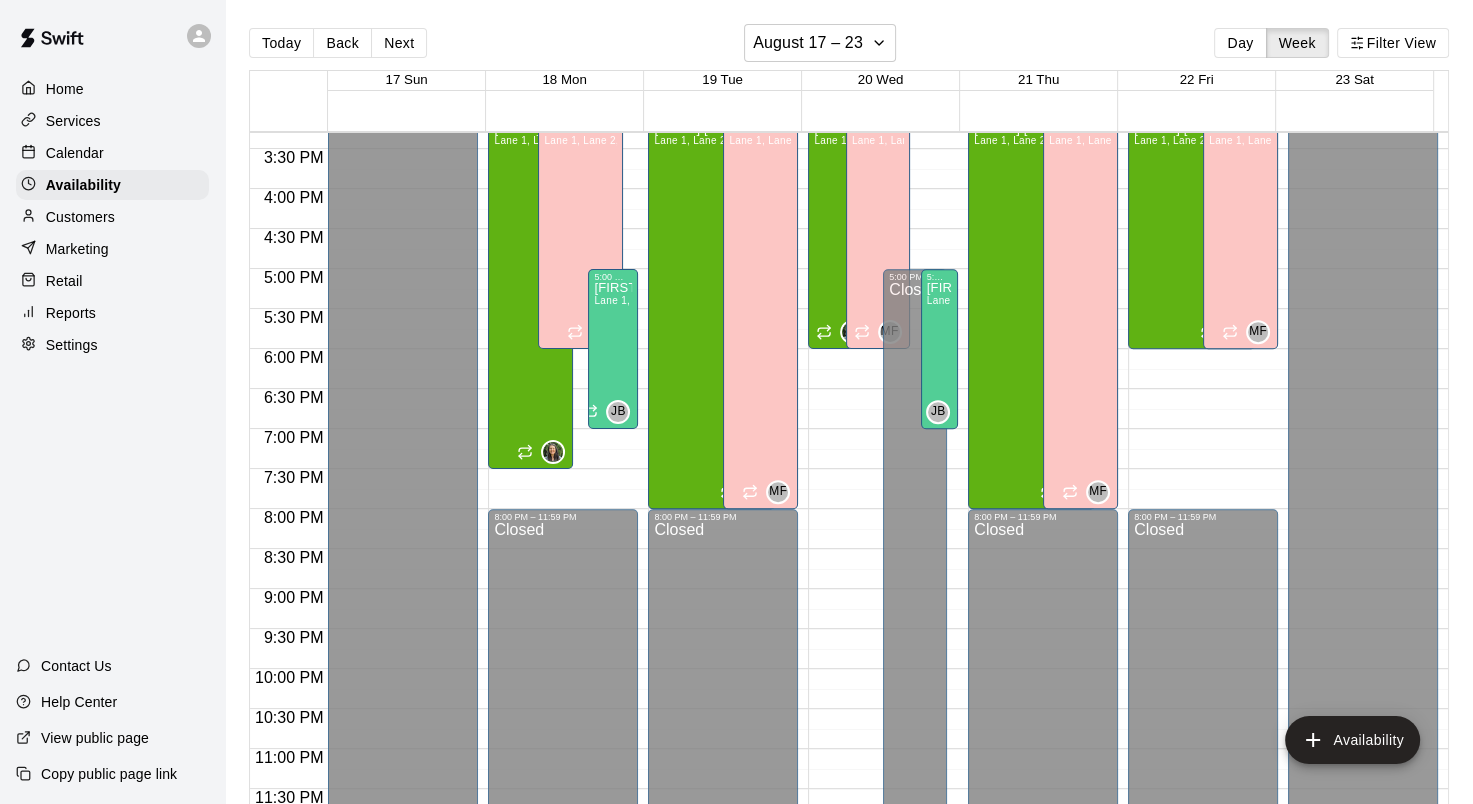 click on "Calendar" at bounding box center (75, 153) 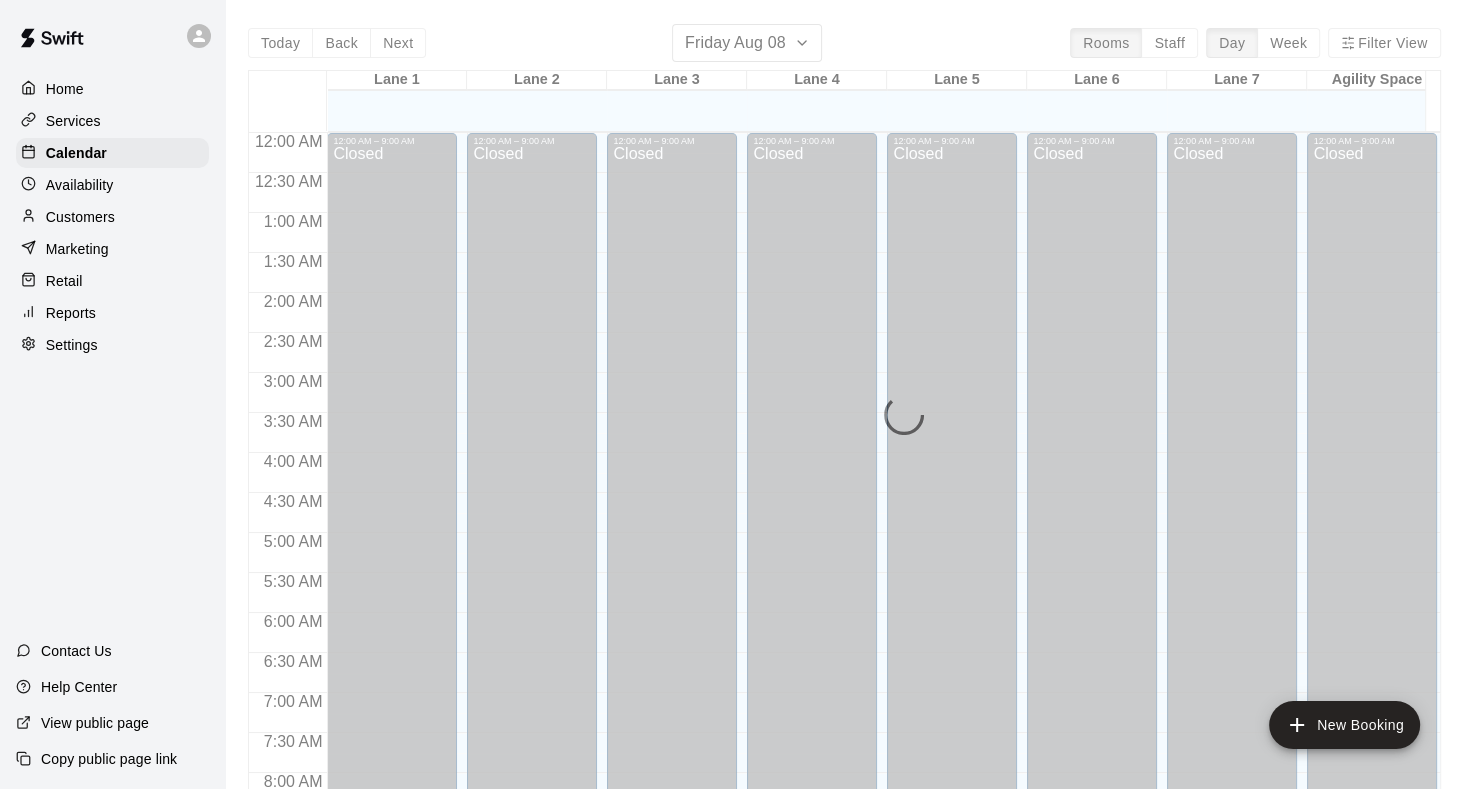 scroll, scrollTop: 1164, scrollLeft: 0, axis: vertical 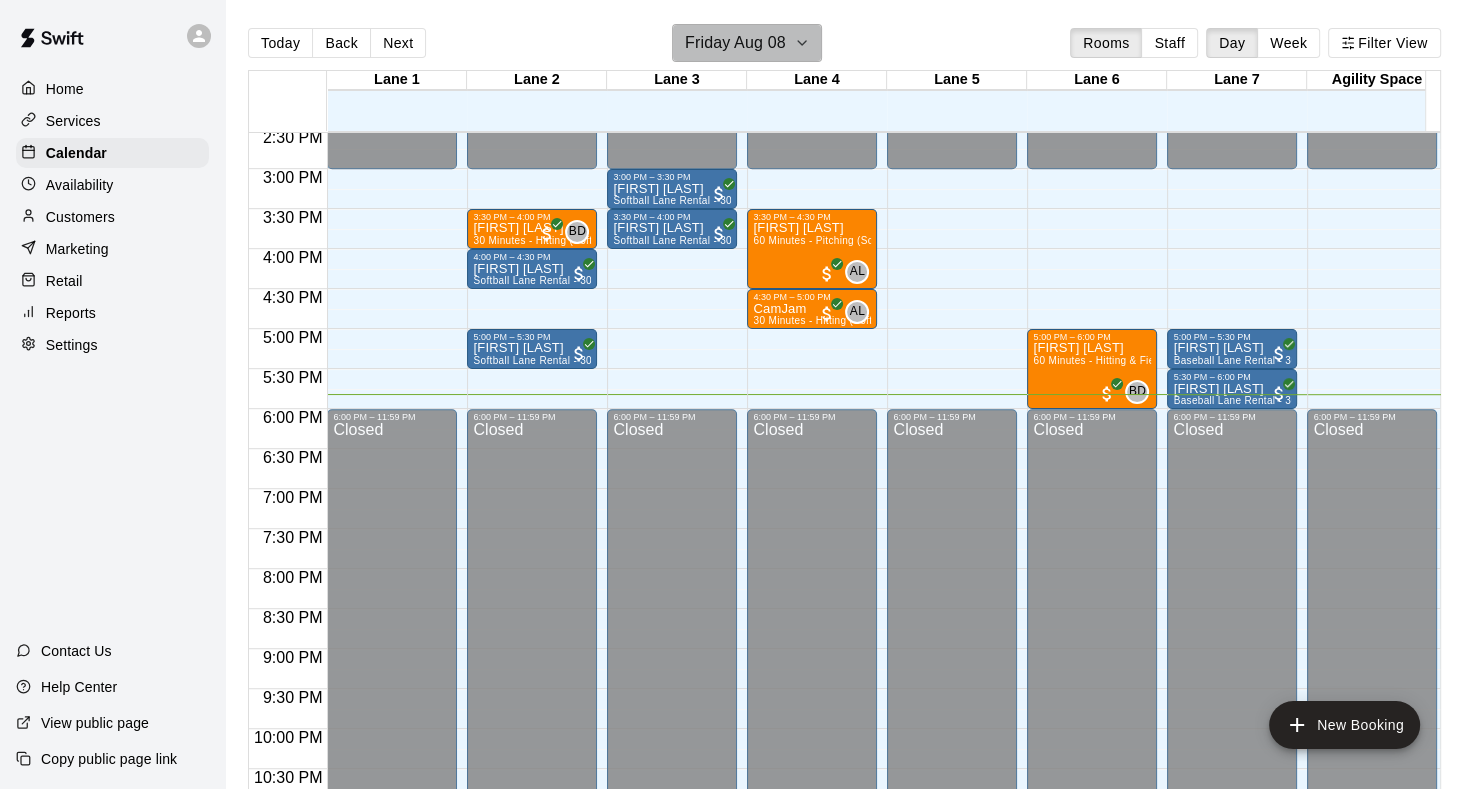 click 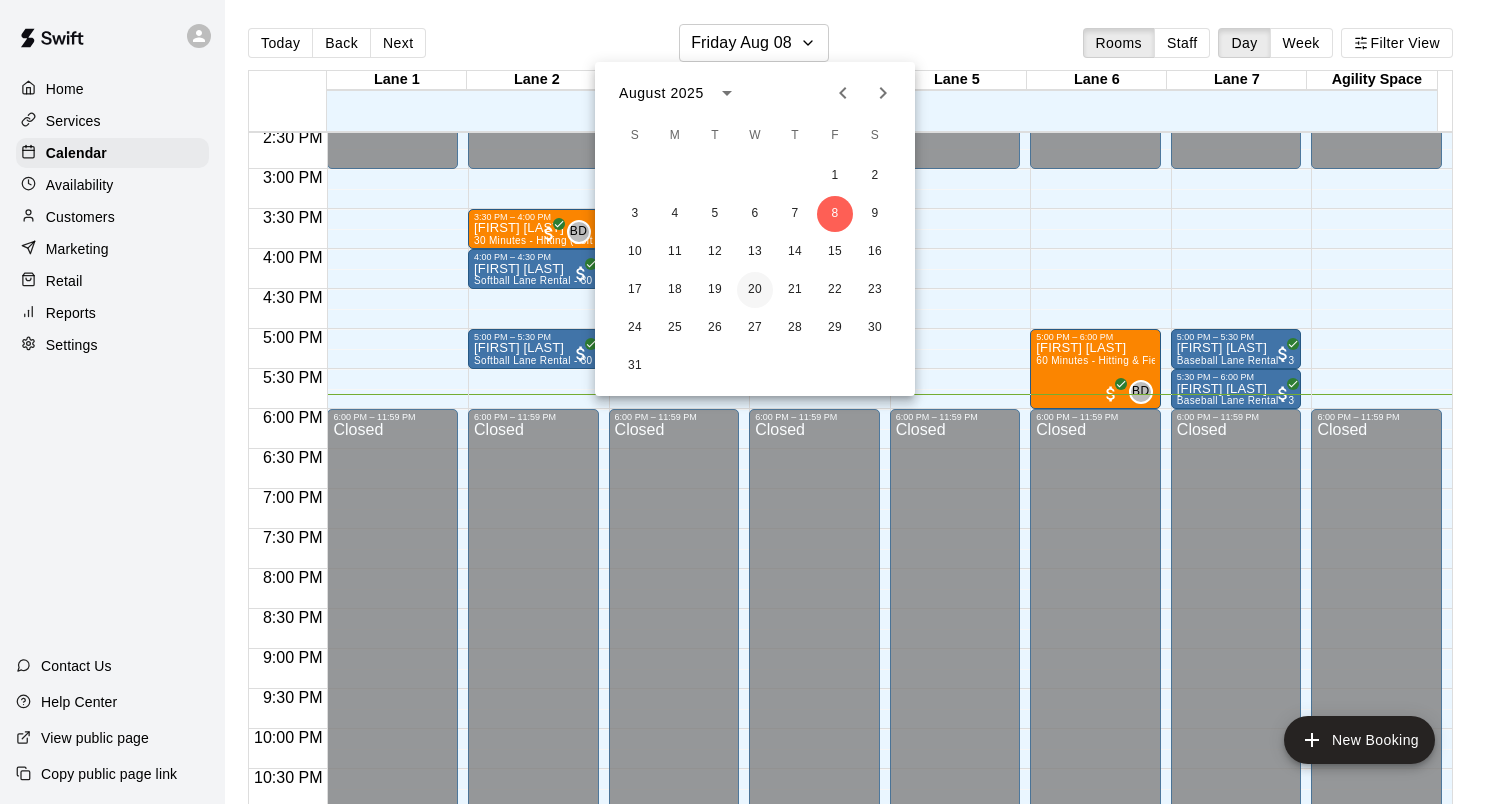 click on "20" at bounding box center (755, 290) 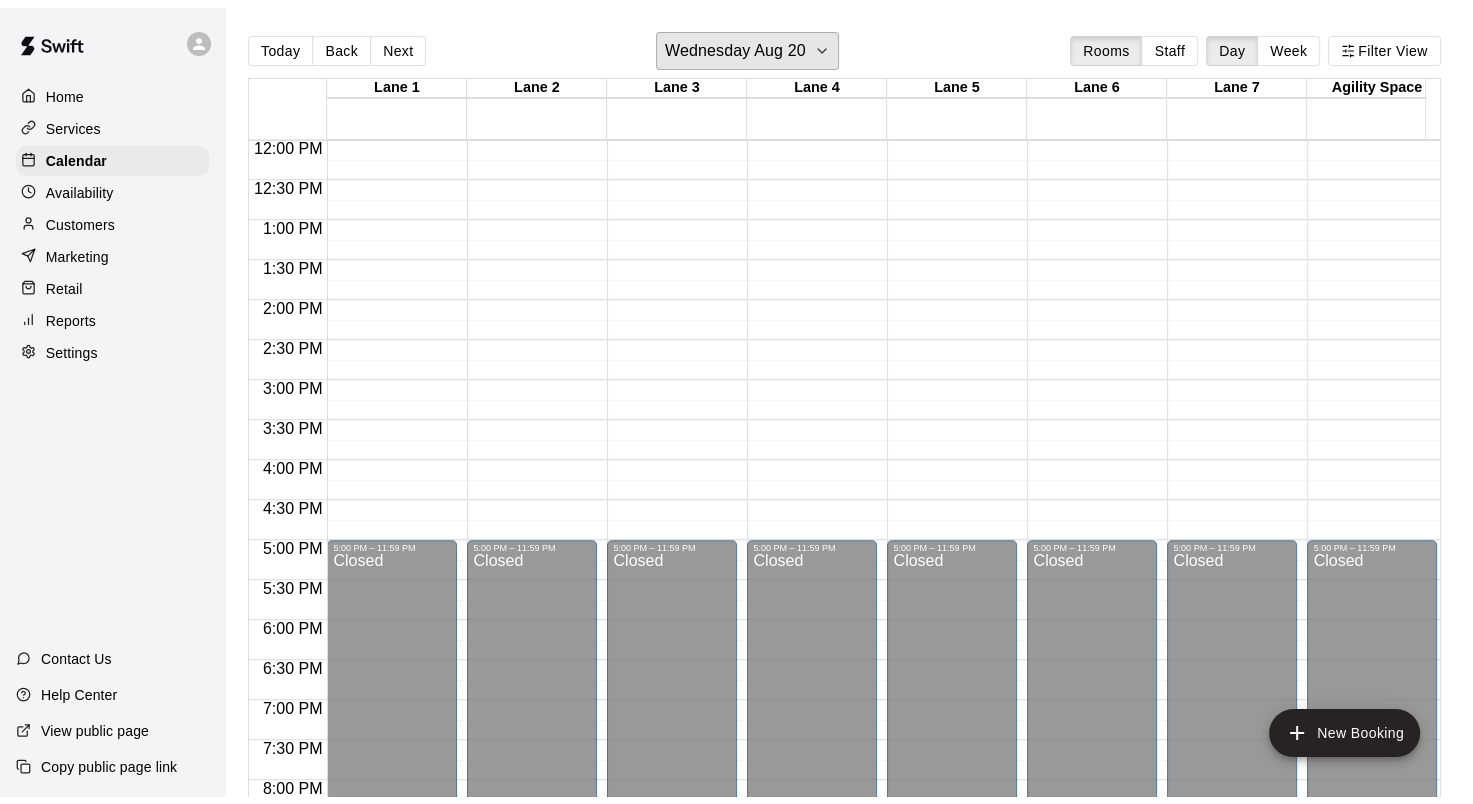 scroll, scrollTop: 964, scrollLeft: 0, axis: vertical 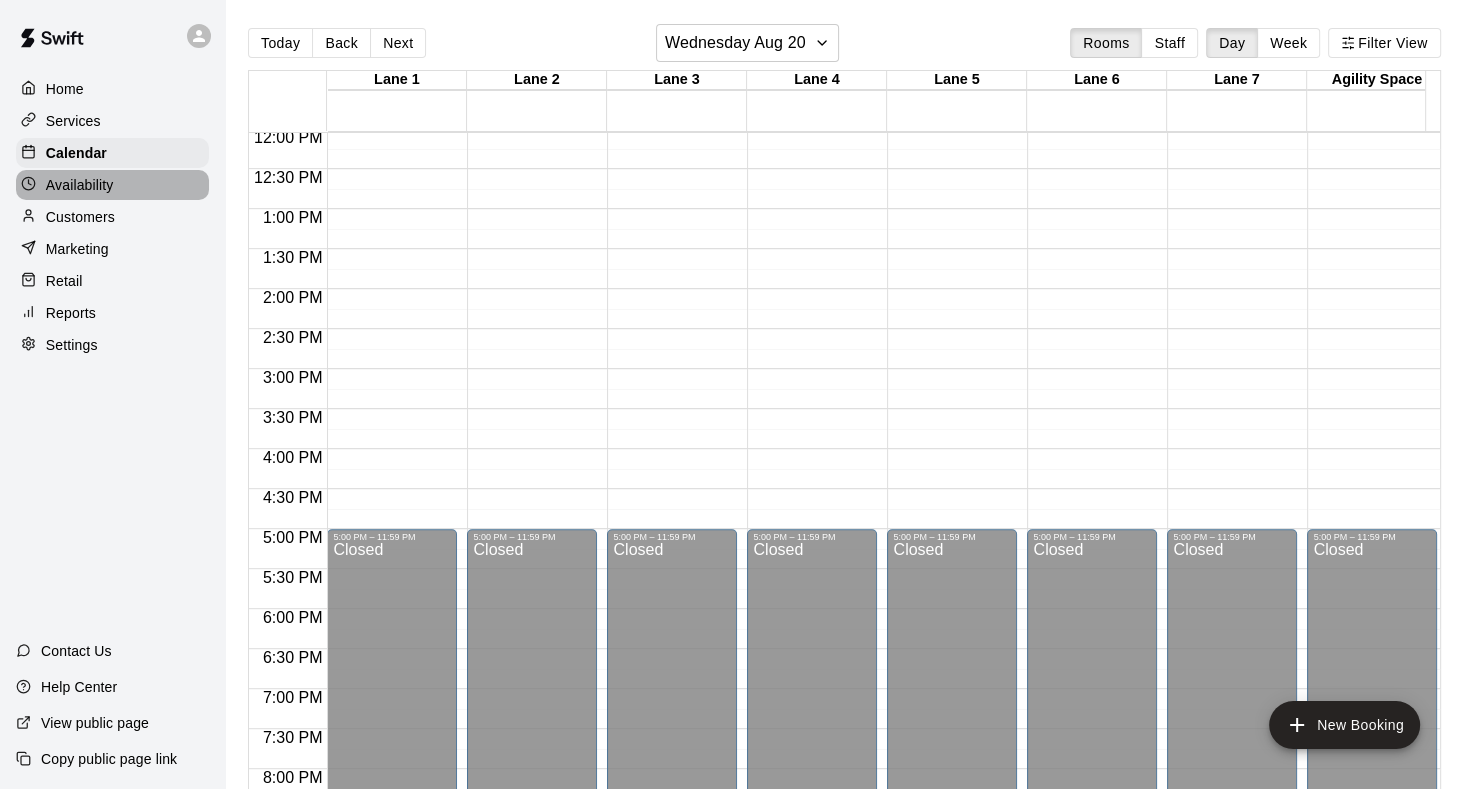 click on "Availability" at bounding box center (80, 185) 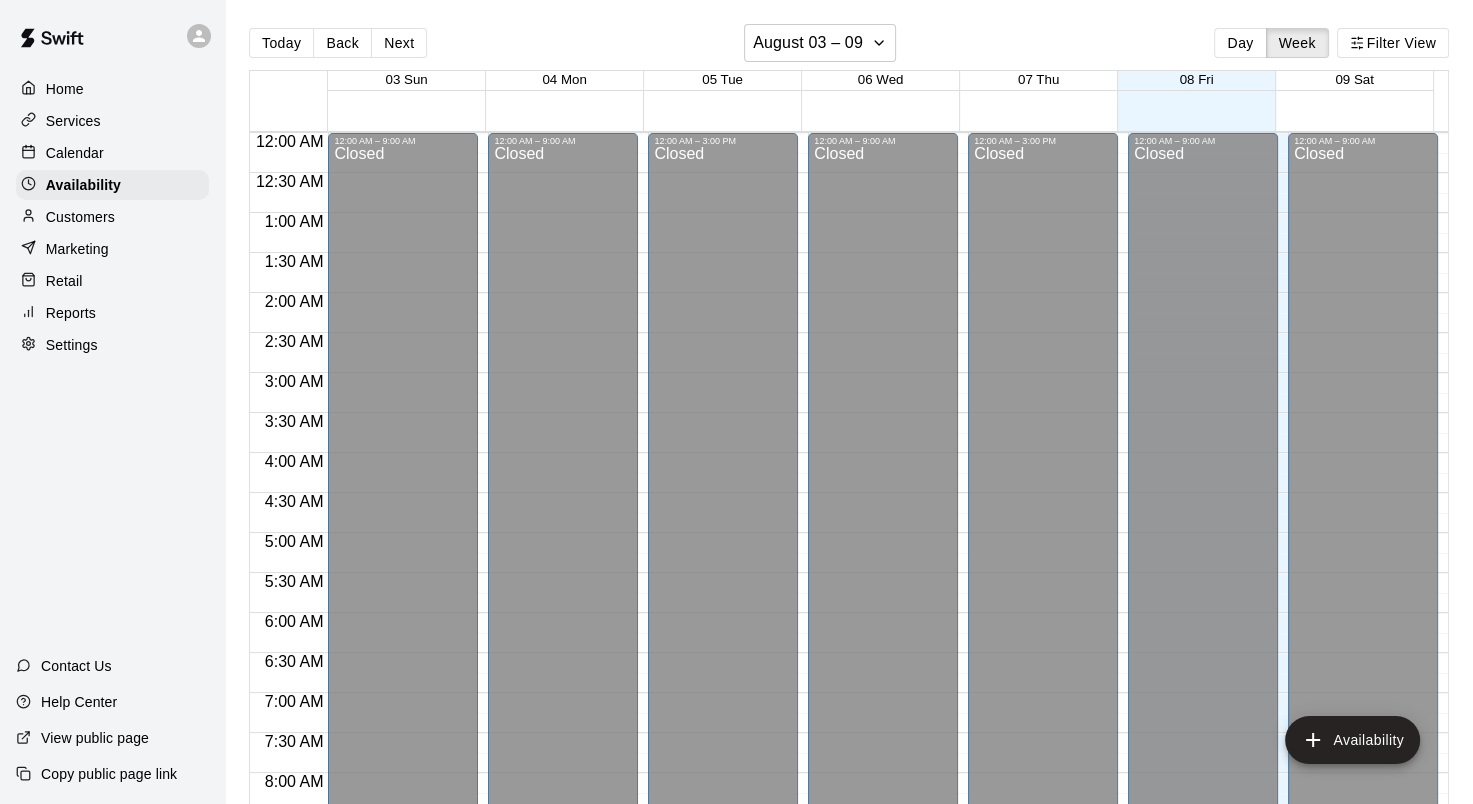 scroll, scrollTop: 1224, scrollLeft: 0, axis: vertical 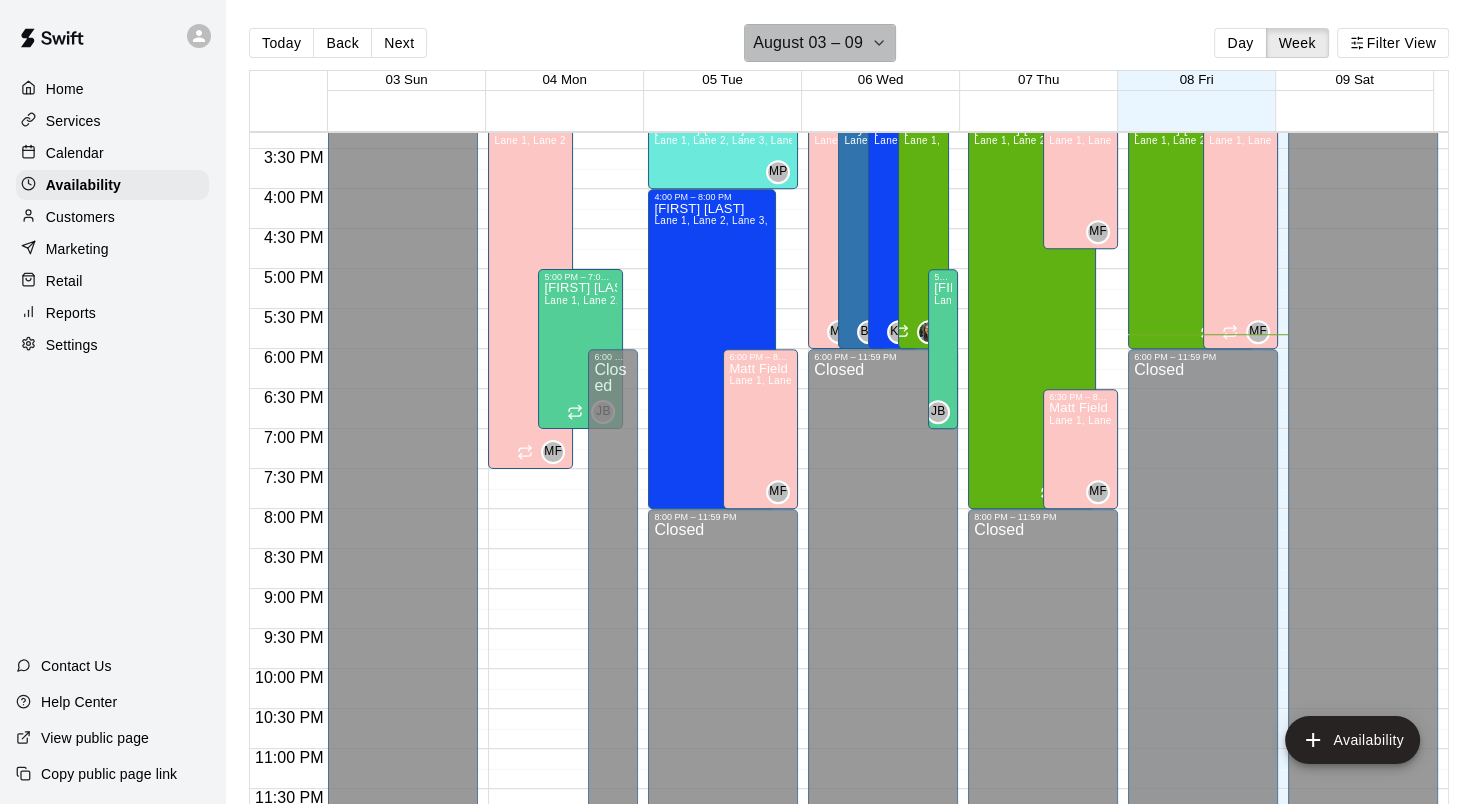 click 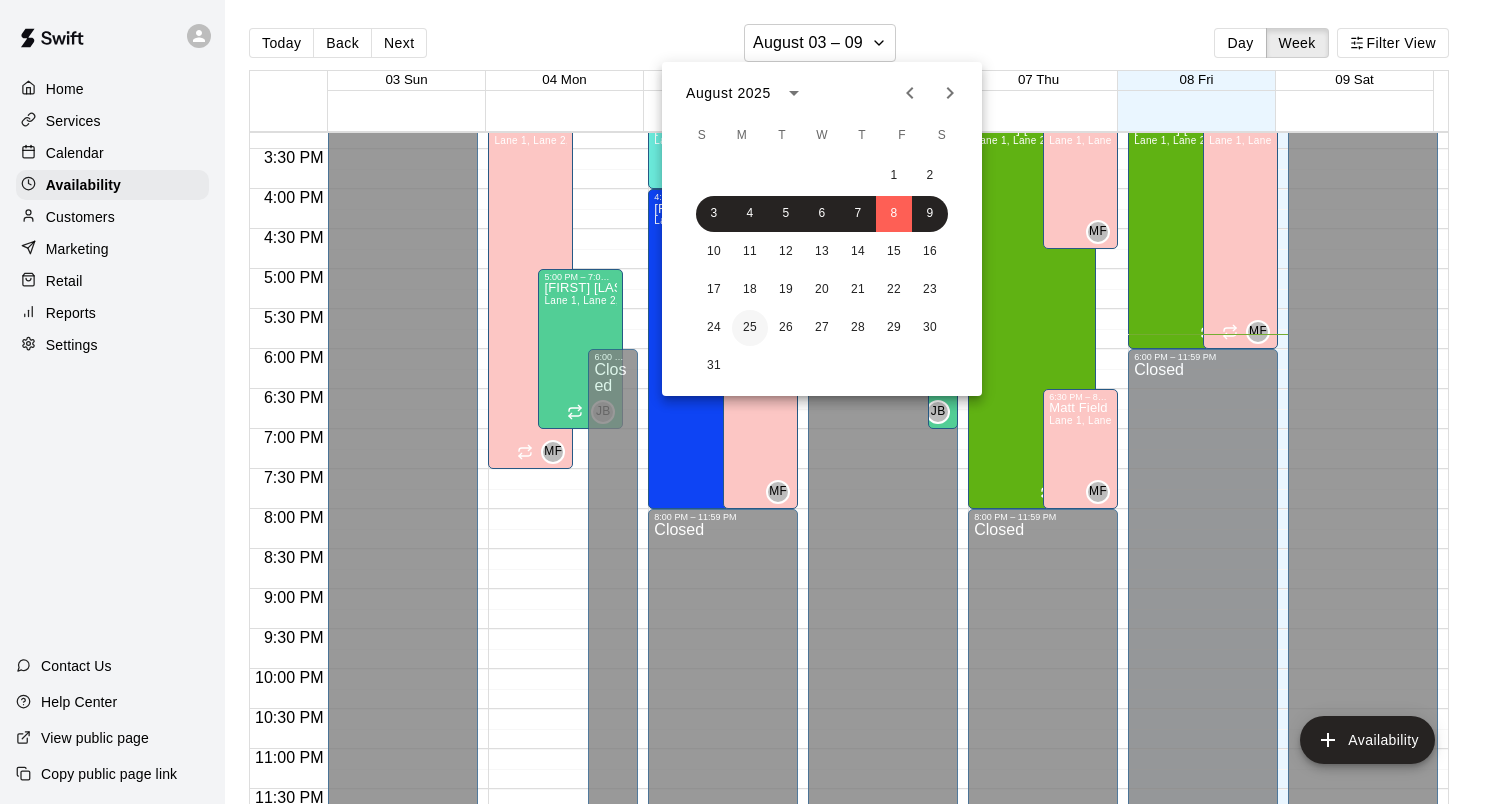 click on "25" at bounding box center (750, 328) 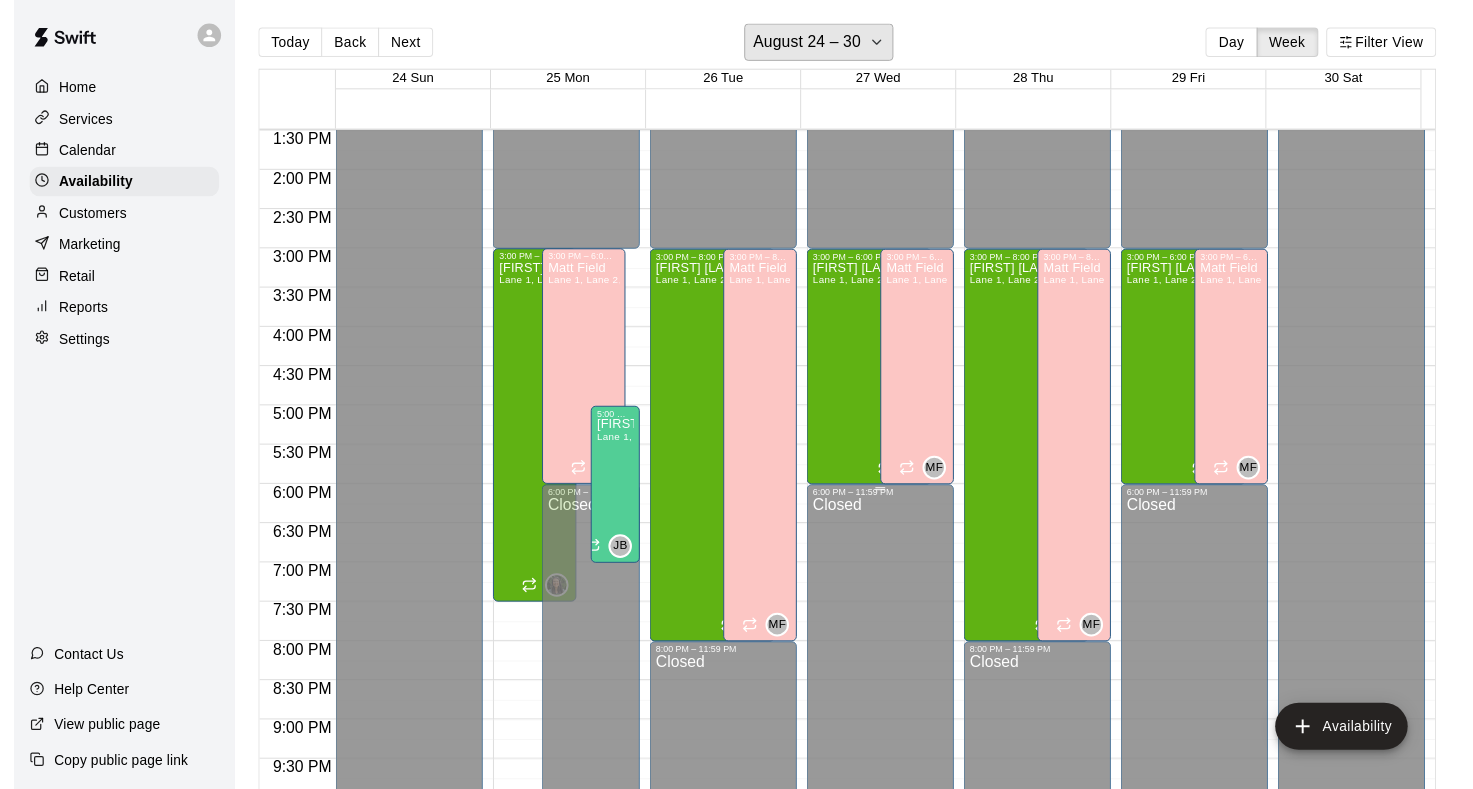 scroll, scrollTop: 1124, scrollLeft: 0, axis: vertical 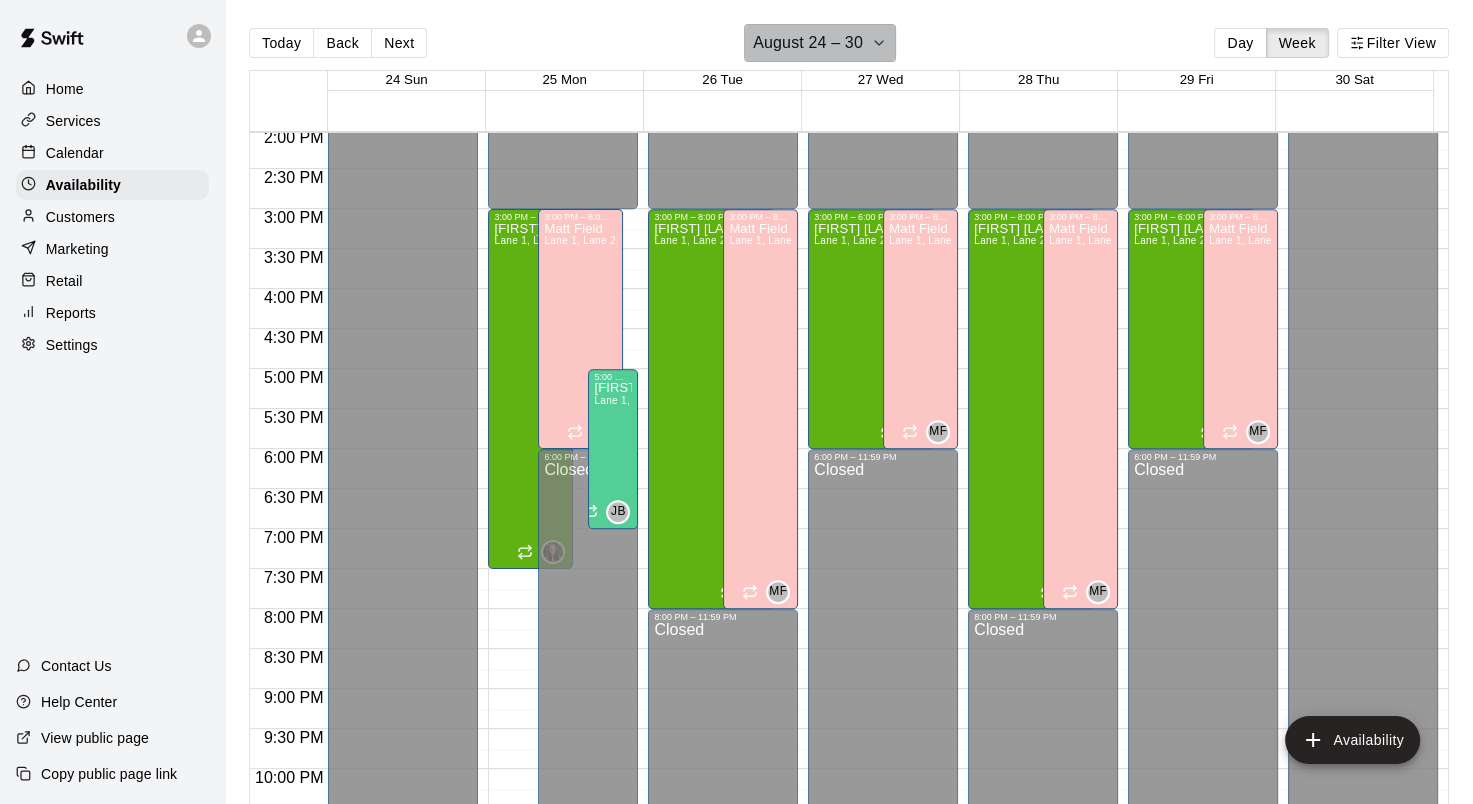 click 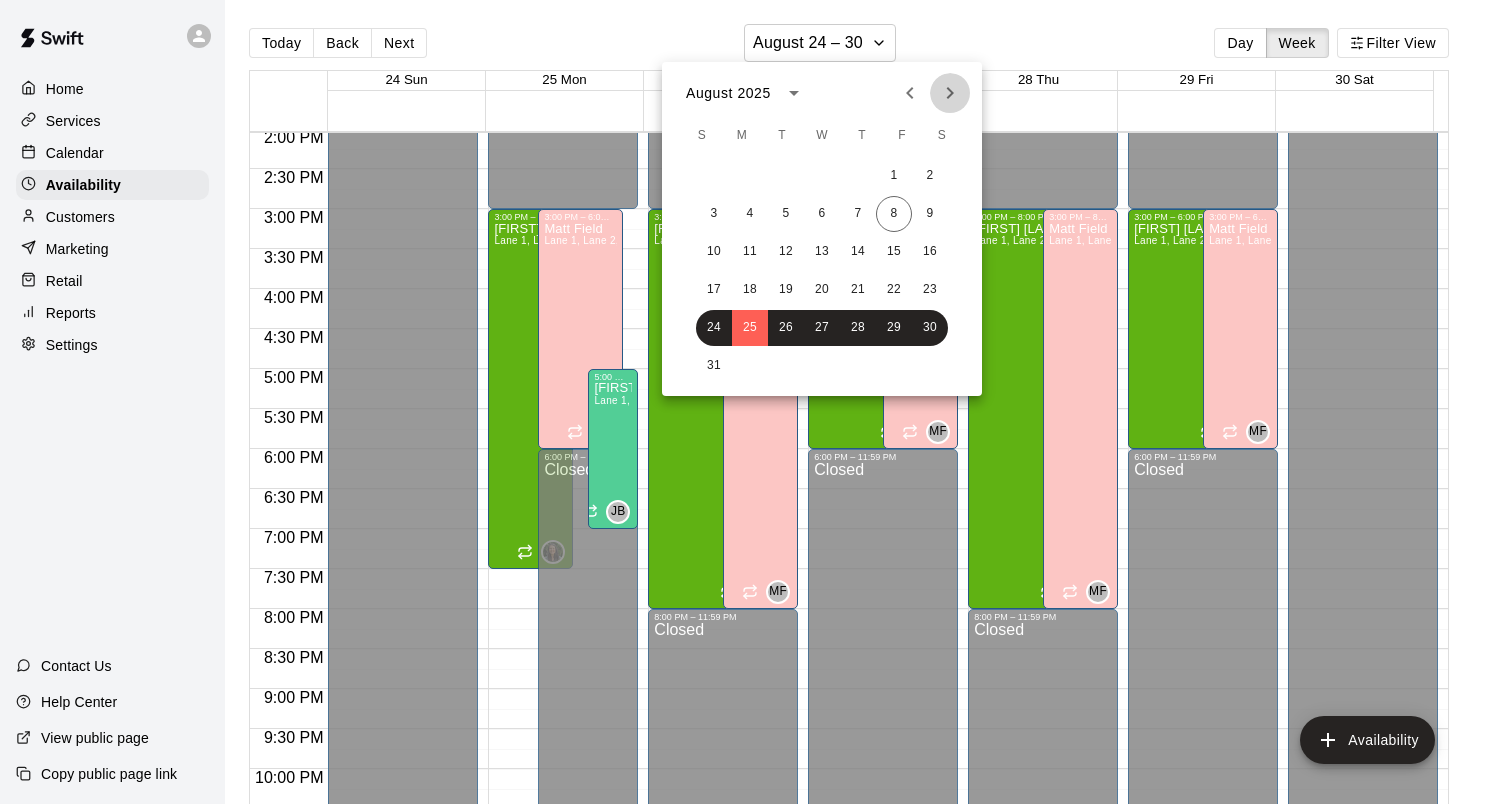 click 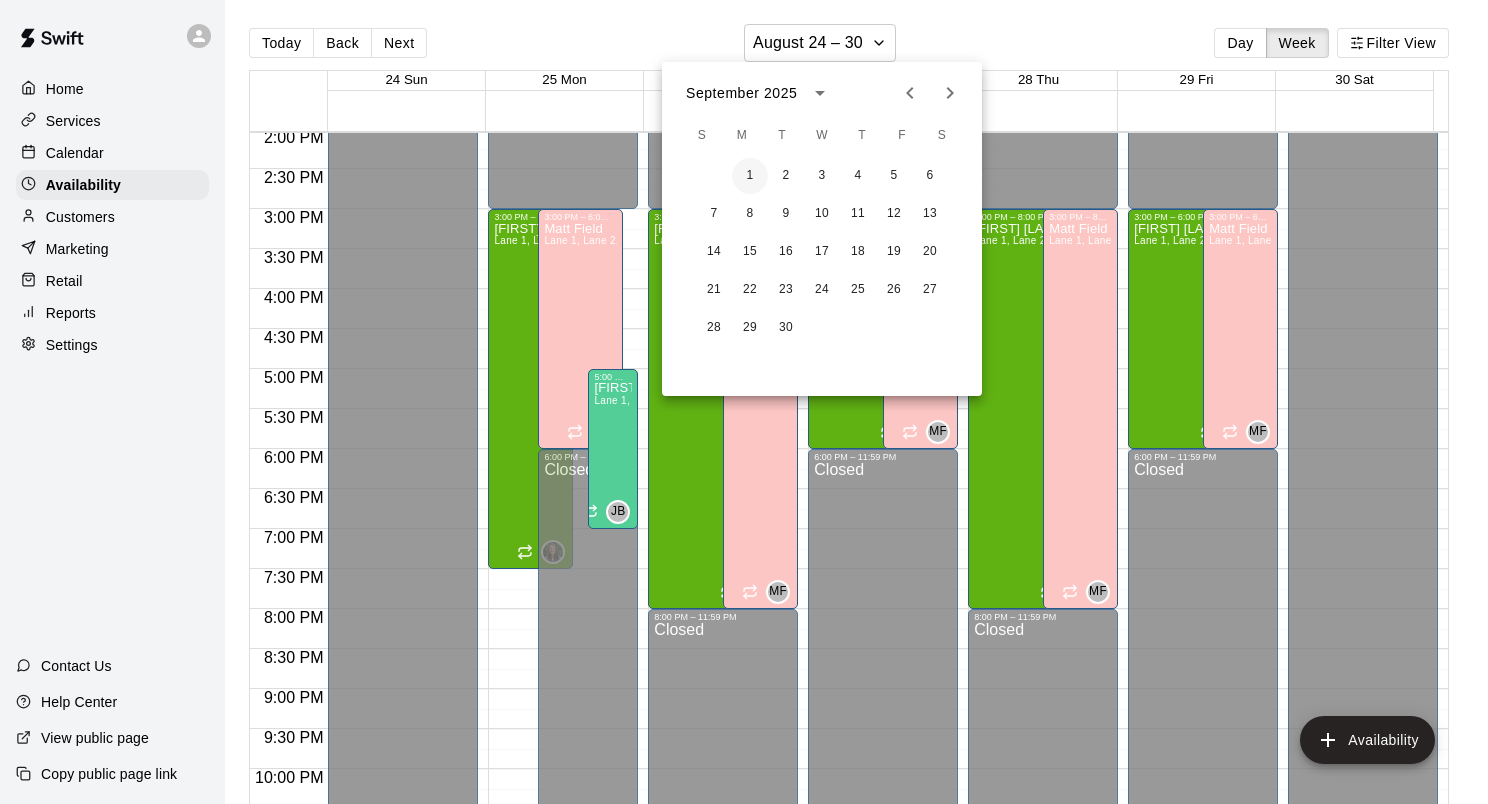 click on "1" at bounding box center [750, 176] 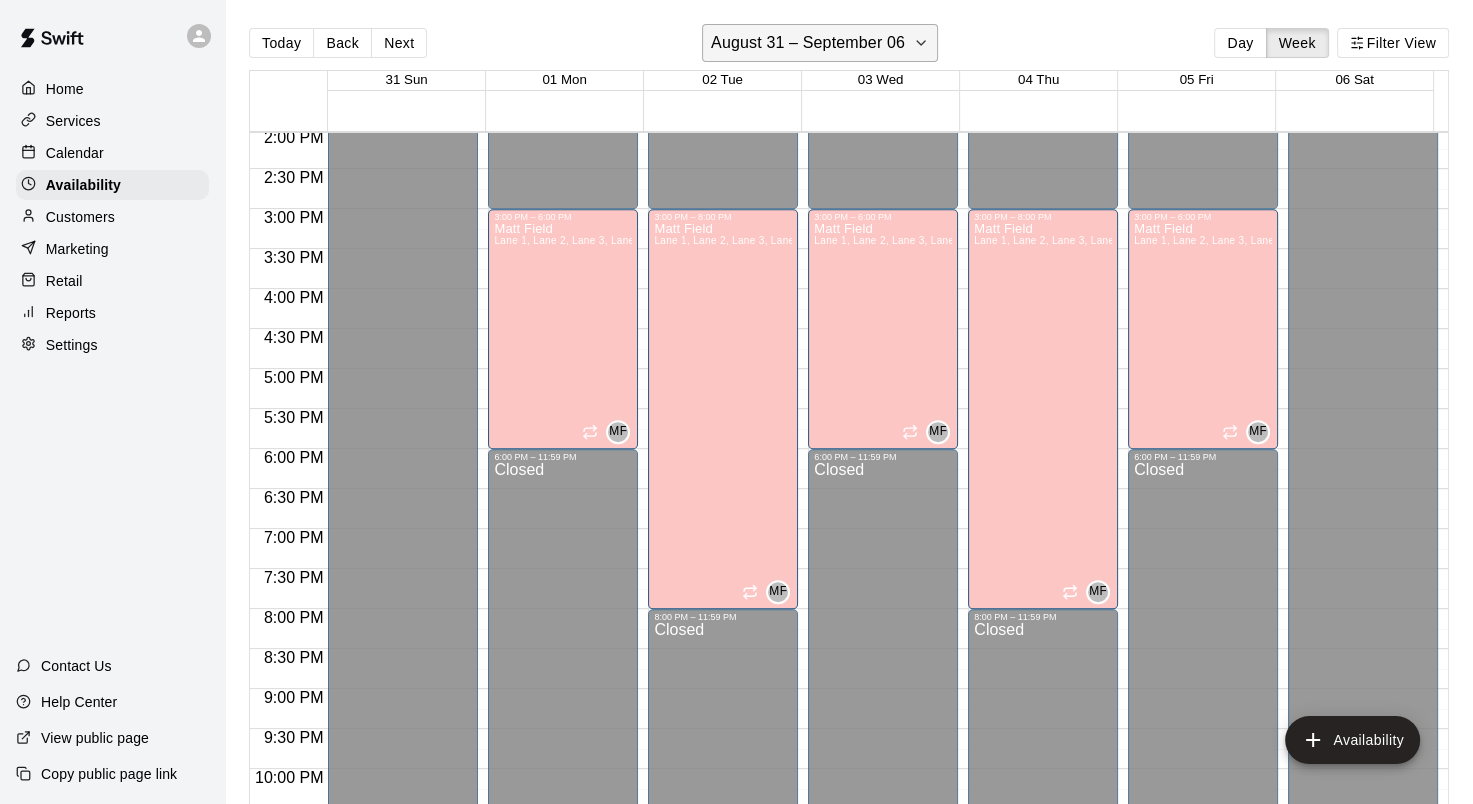 click 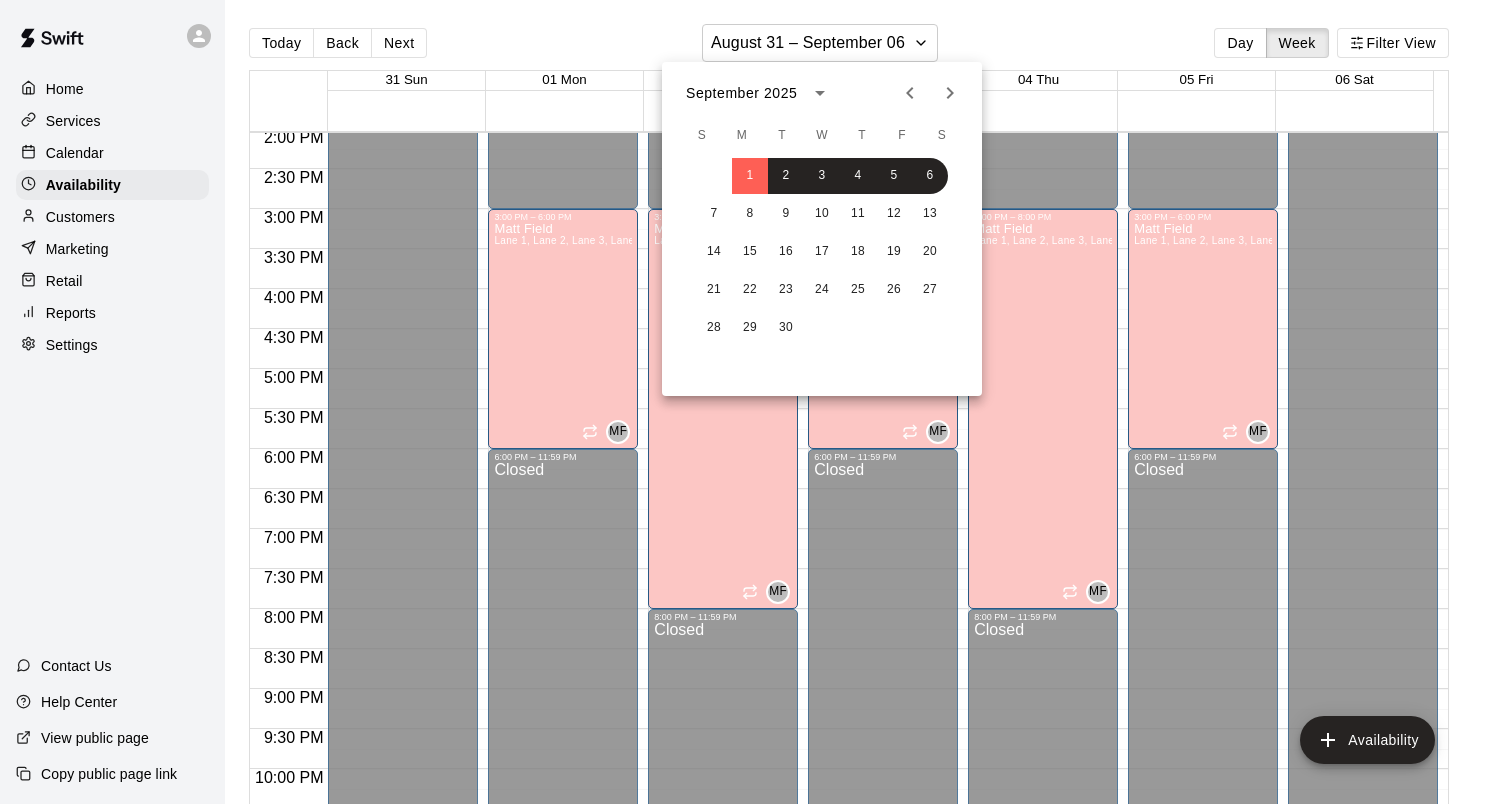 click 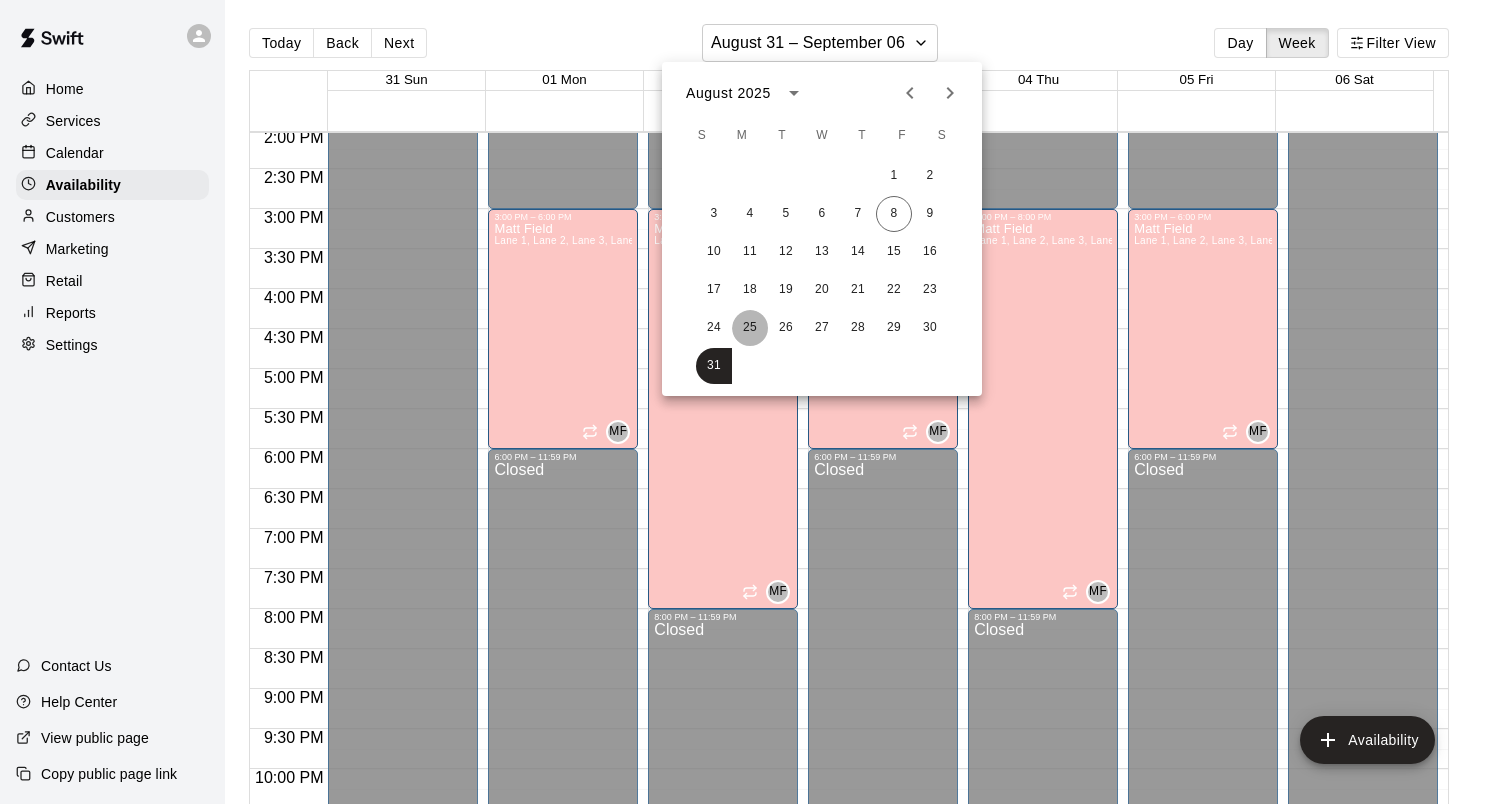 click on "25" at bounding box center [750, 328] 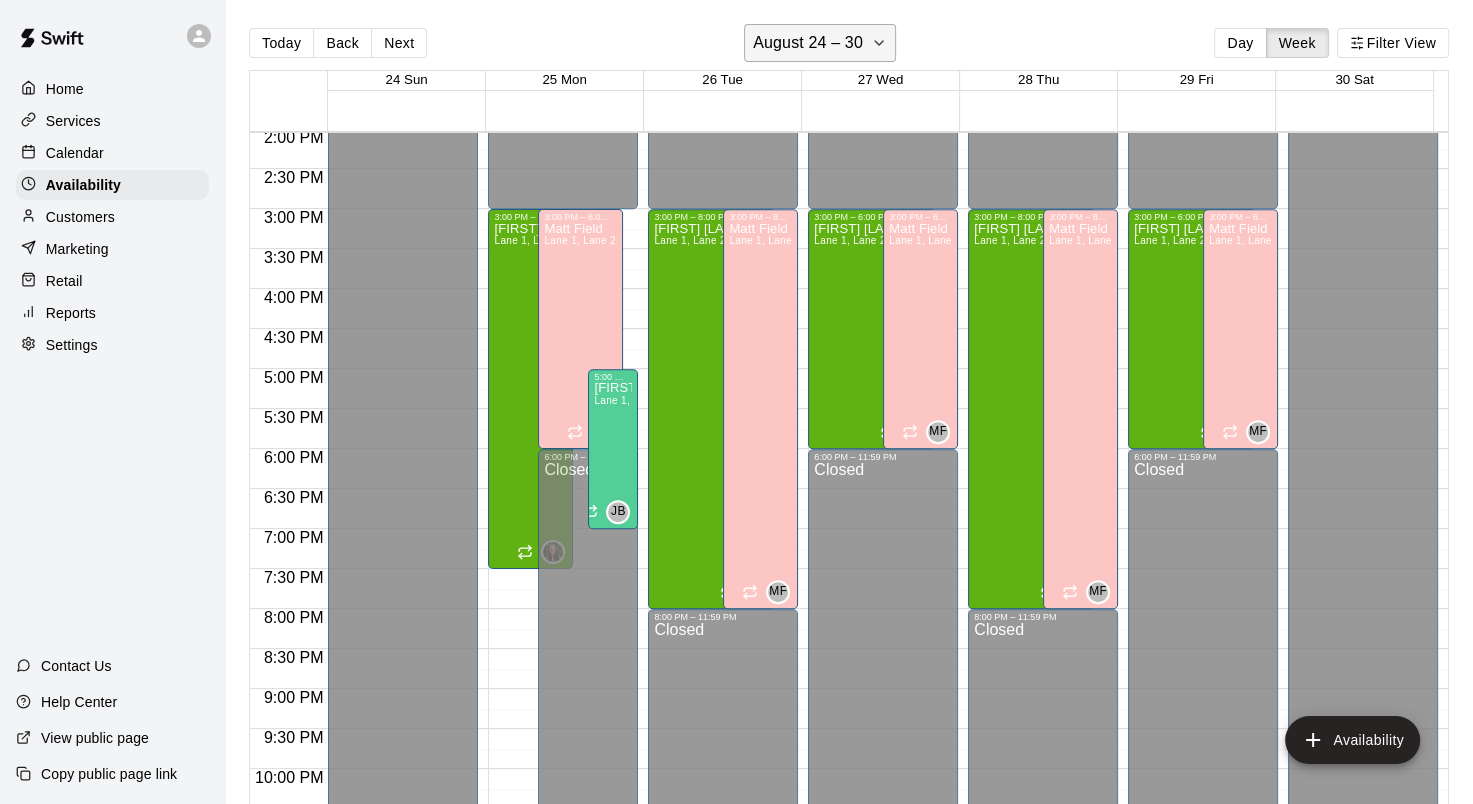 click on "August 24 – 30" at bounding box center [820, 43] 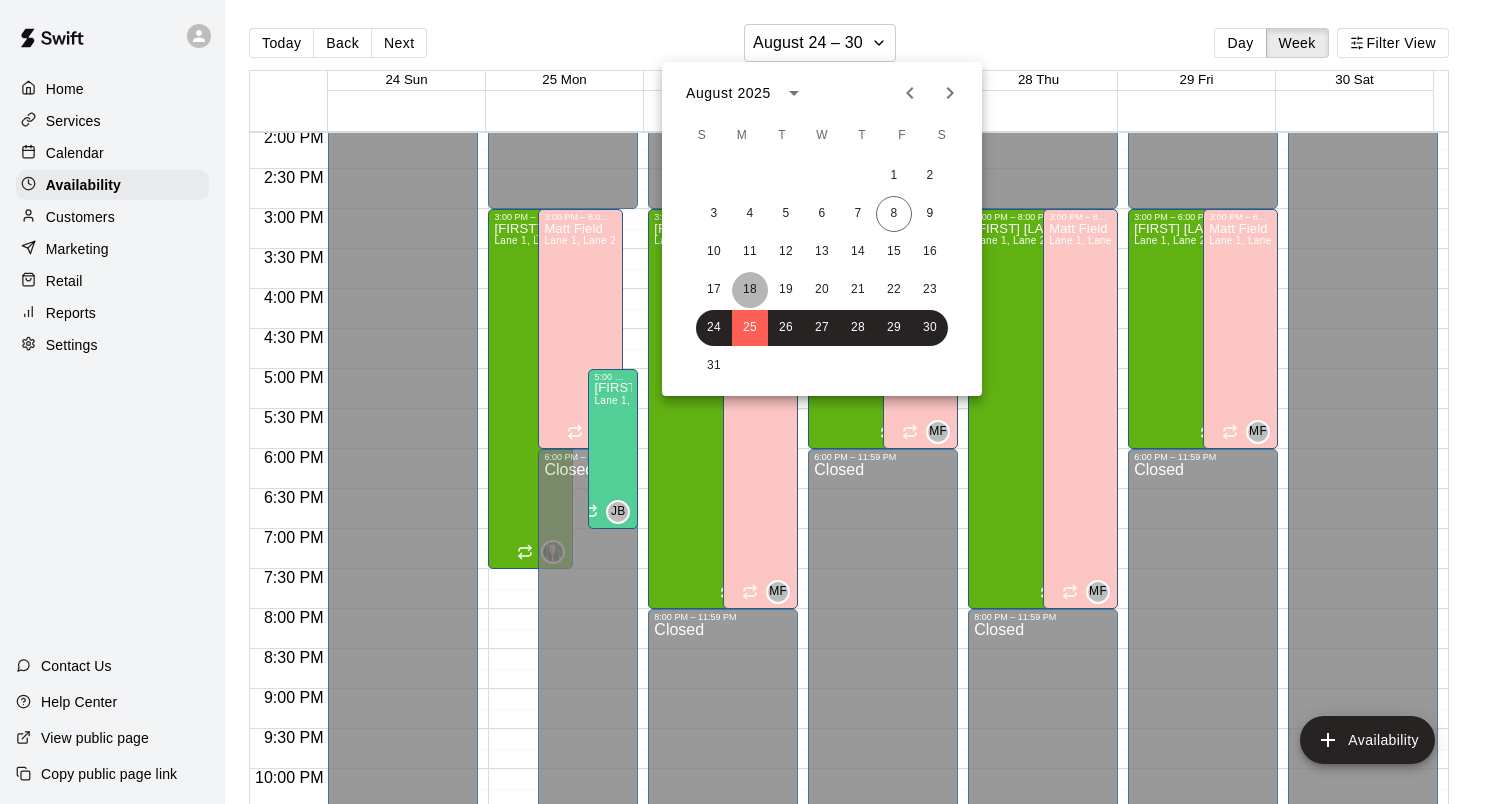 click on "18" at bounding box center [750, 290] 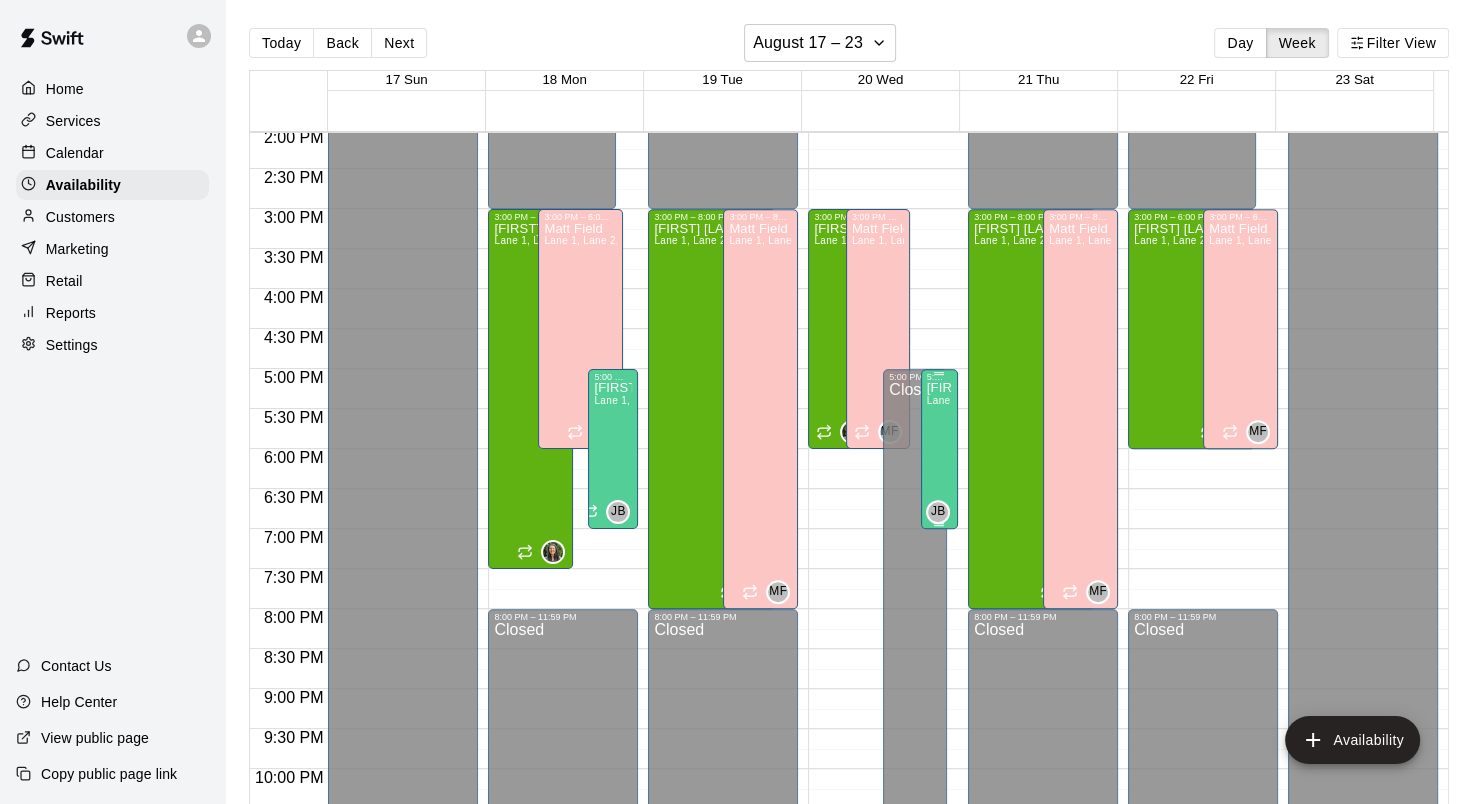 click on "Lane 1, Lane 2, Lane 3, Lane 4, Lane 5, Lane 6, Lane 7, Agility Space" at bounding box center [1093, 400] 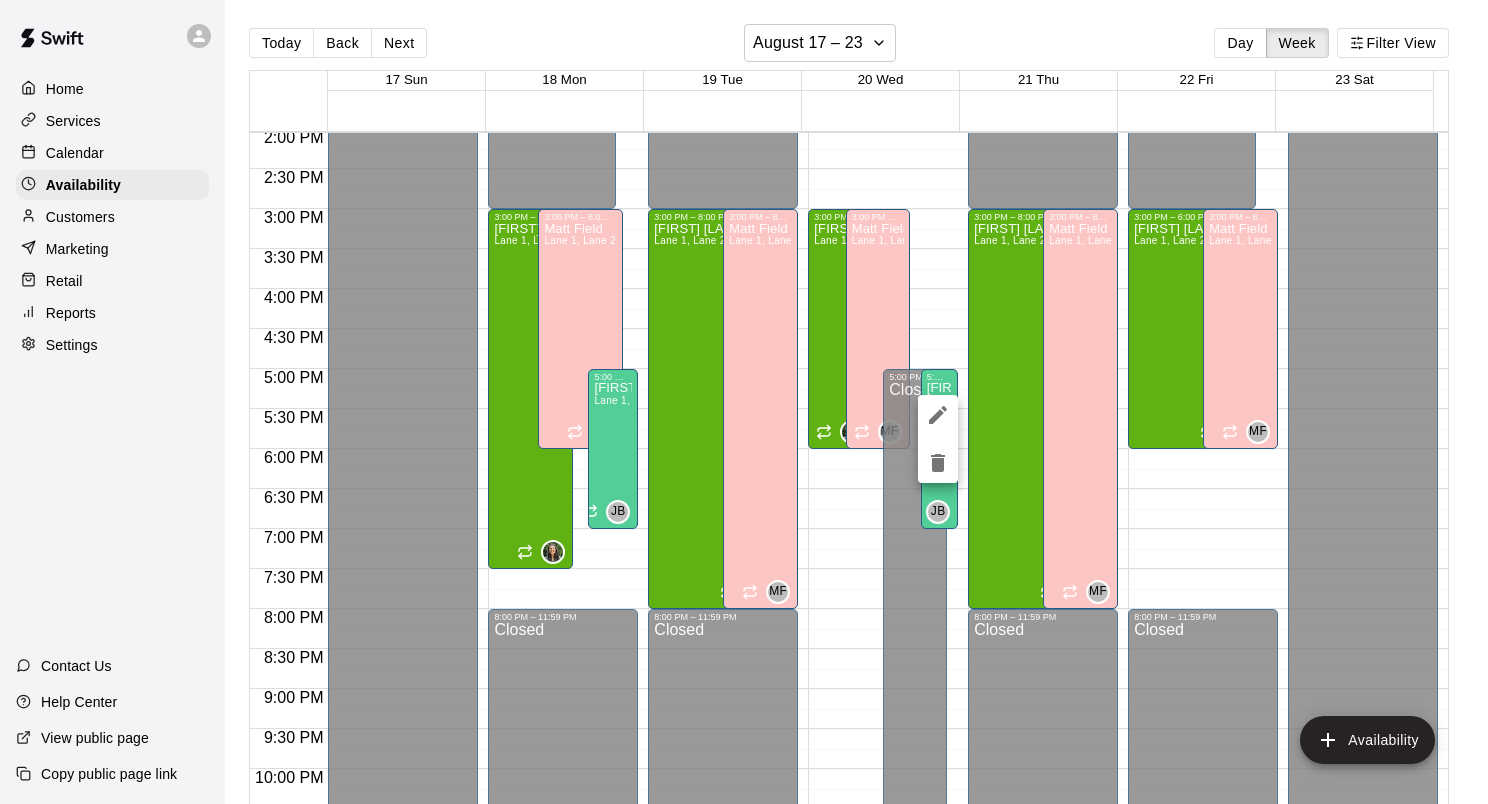 click at bounding box center (744, 402) 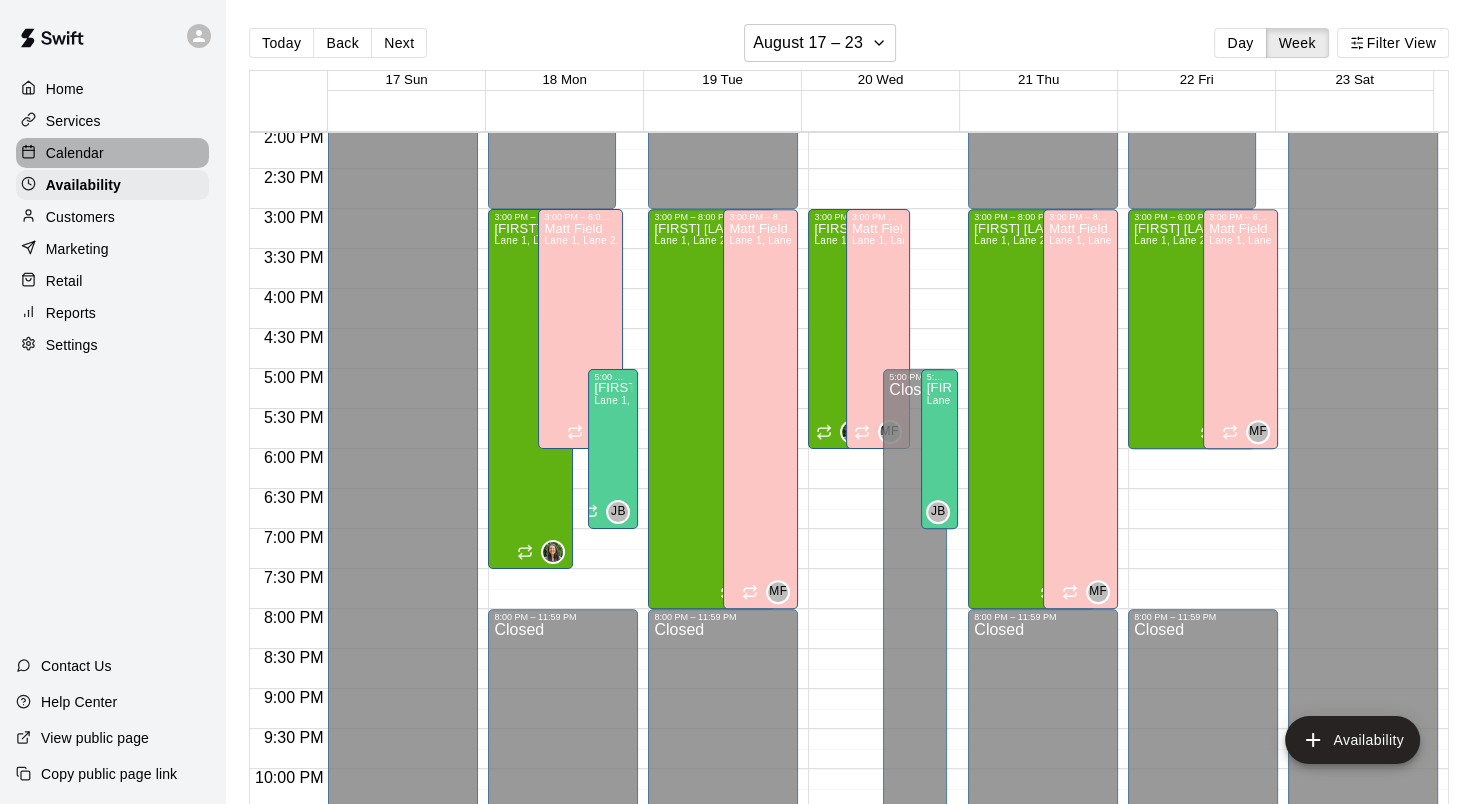 click on "Calendar" at bounding box center (75, 153) 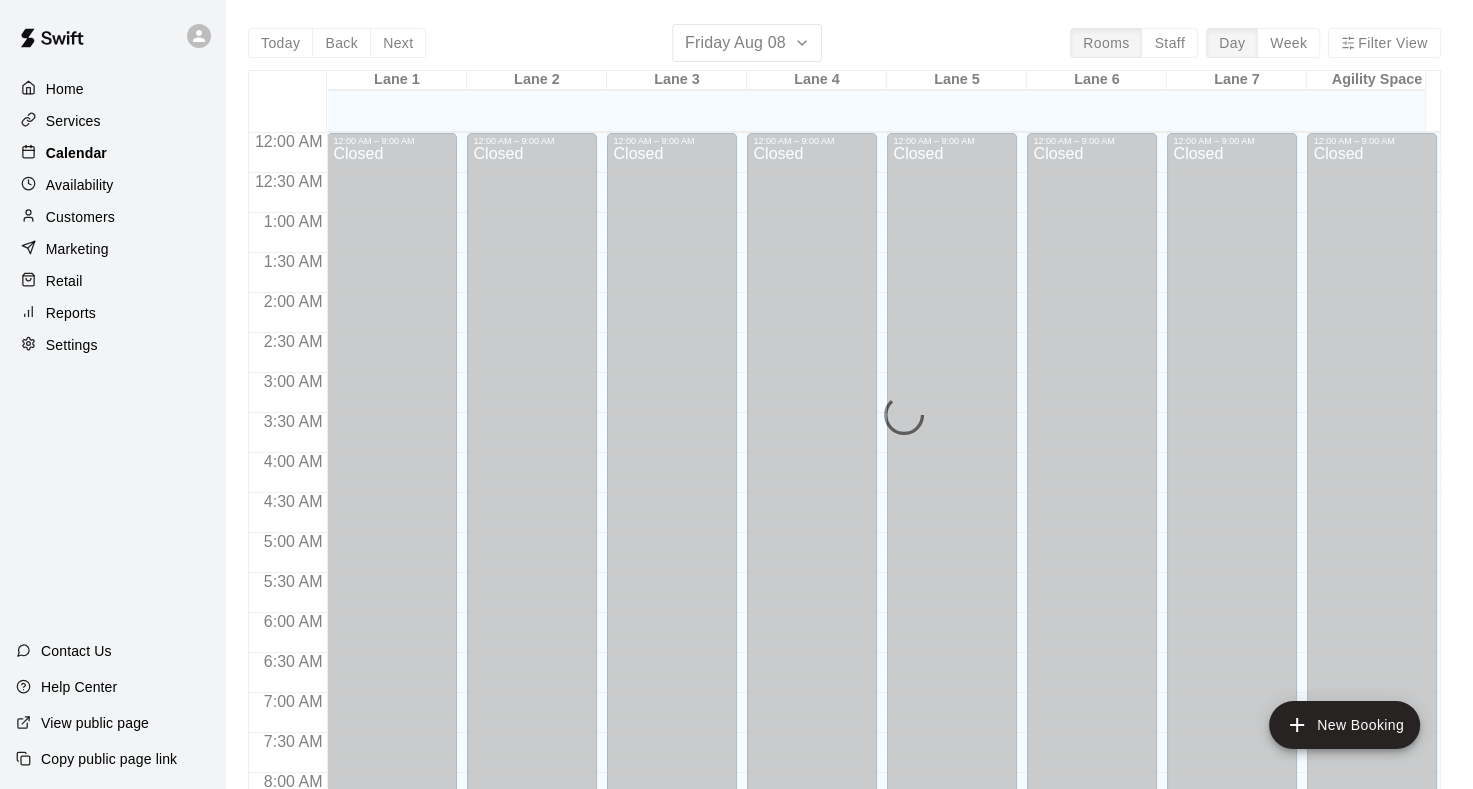 scroll, scrollTop: 1164, scrollLeft: 0, axis: vertical 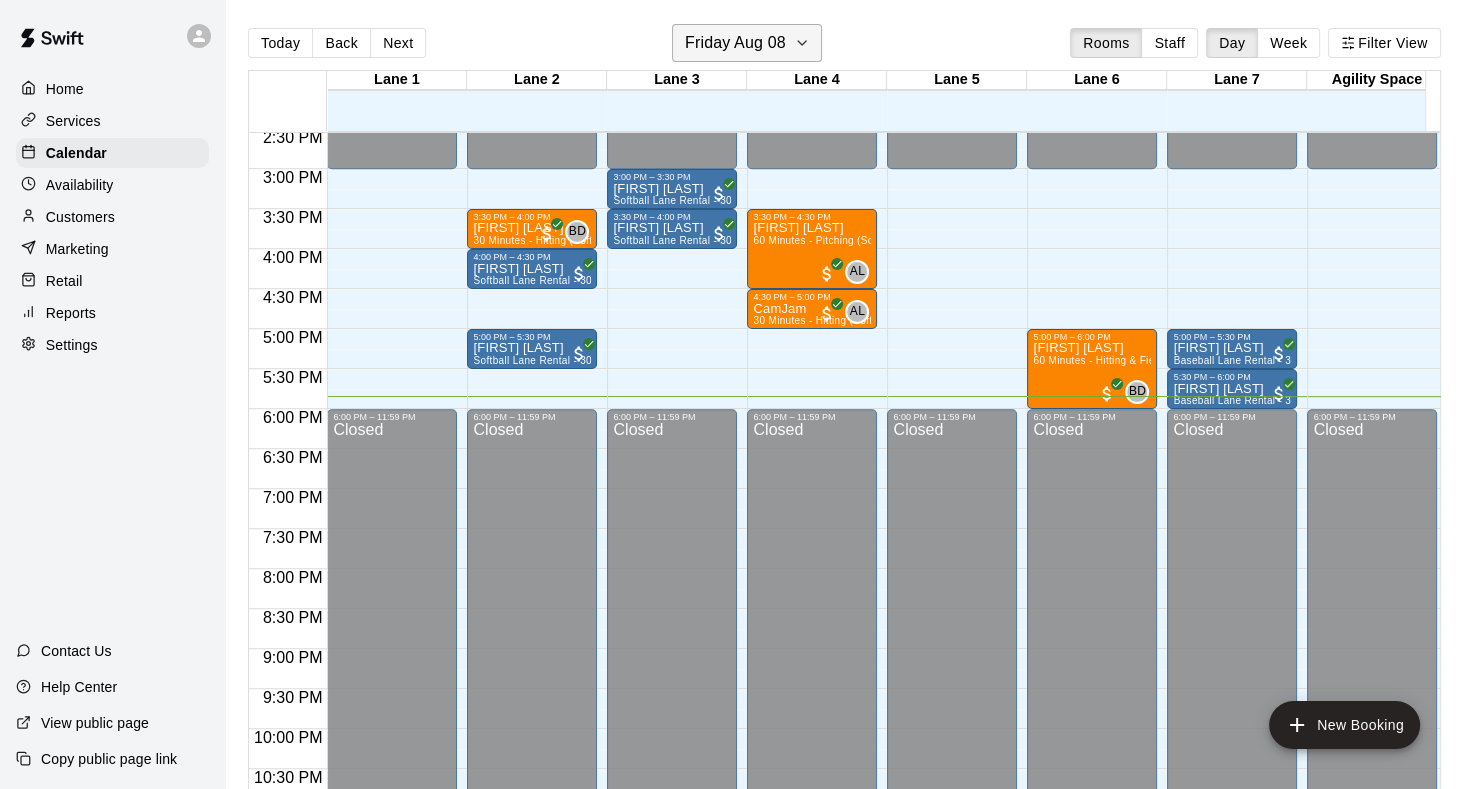 click on "Friday Aug 08" at bounding box center [747, 43] 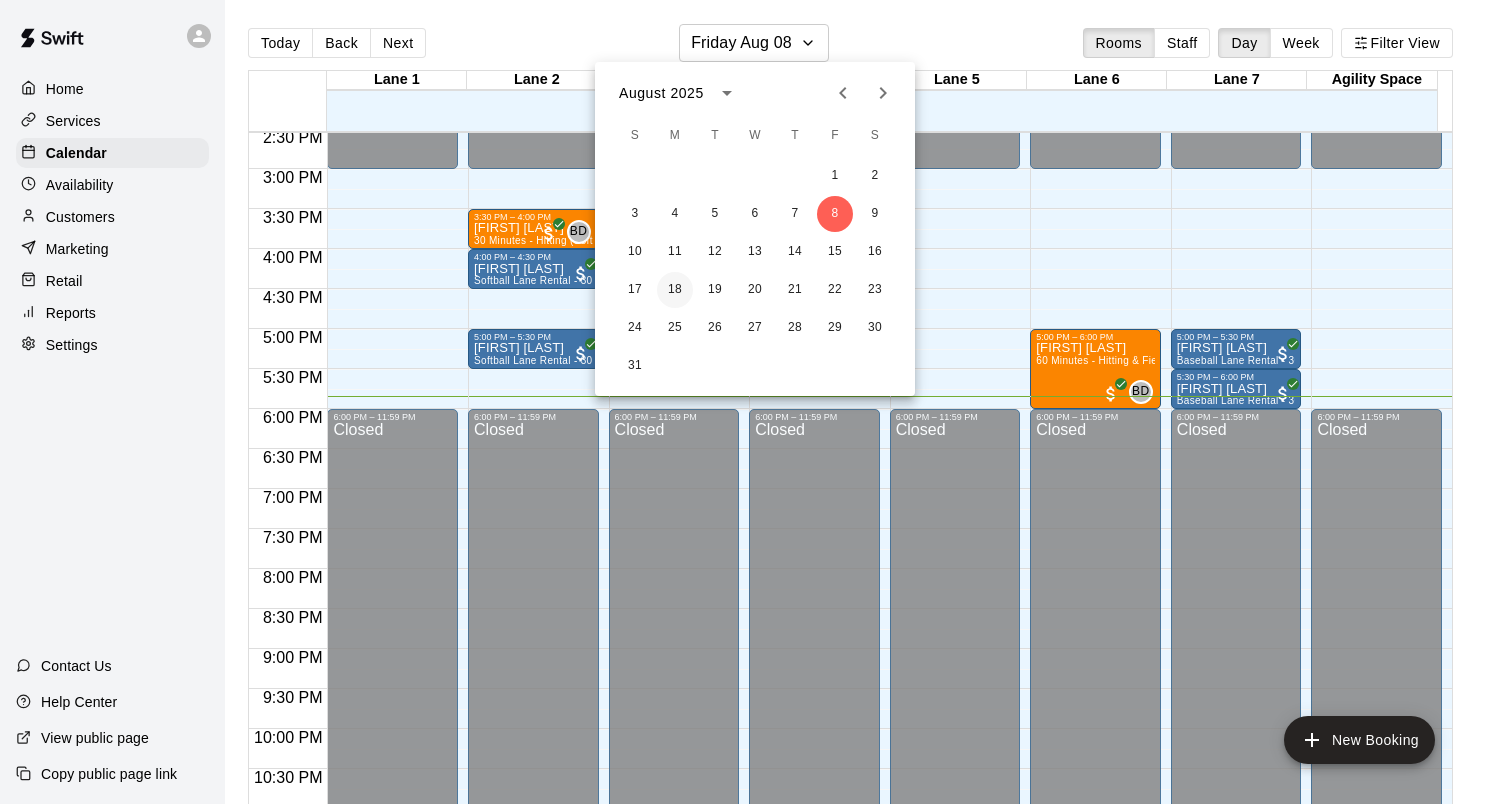 click on "18" at bounding box center [675, 290] 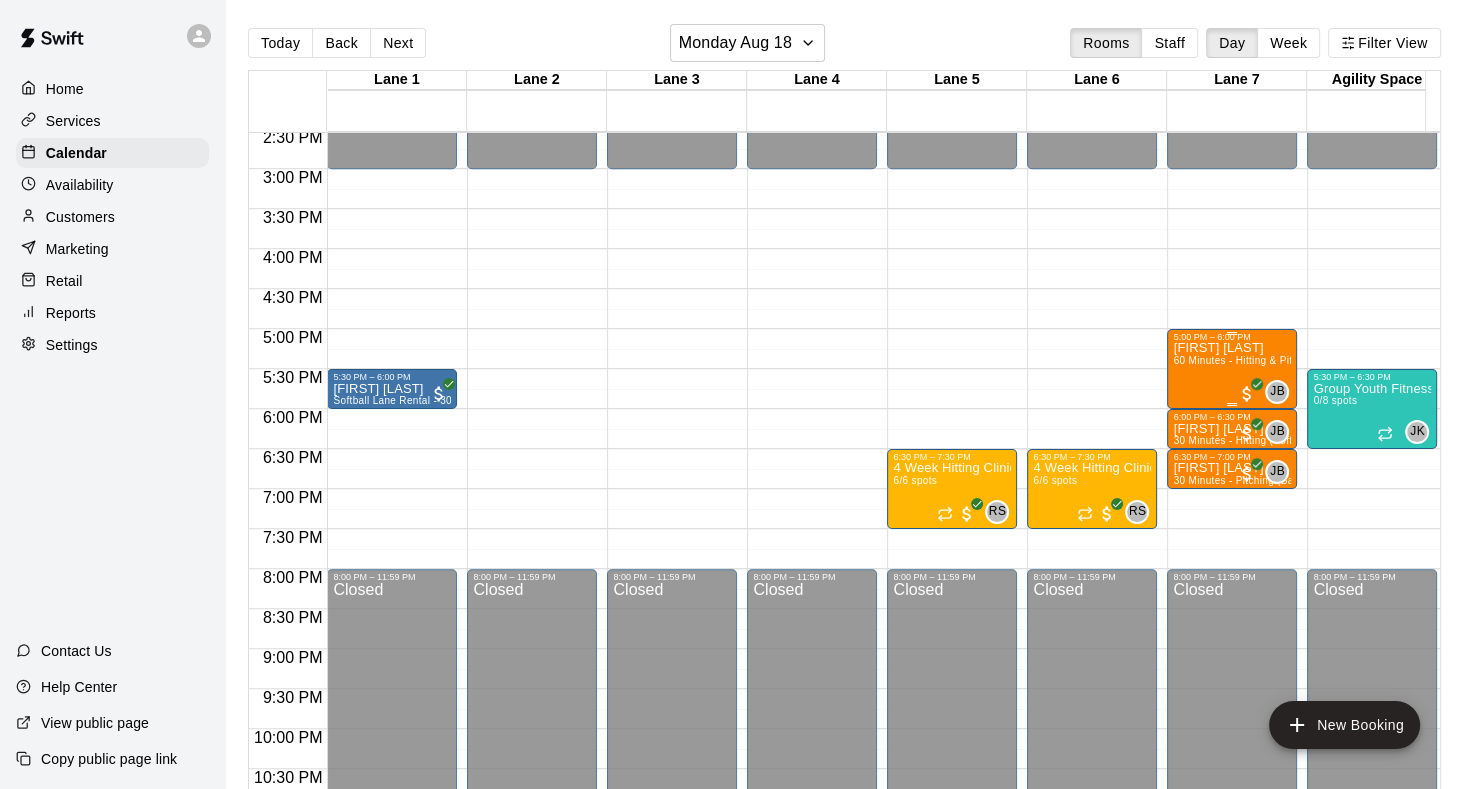 click on "60 Minutes - Hitting & Pitching (Baseball)" at bounding box center [1271, 360] 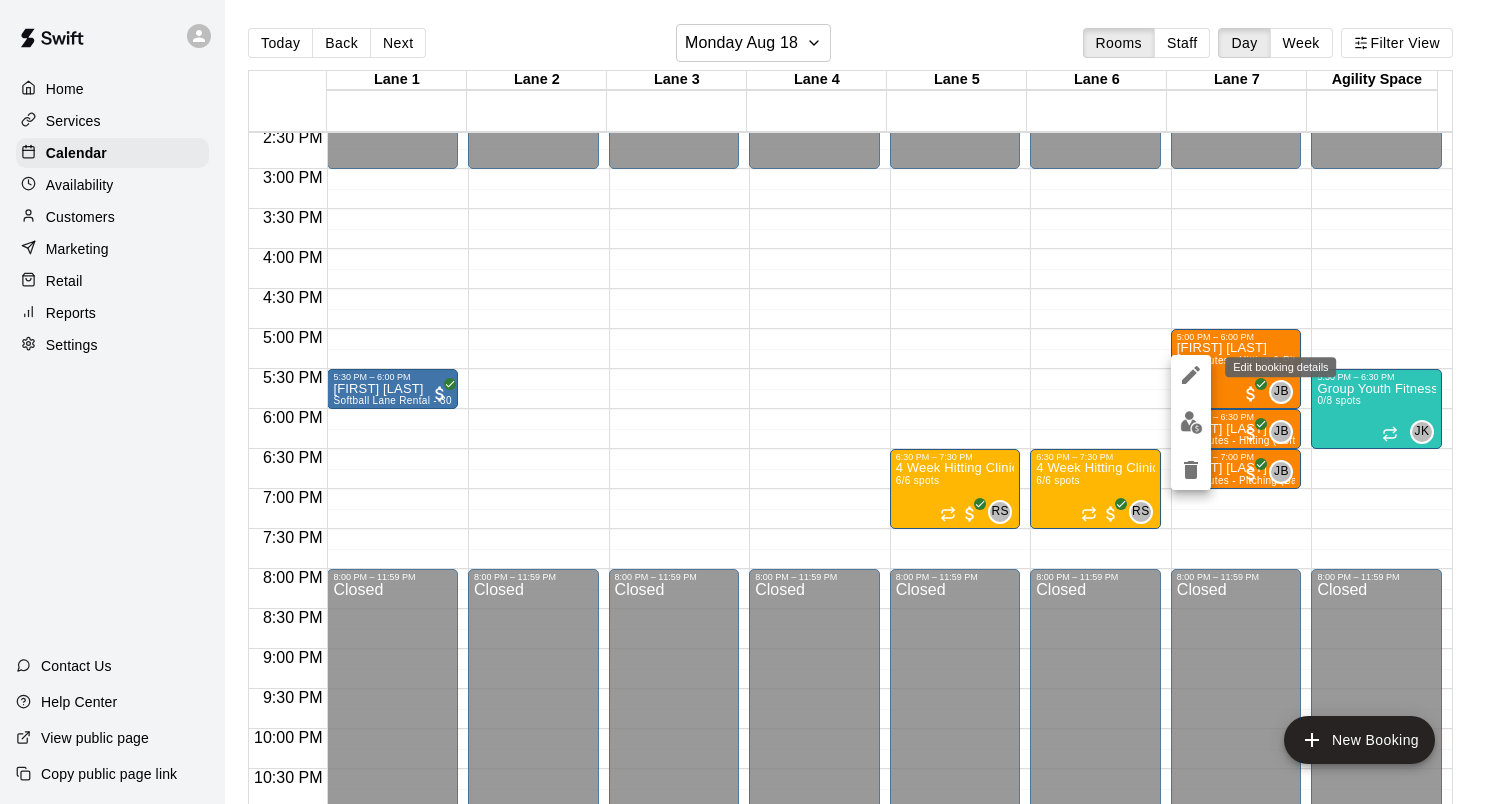click 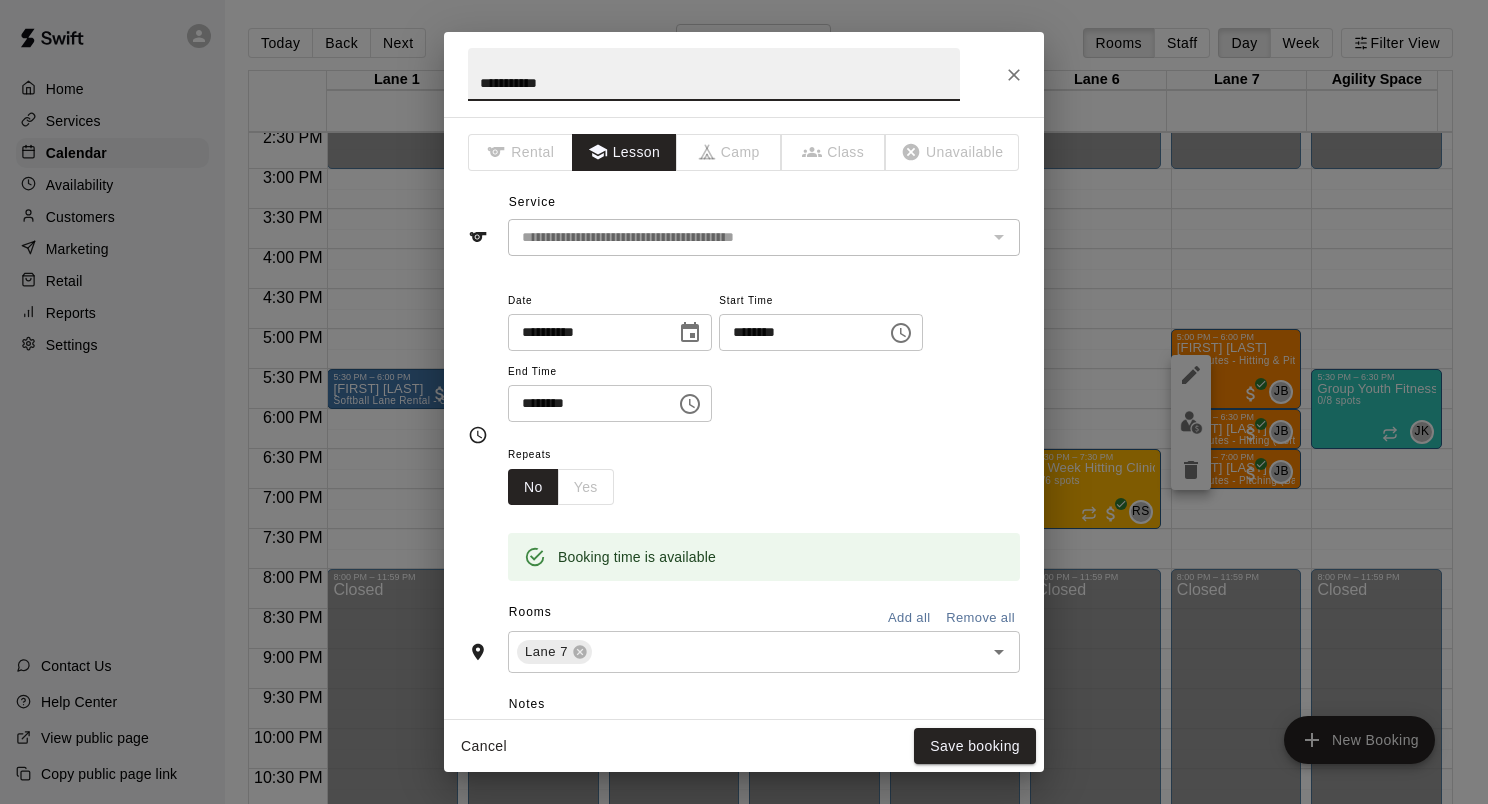 click 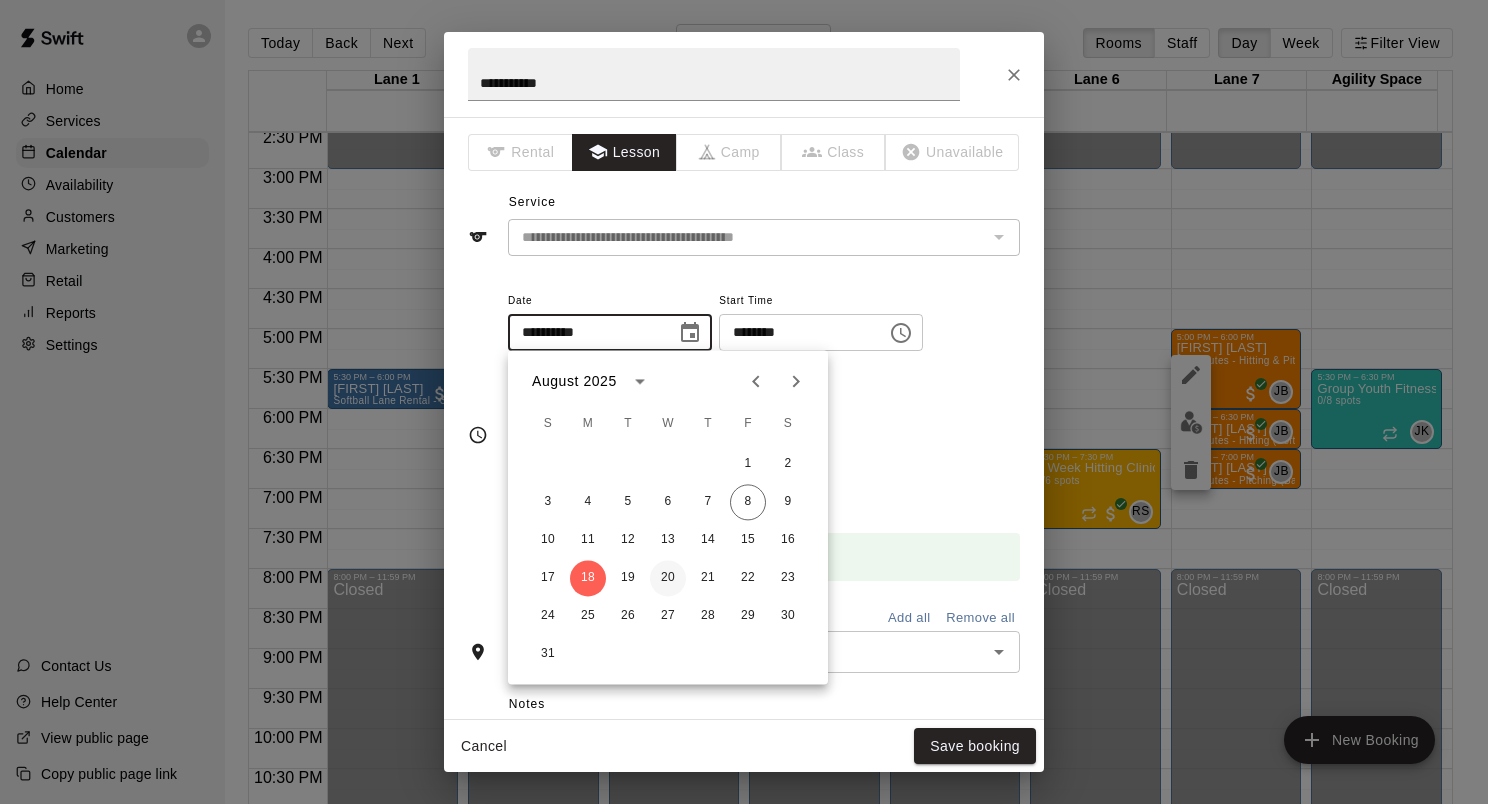 click on "20" at bounding box center (668, 578) 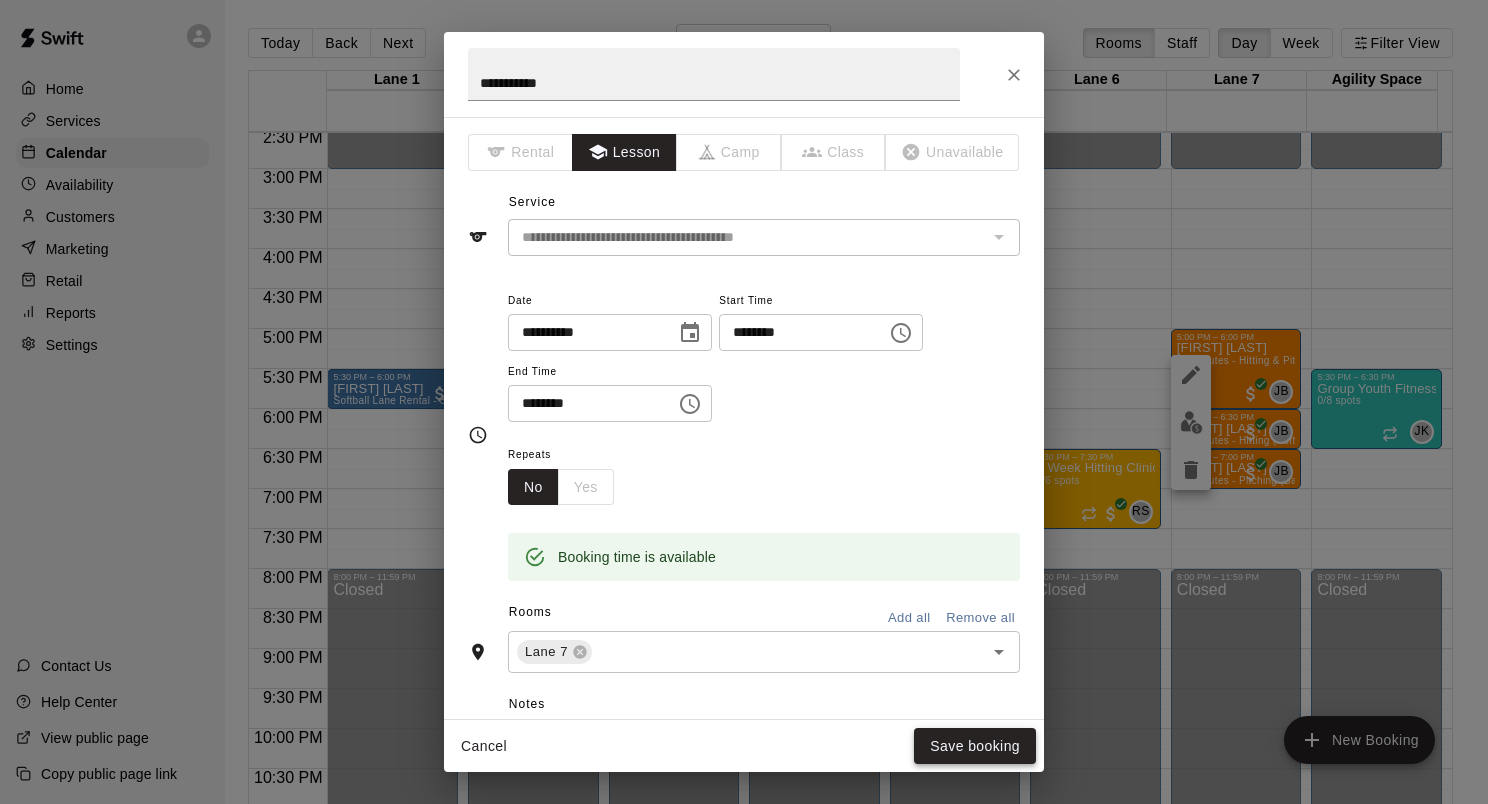 click on "Save booking" at bounding box center [975, 746] 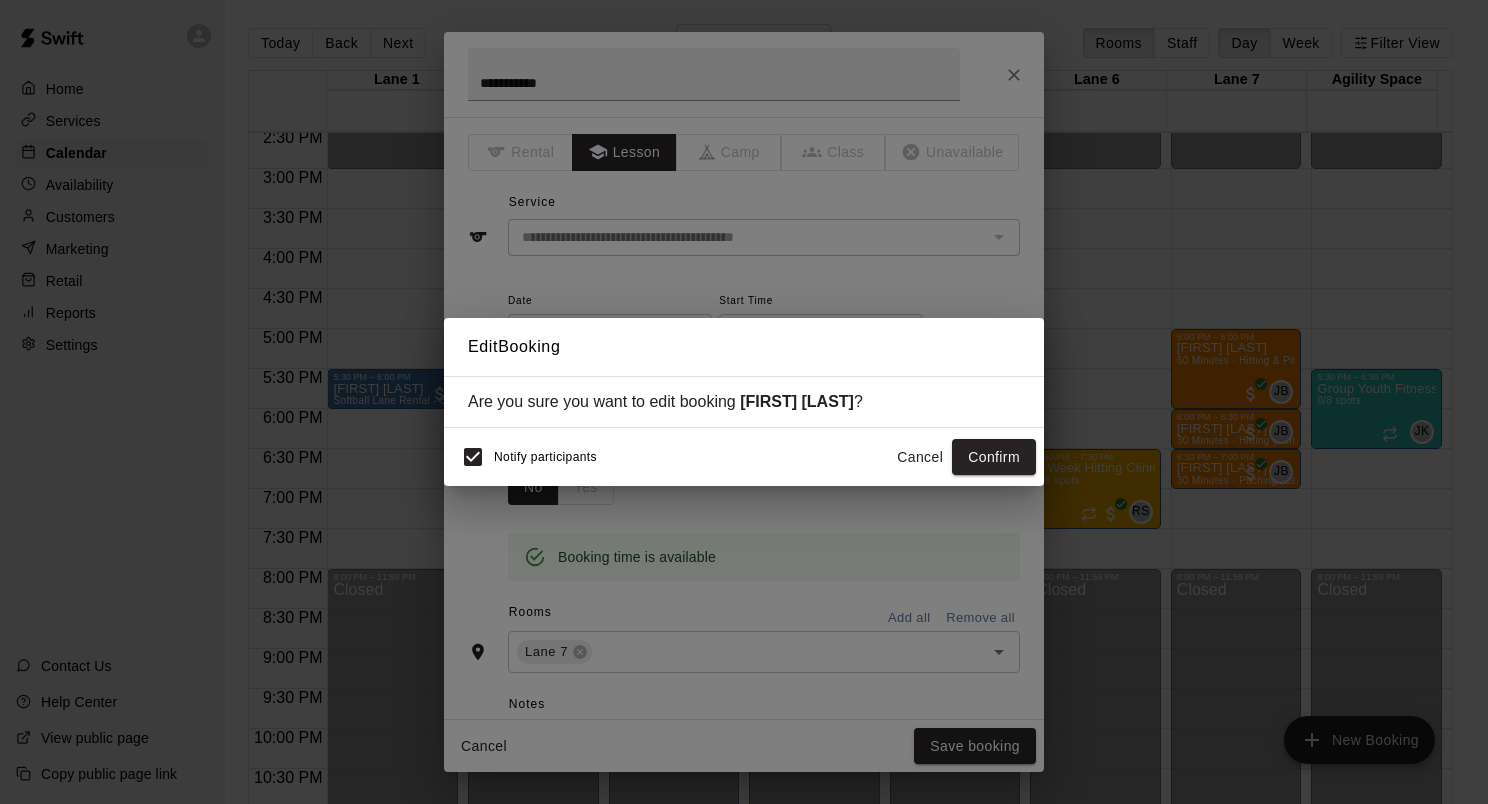 click on "Notify participants Cancel Confirm" at bounding box center (744, 457) 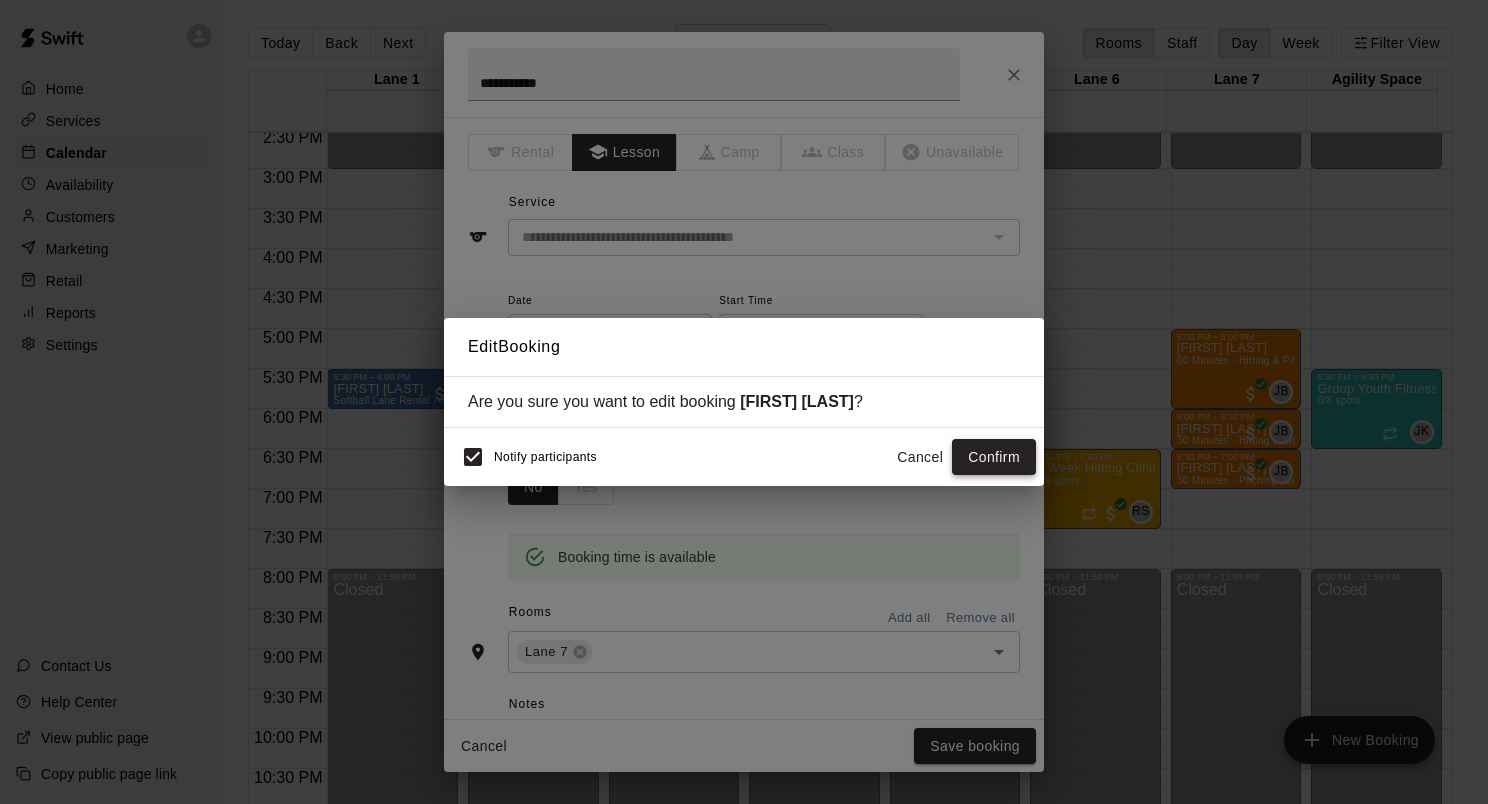 click on "Confirm" at bounding box center [994, 457] 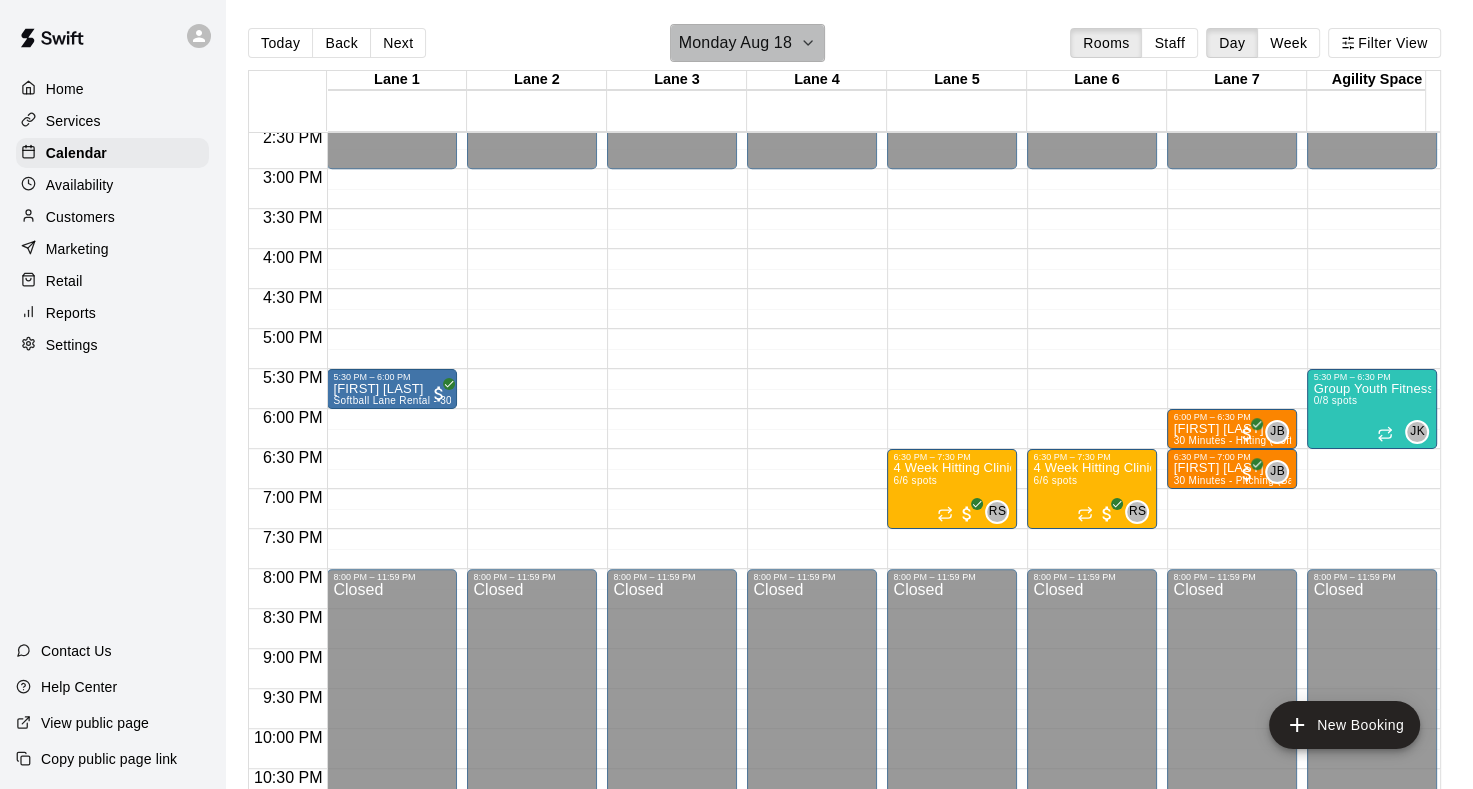 click 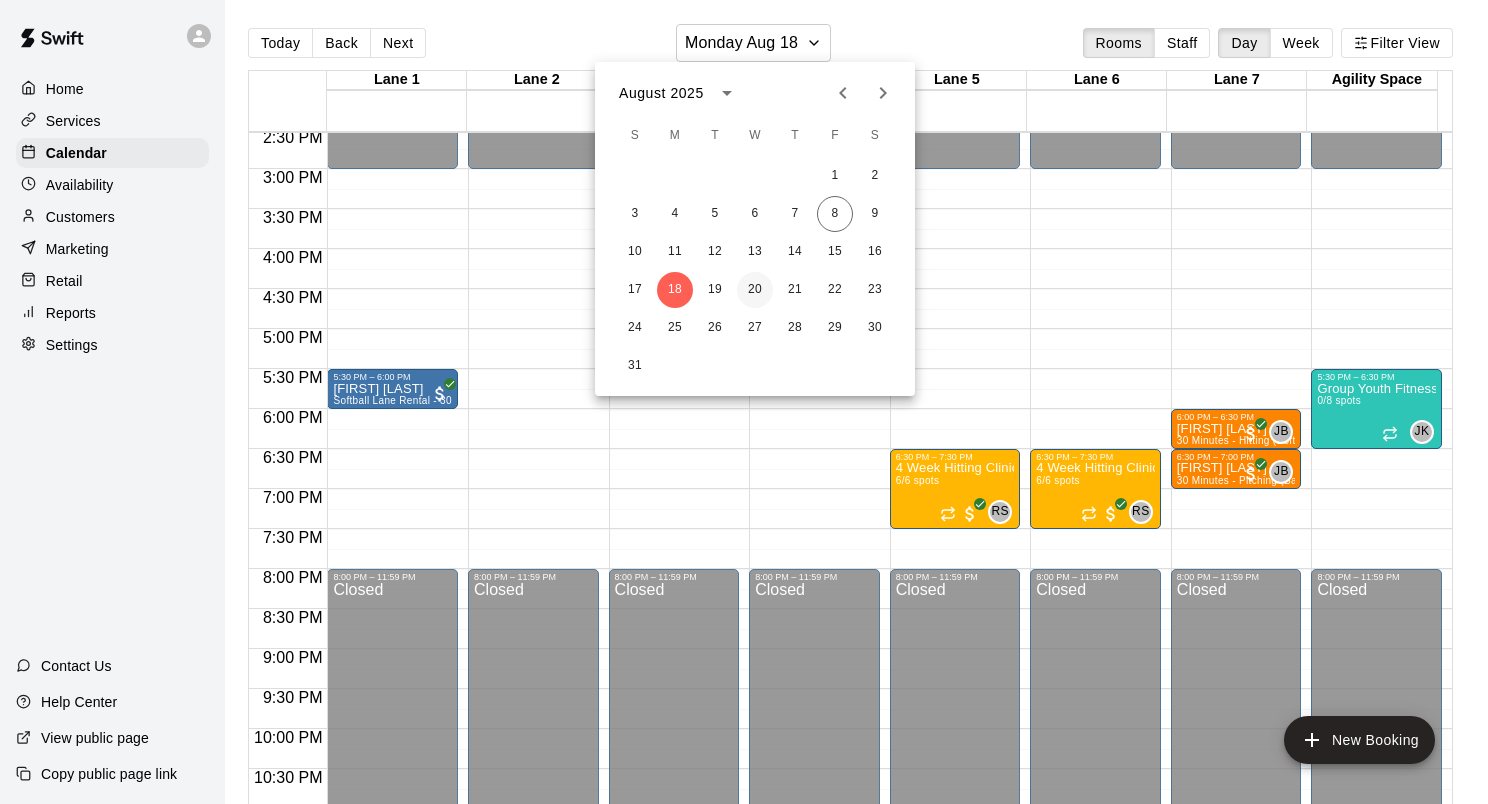click on "20" at bounding box center (755, 290) 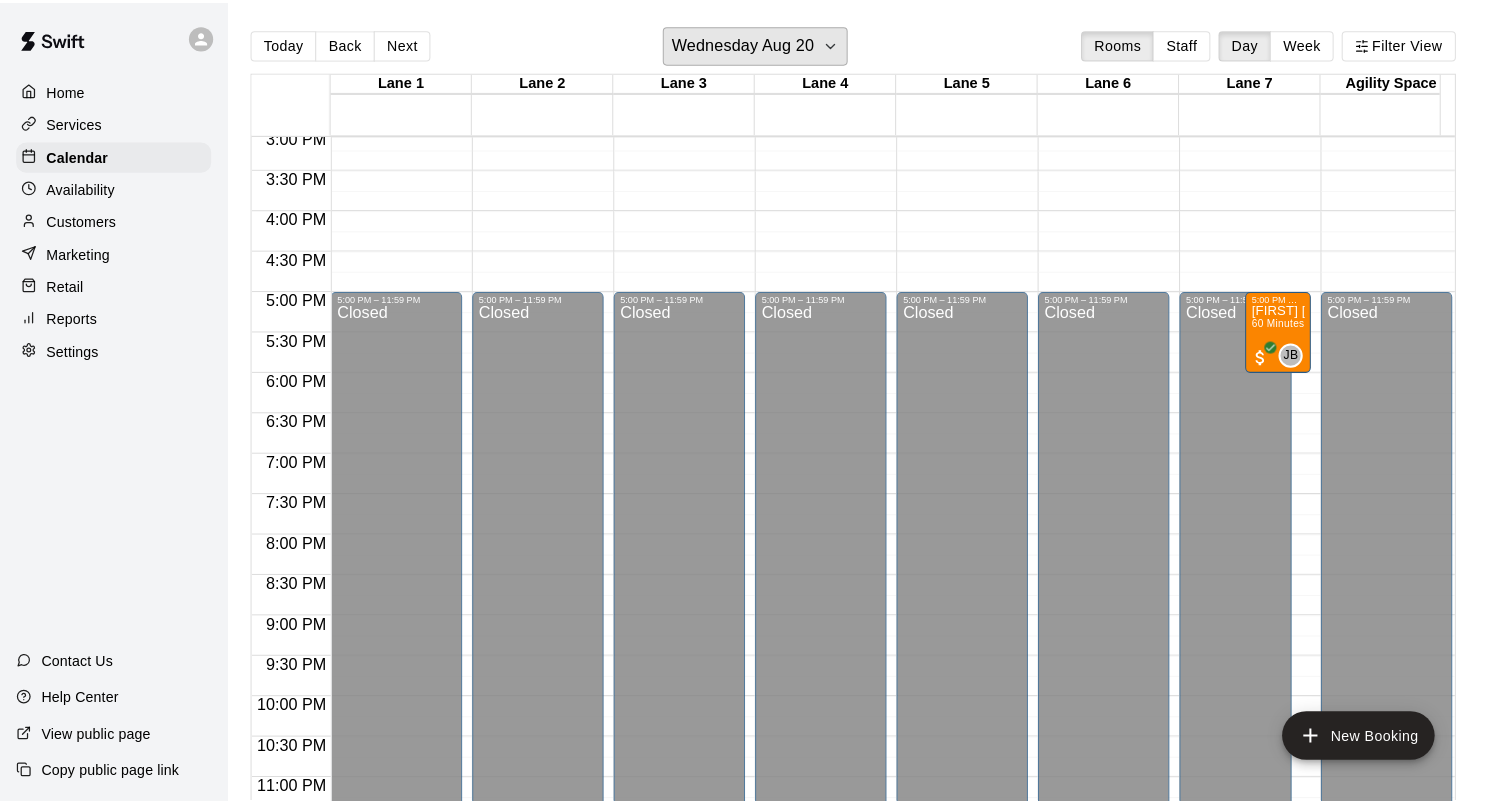 scroll, scrollTop: 1240, scrollLeft: 0, axis: vertical 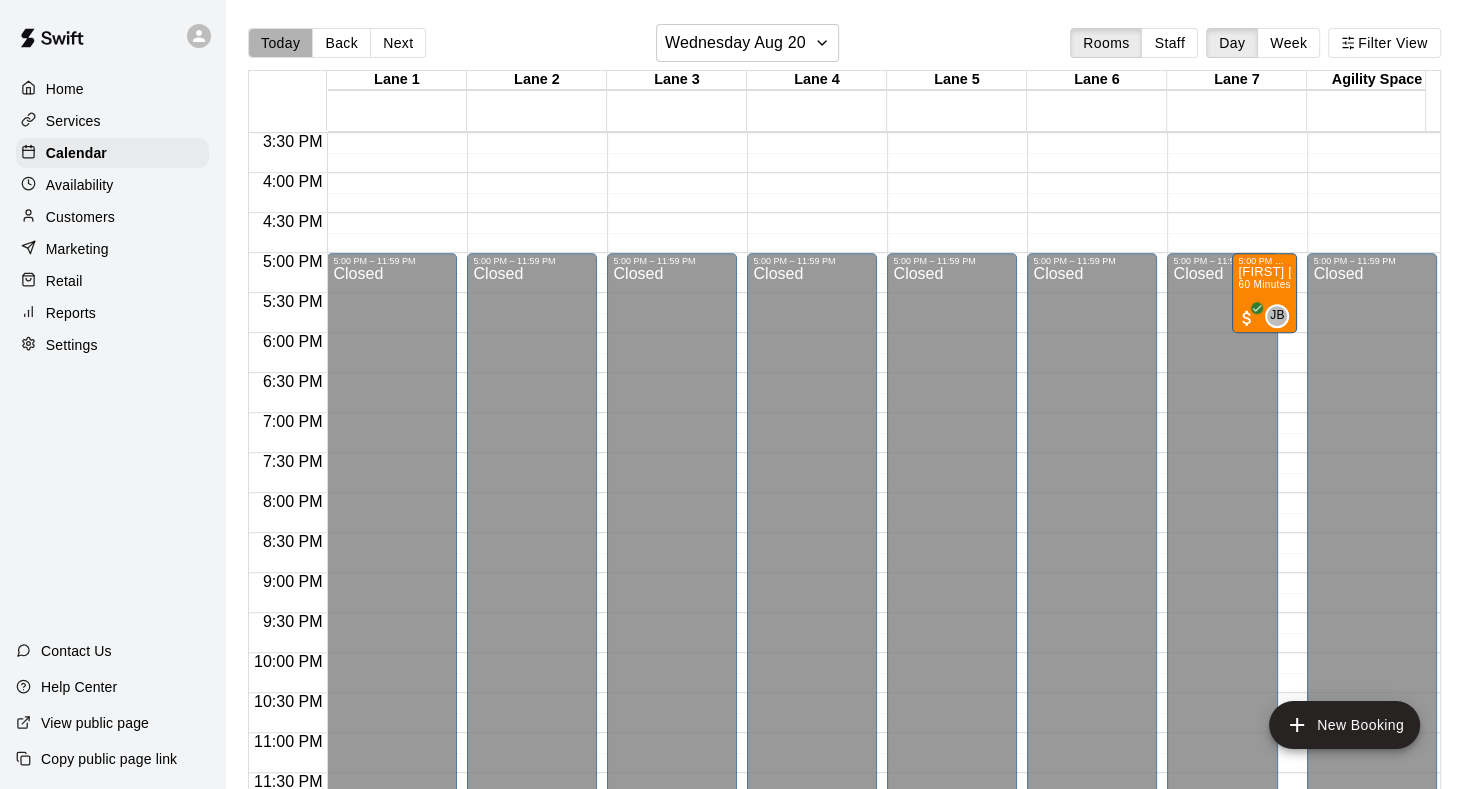 click on "Today" at bounding box center [280, 43] 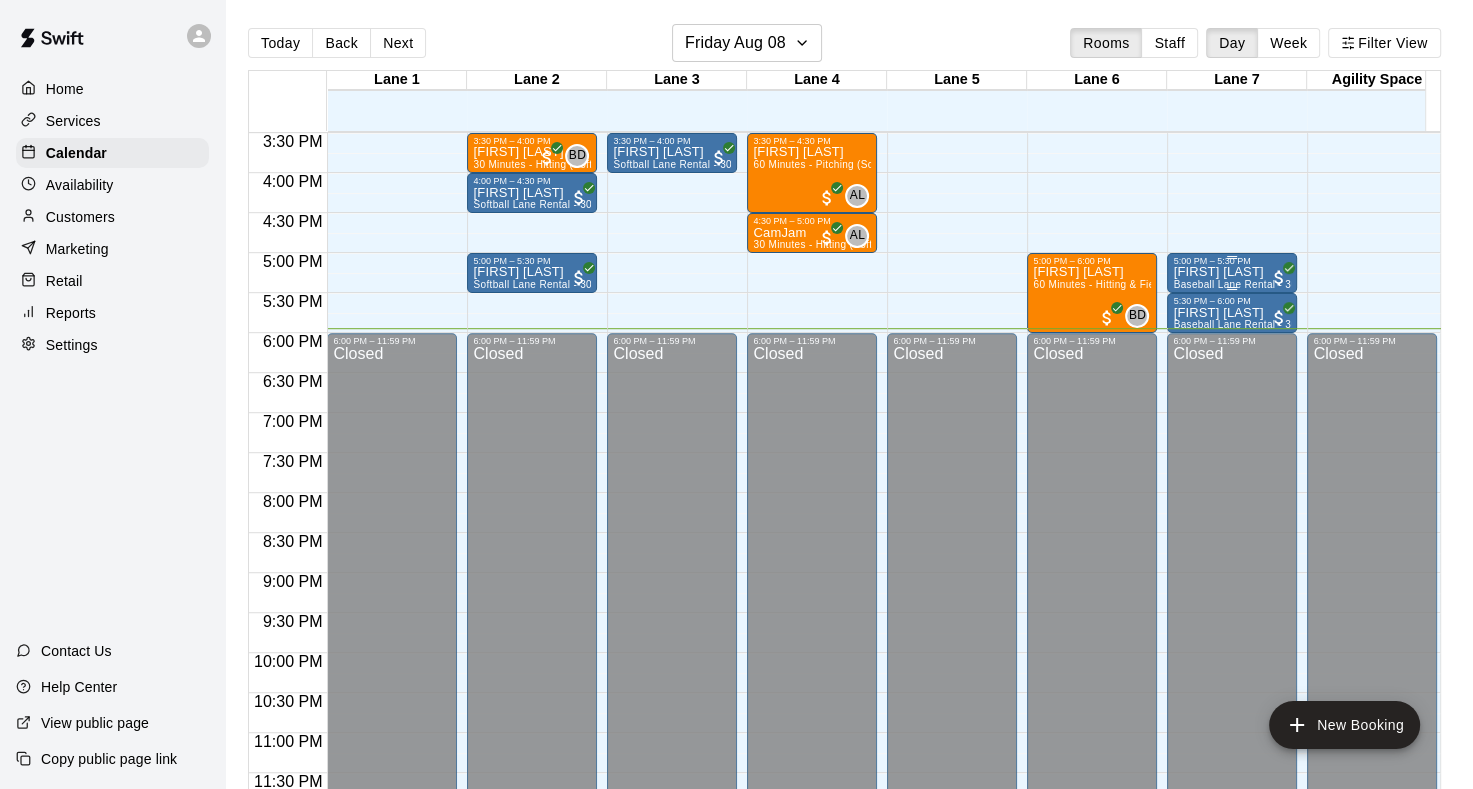 click on "5:00 PM – 5:30 PM" at bounding box center [1232, 261] 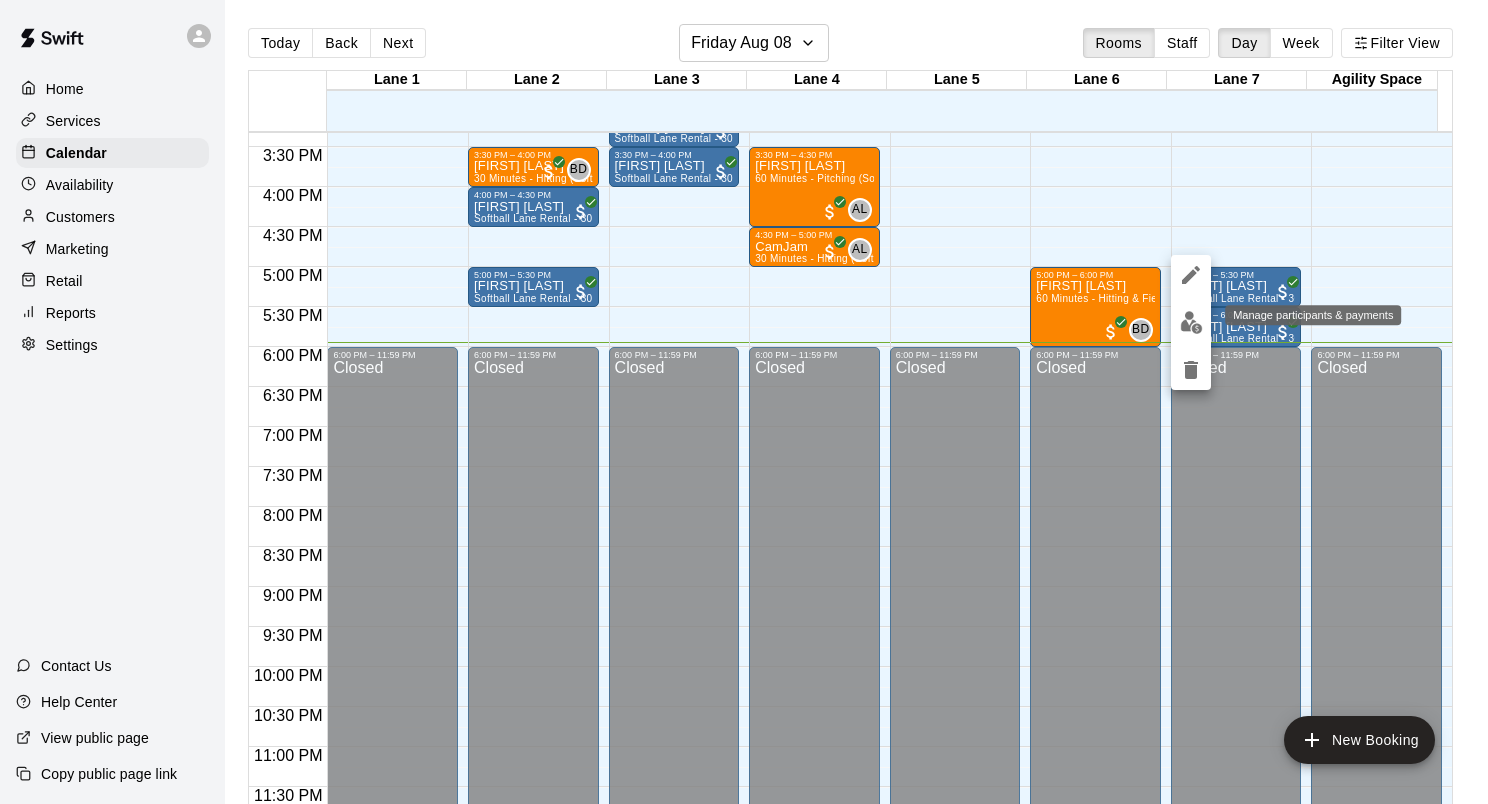 click at bounding box center (1191, 322) 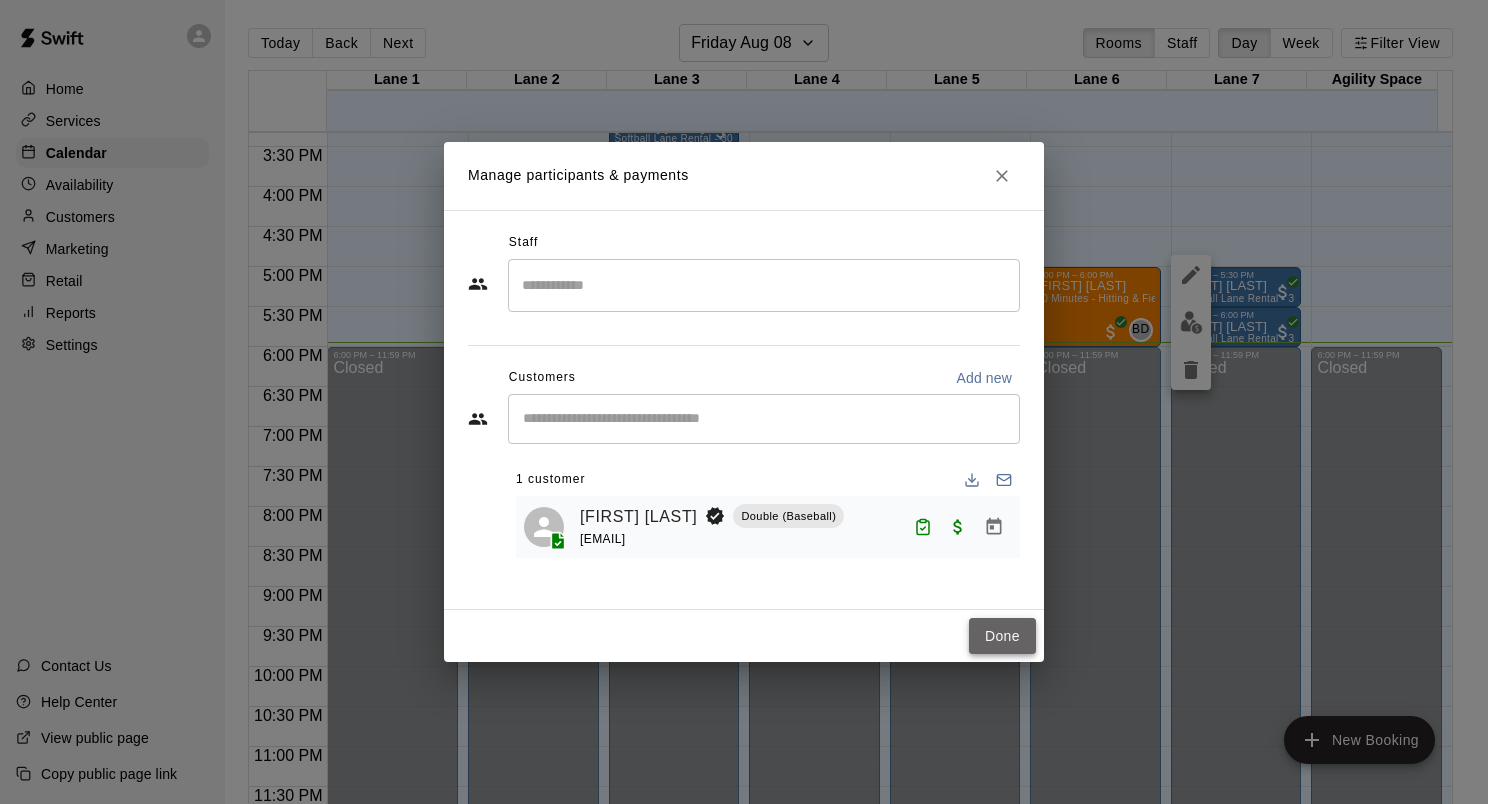 click on "Done" at bounding box center [1002, 636] 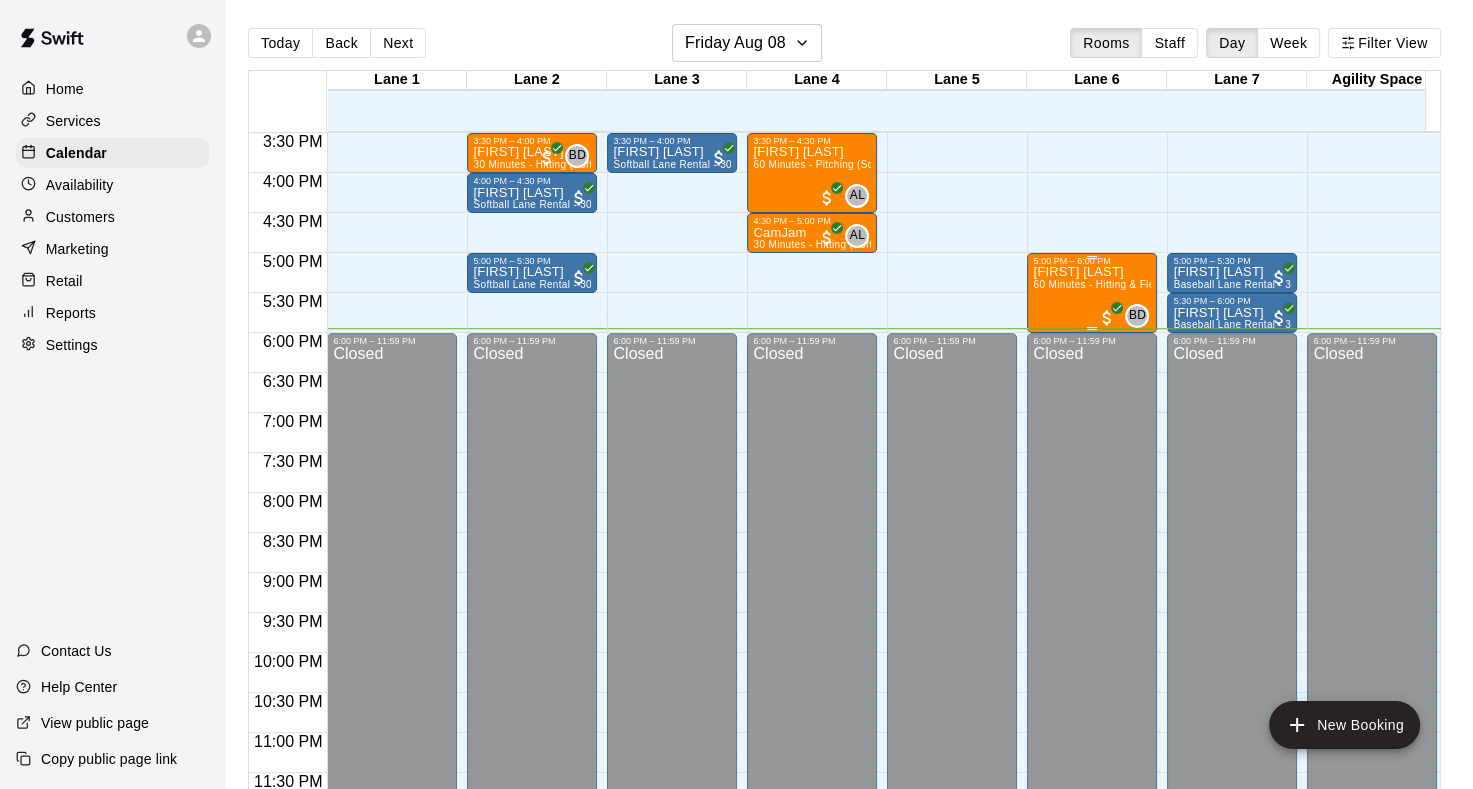 click on "60 Minutes - Hitting & Fielding (Baseball)" at bounding box center [1130, 284] 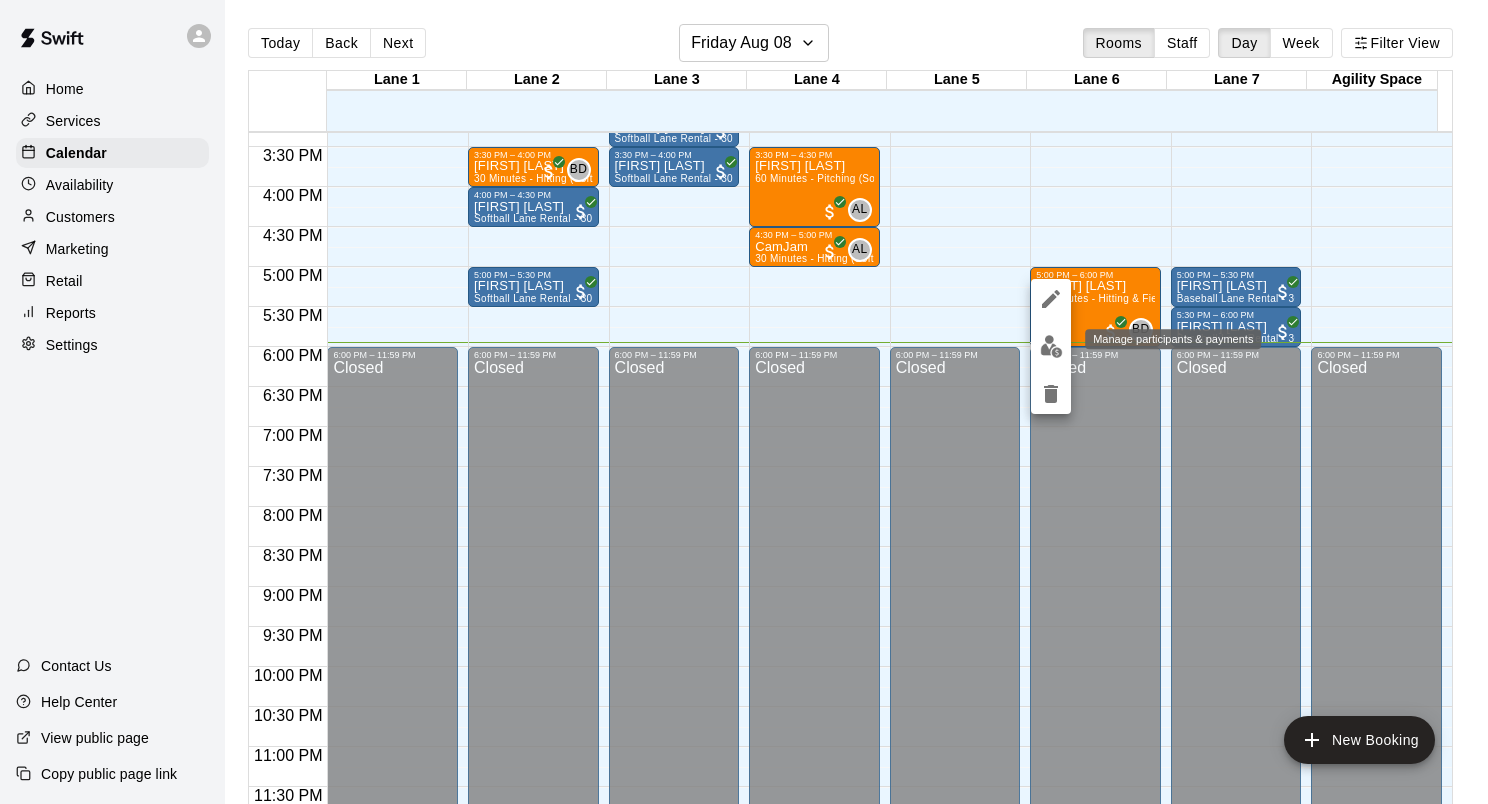 click at bounding box center (1051, 346) 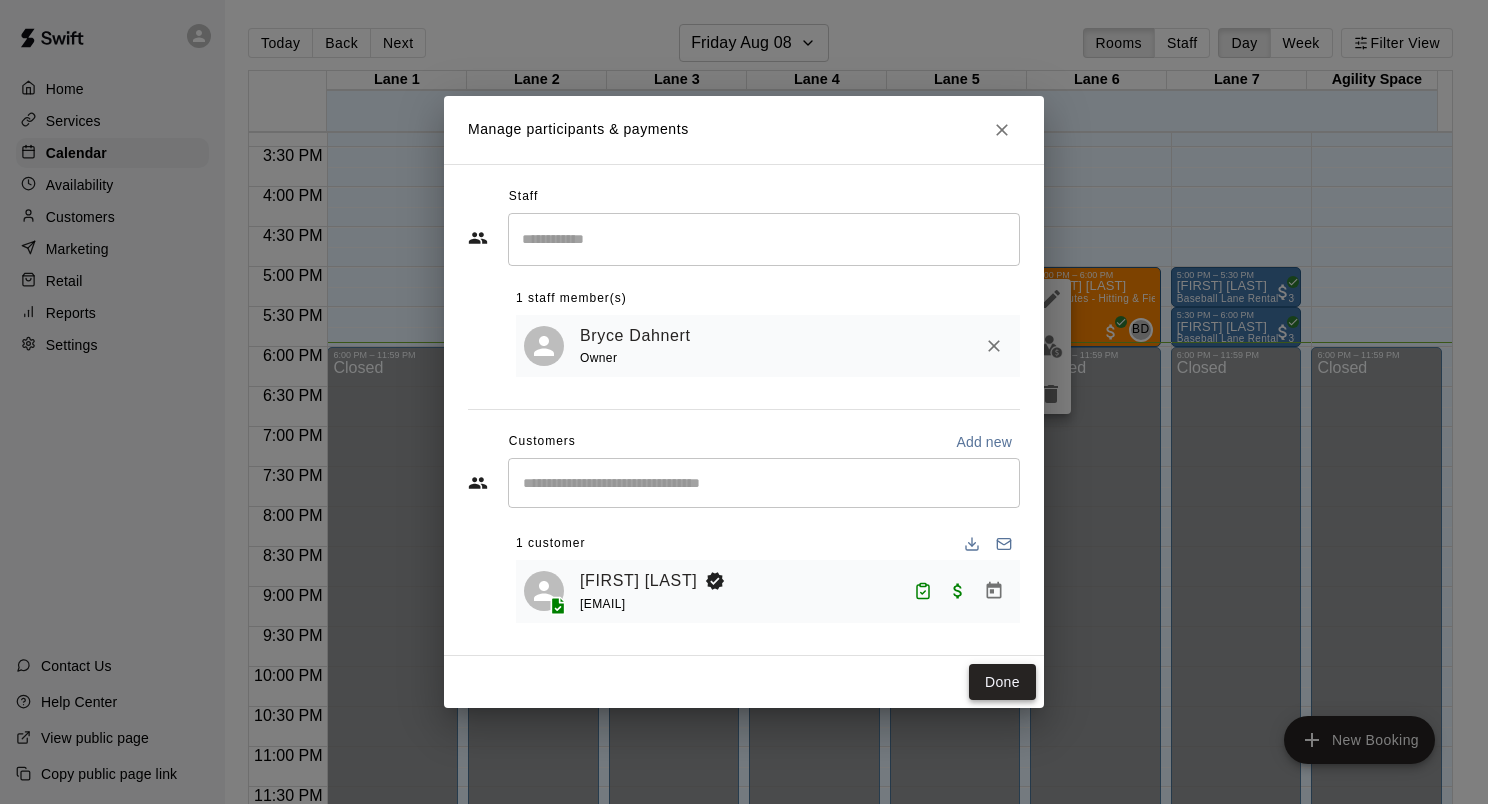click on "Done" at bounding box center [1002, 682] 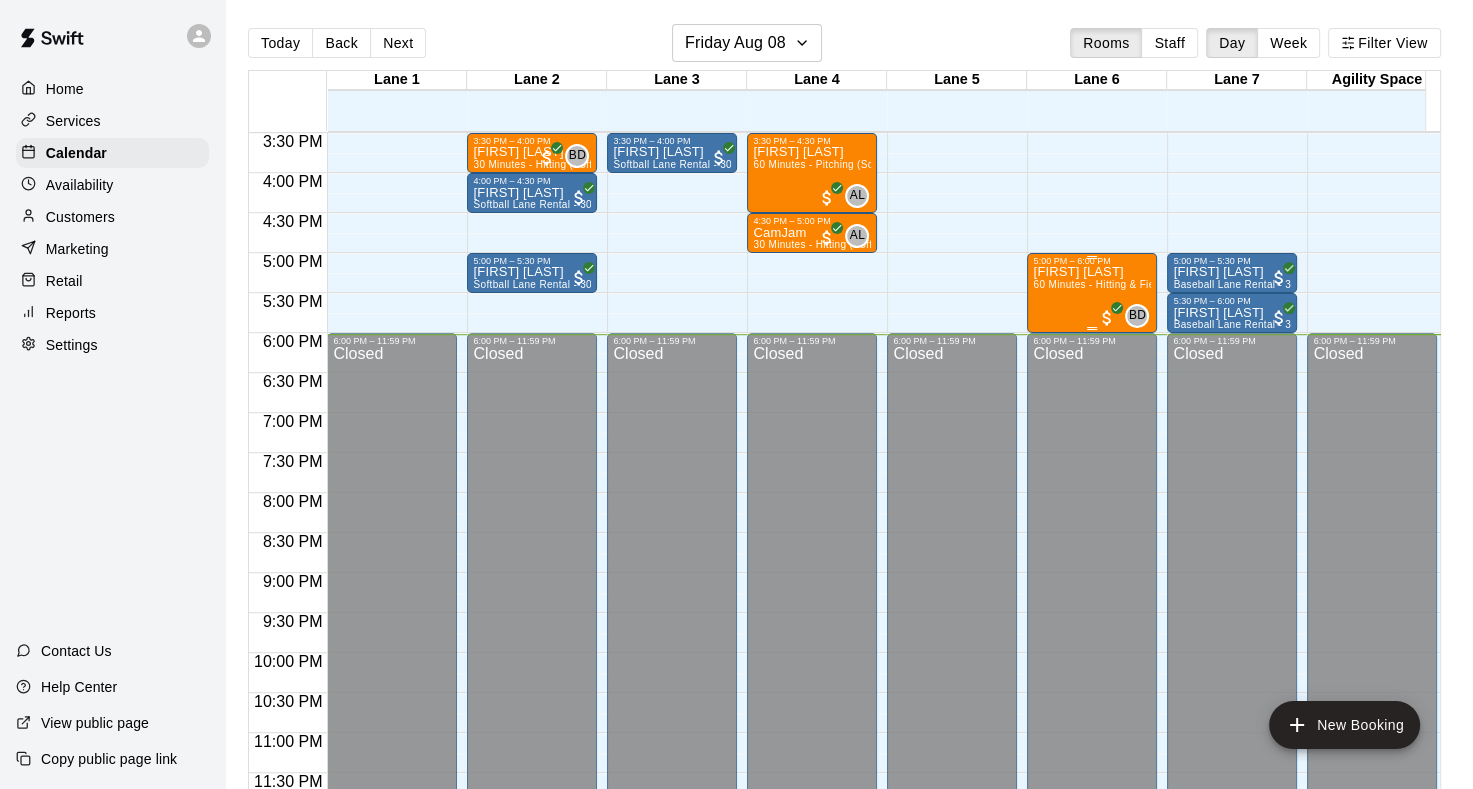 click on "[FIRST] [LAST] 60 Minutes - Hitting & Fielding (Baseball)" at bounding box center [1092, 660] 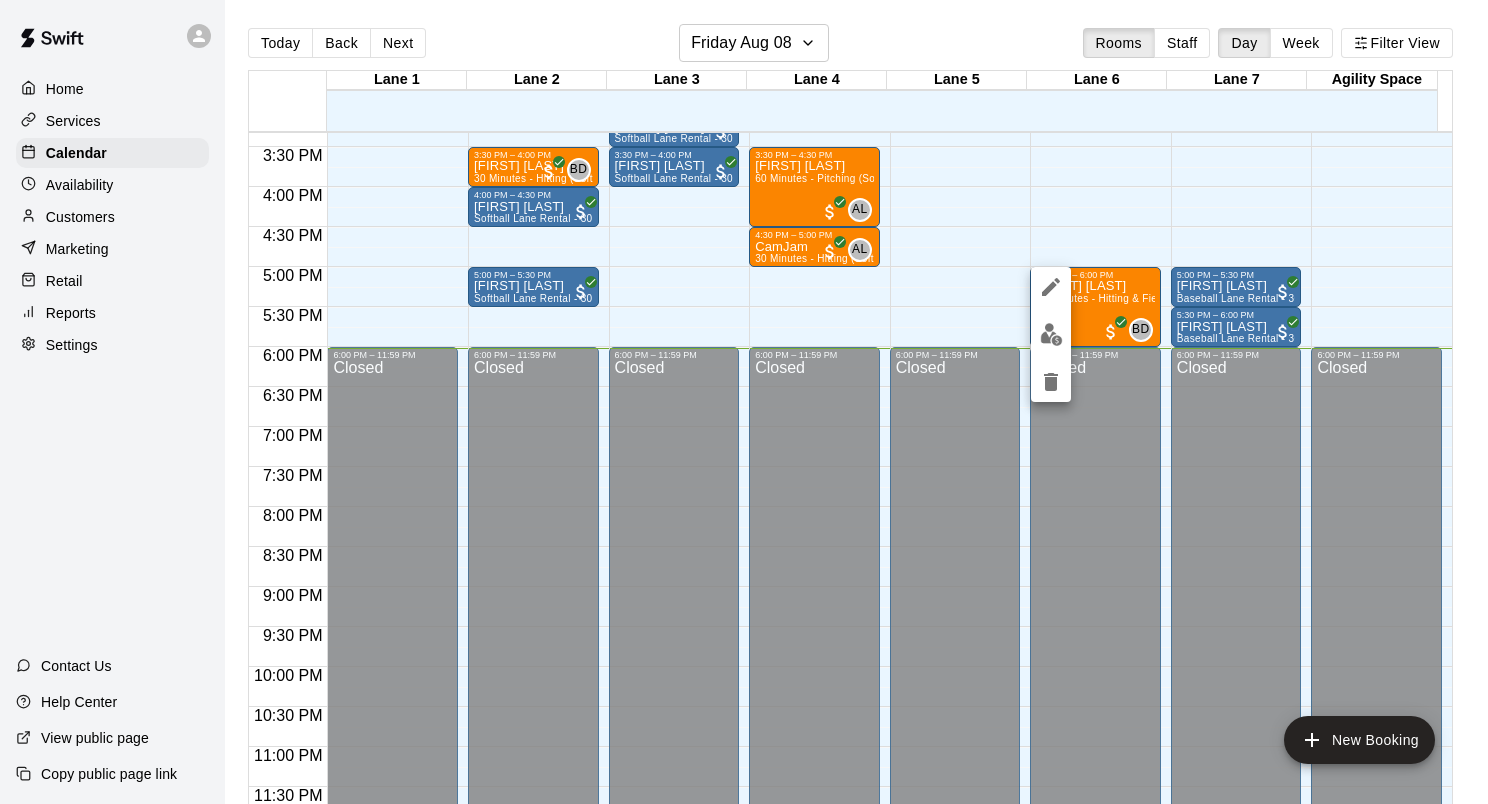 click at bounding box center [1051, 334] 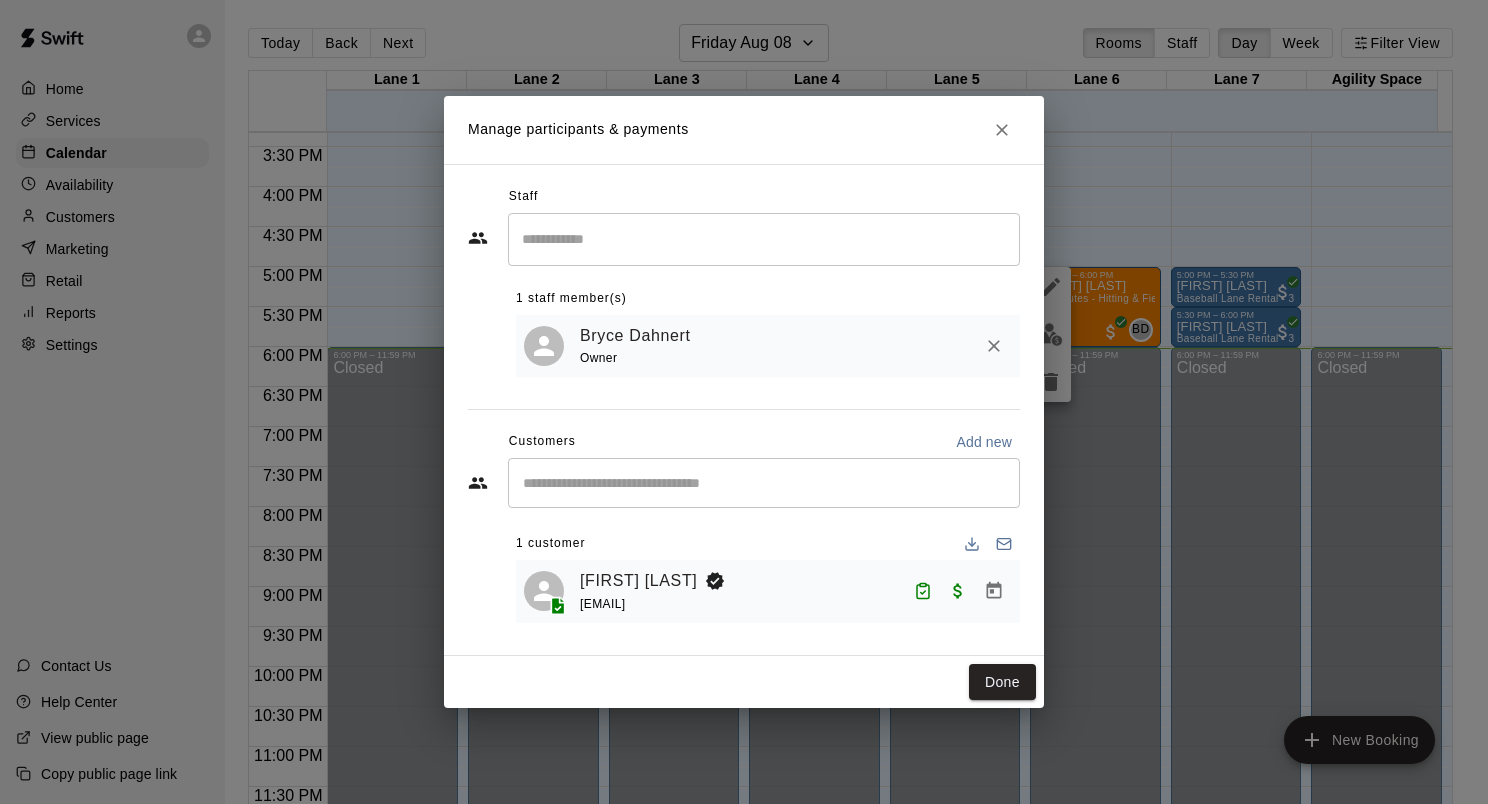 click 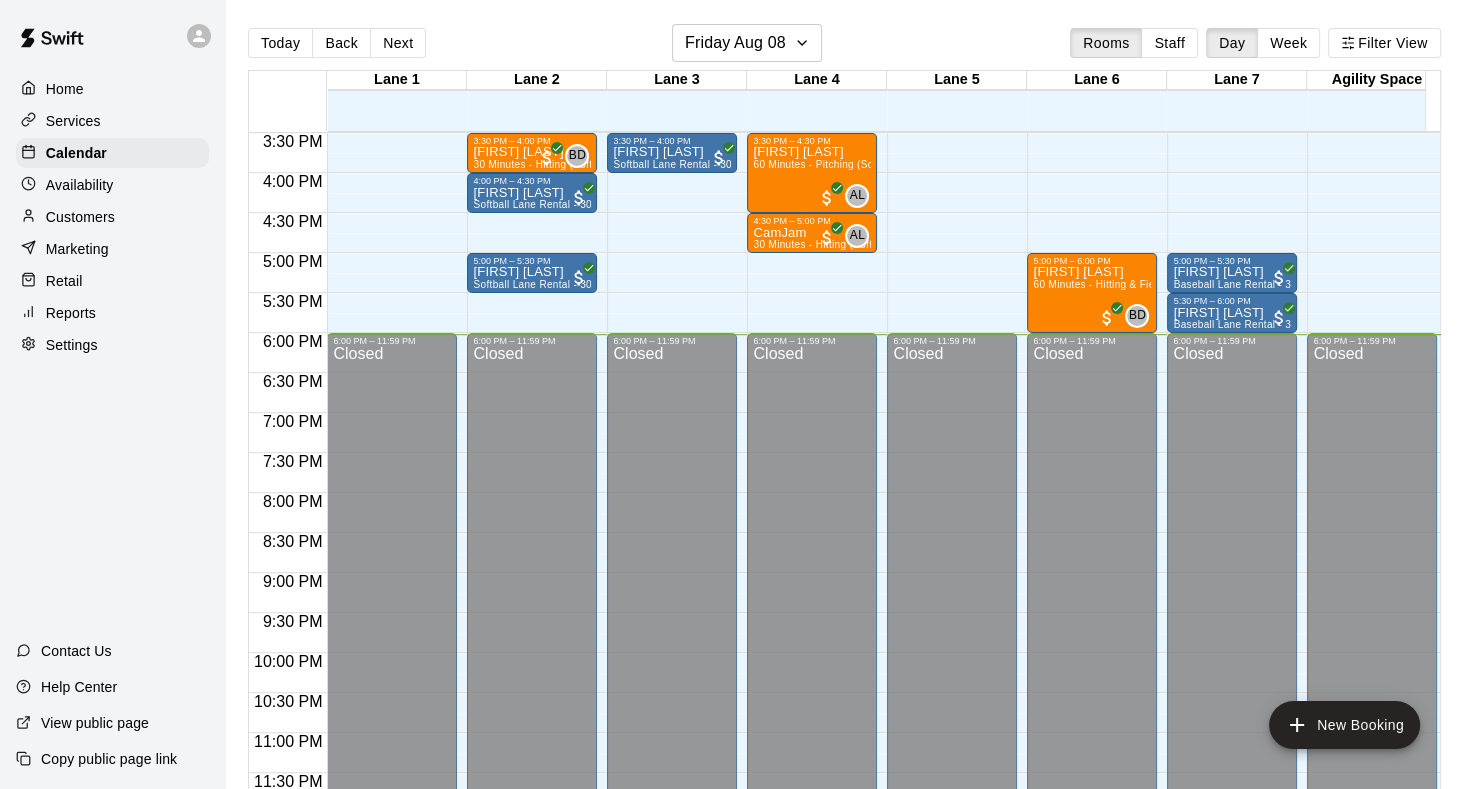 click on "Retail" at bounding box center [112, 281] 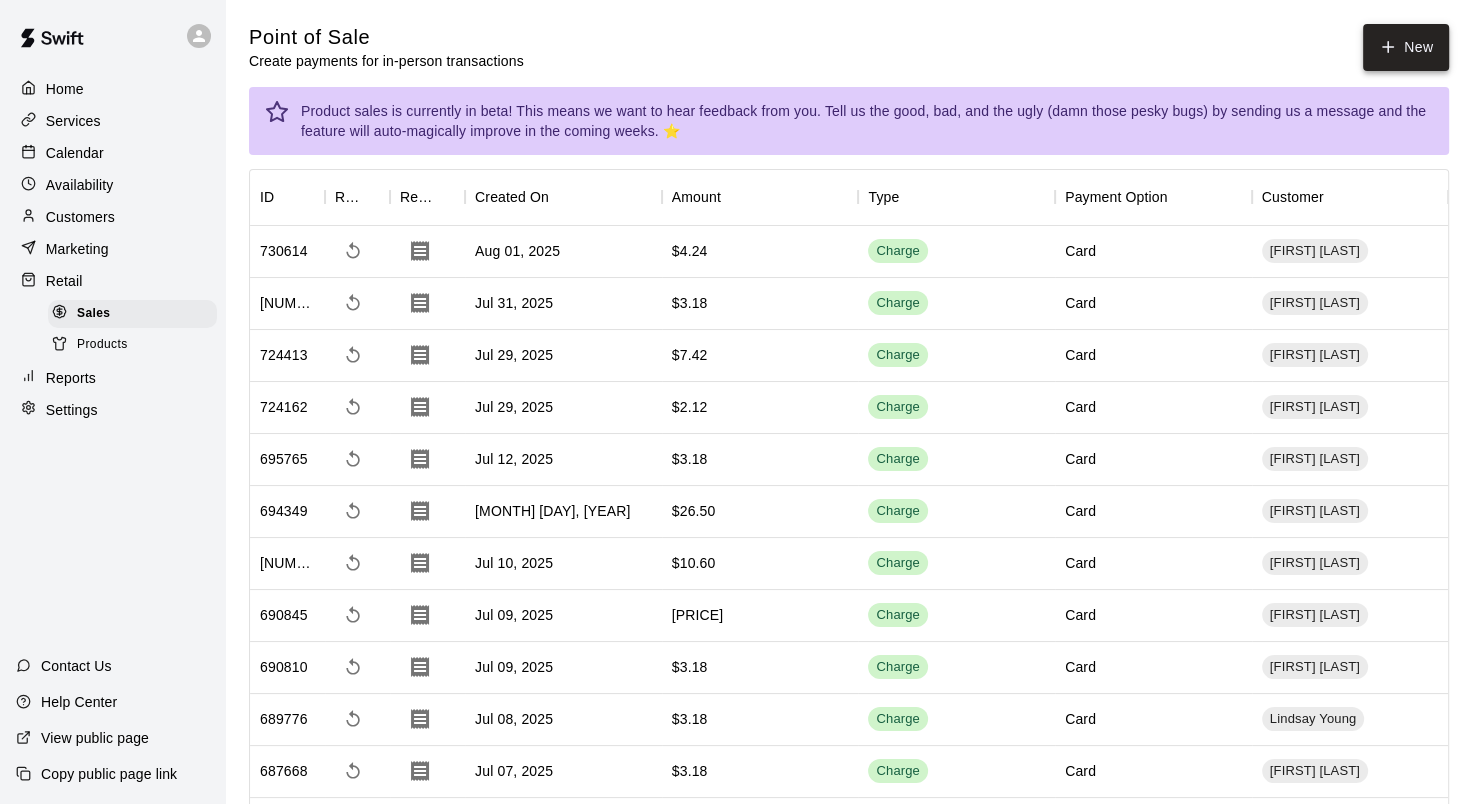click on "New" at bounding box center [1406, 47] 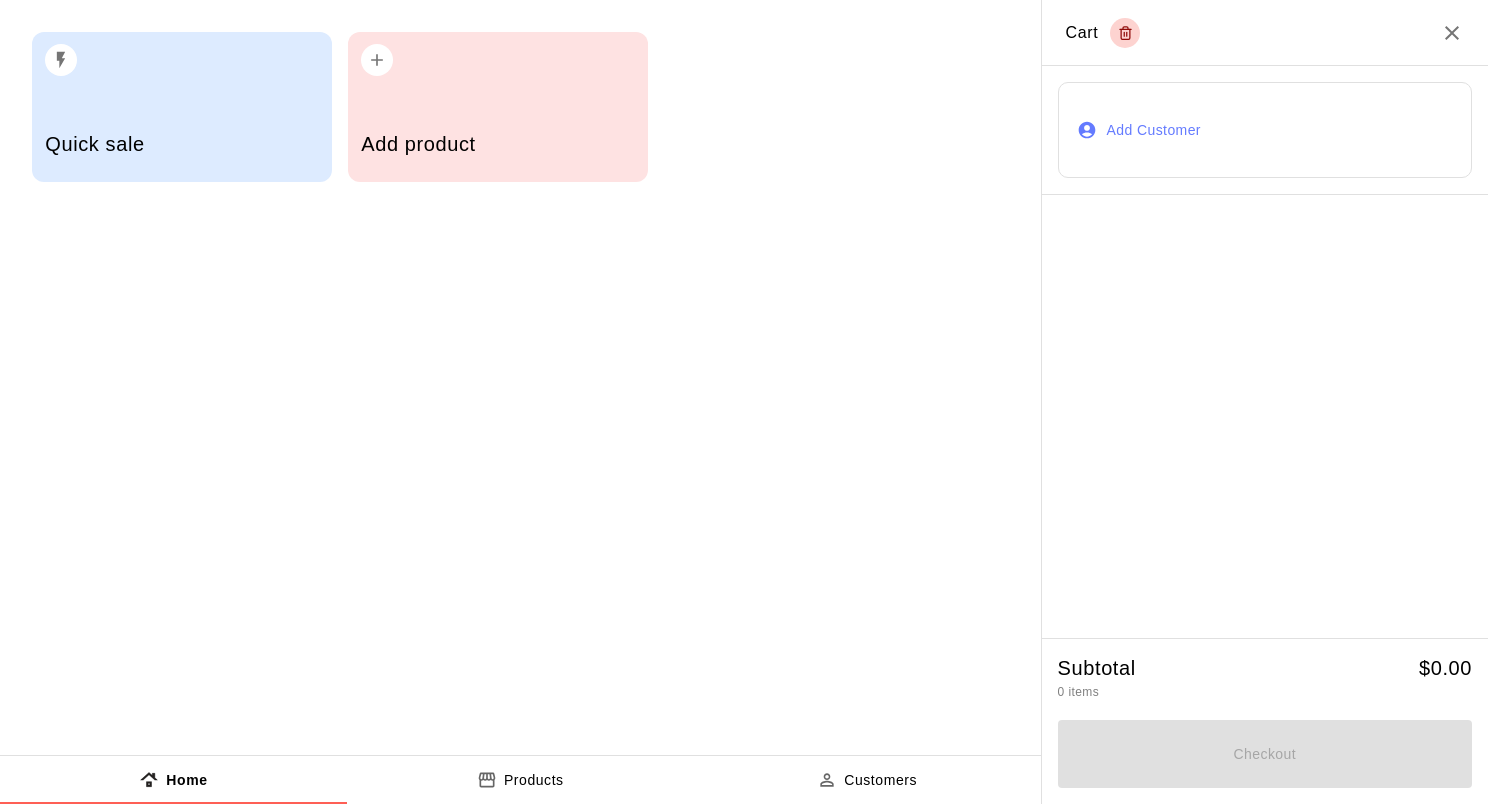 click on "Add product" at bounding box center [497, 146] 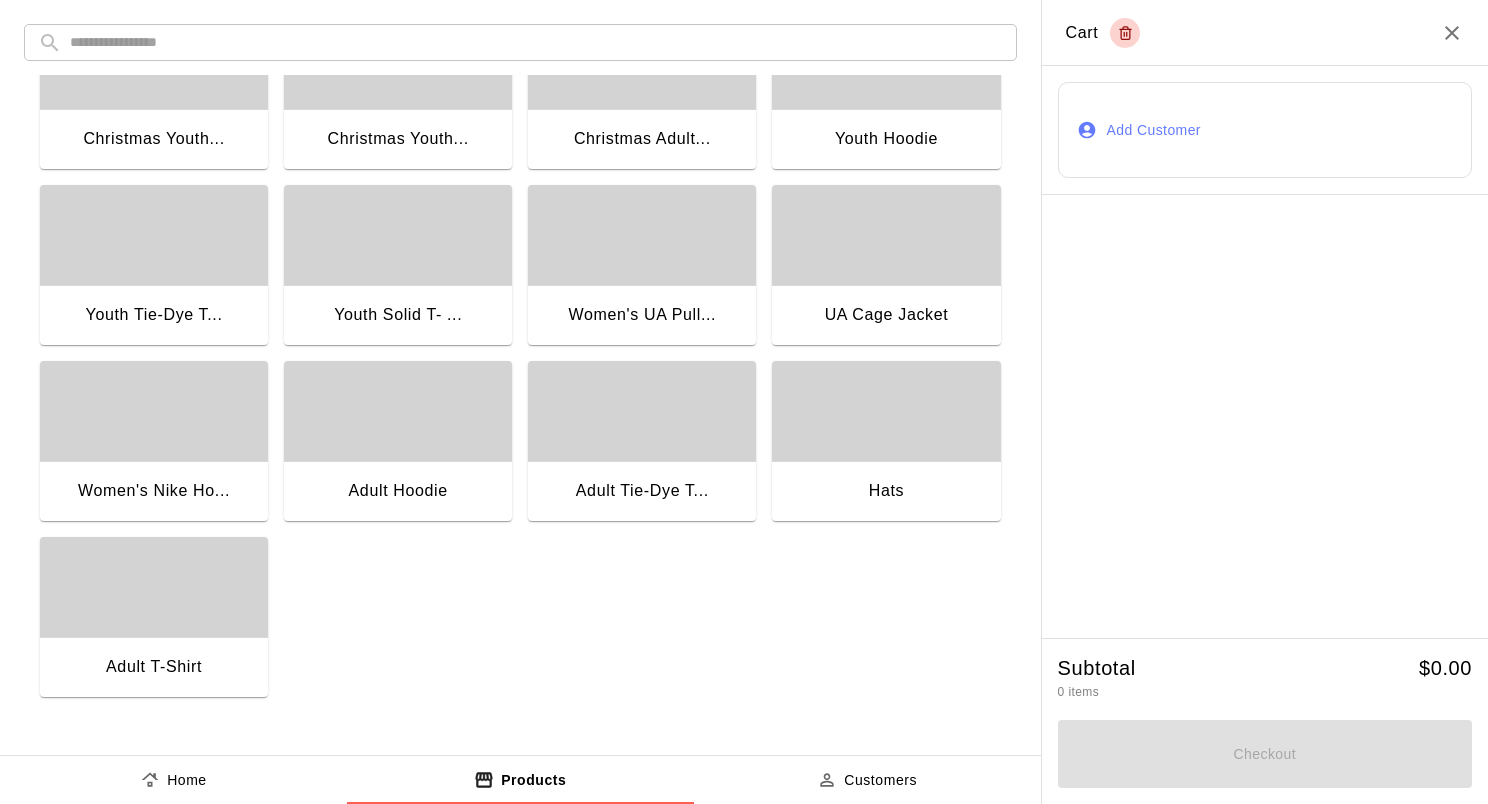 scroll, scrollTop: 1500, scrollLeft: 0, axis: vertical 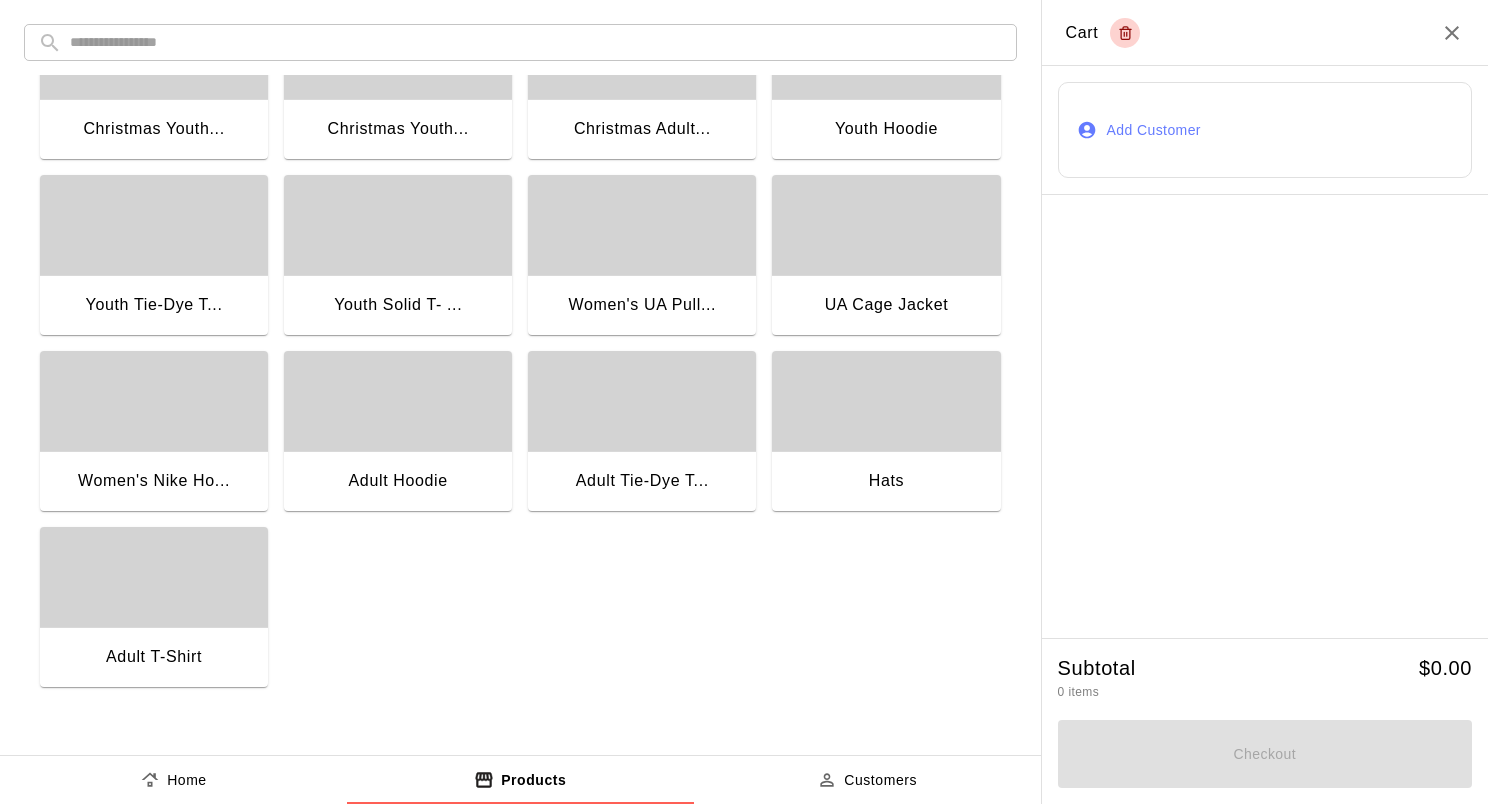 click at bounding box center [886, 401] 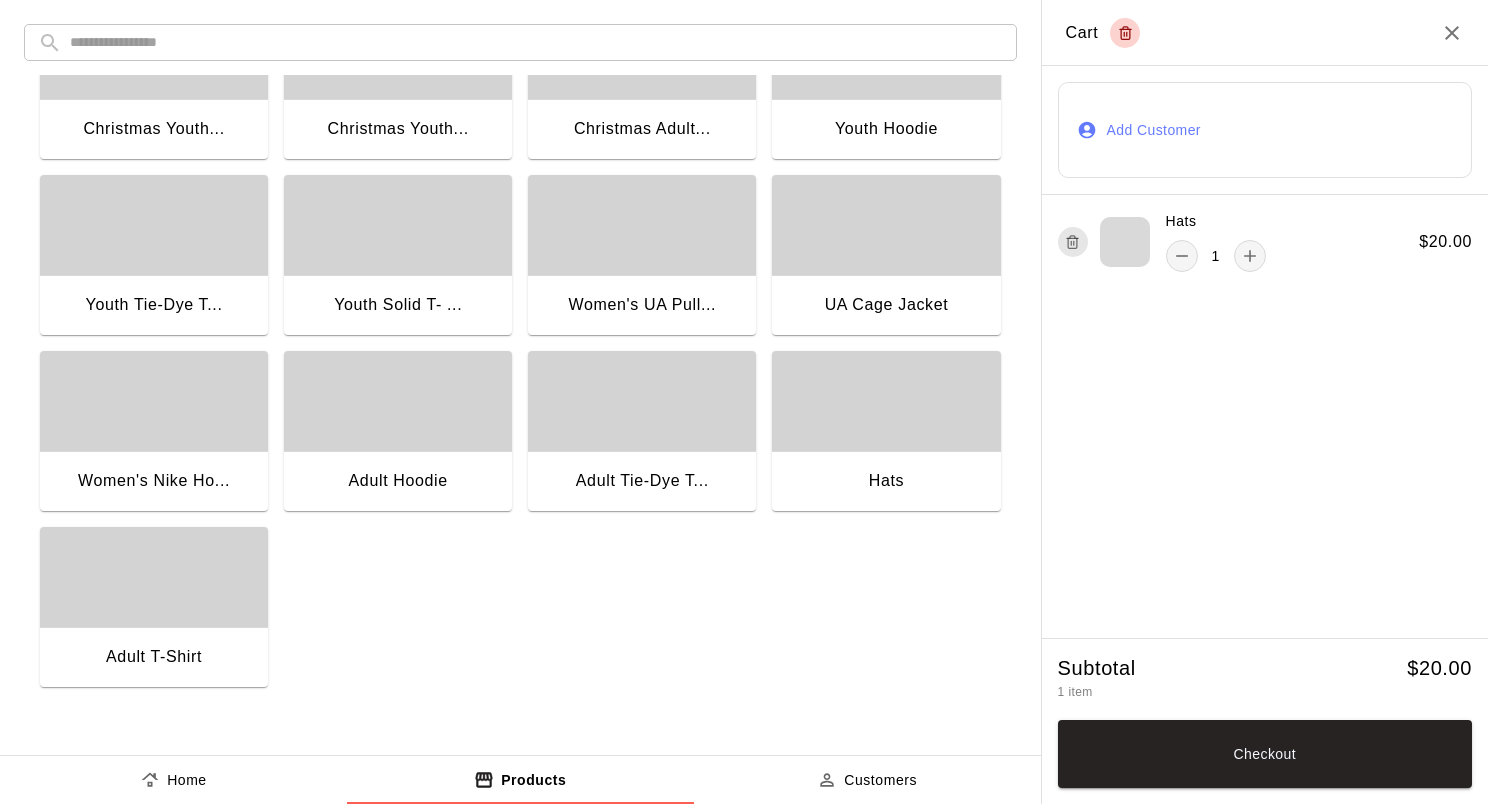 click on "Checkout" at bounding box center (1265, 754) 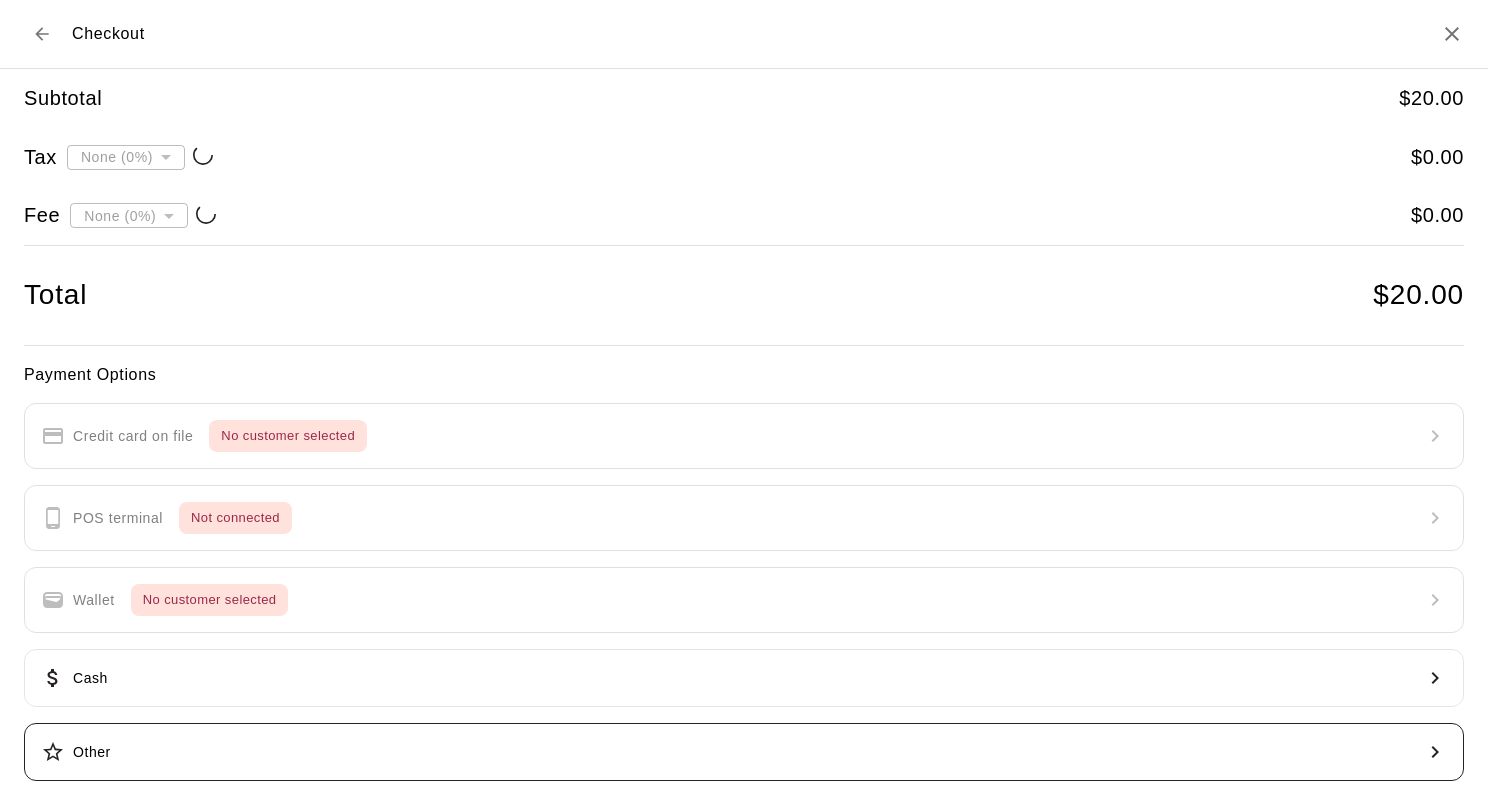 type on "**********" 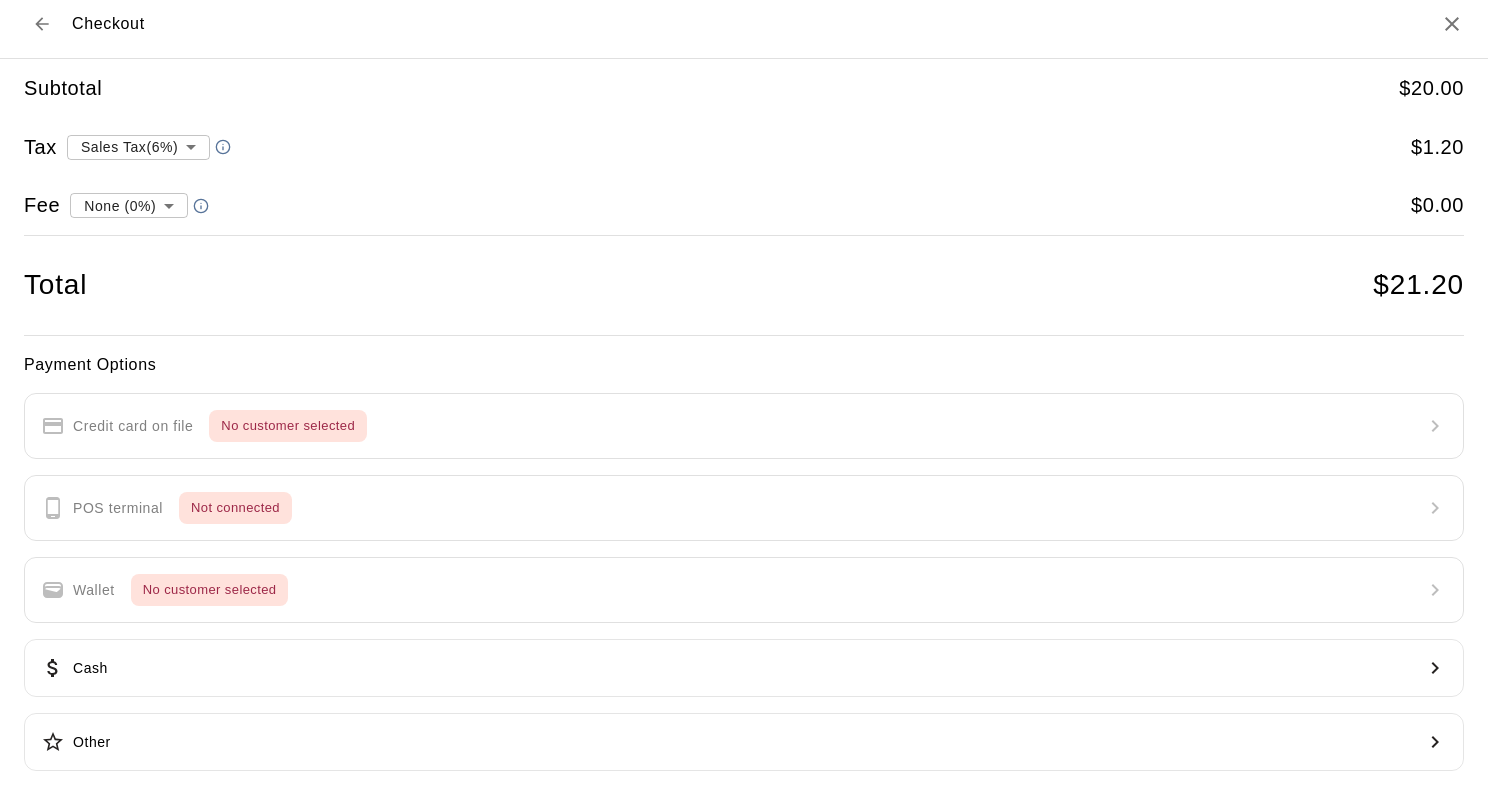 scroll, scrollTop: 0, scrollLeft: 0, axis: both 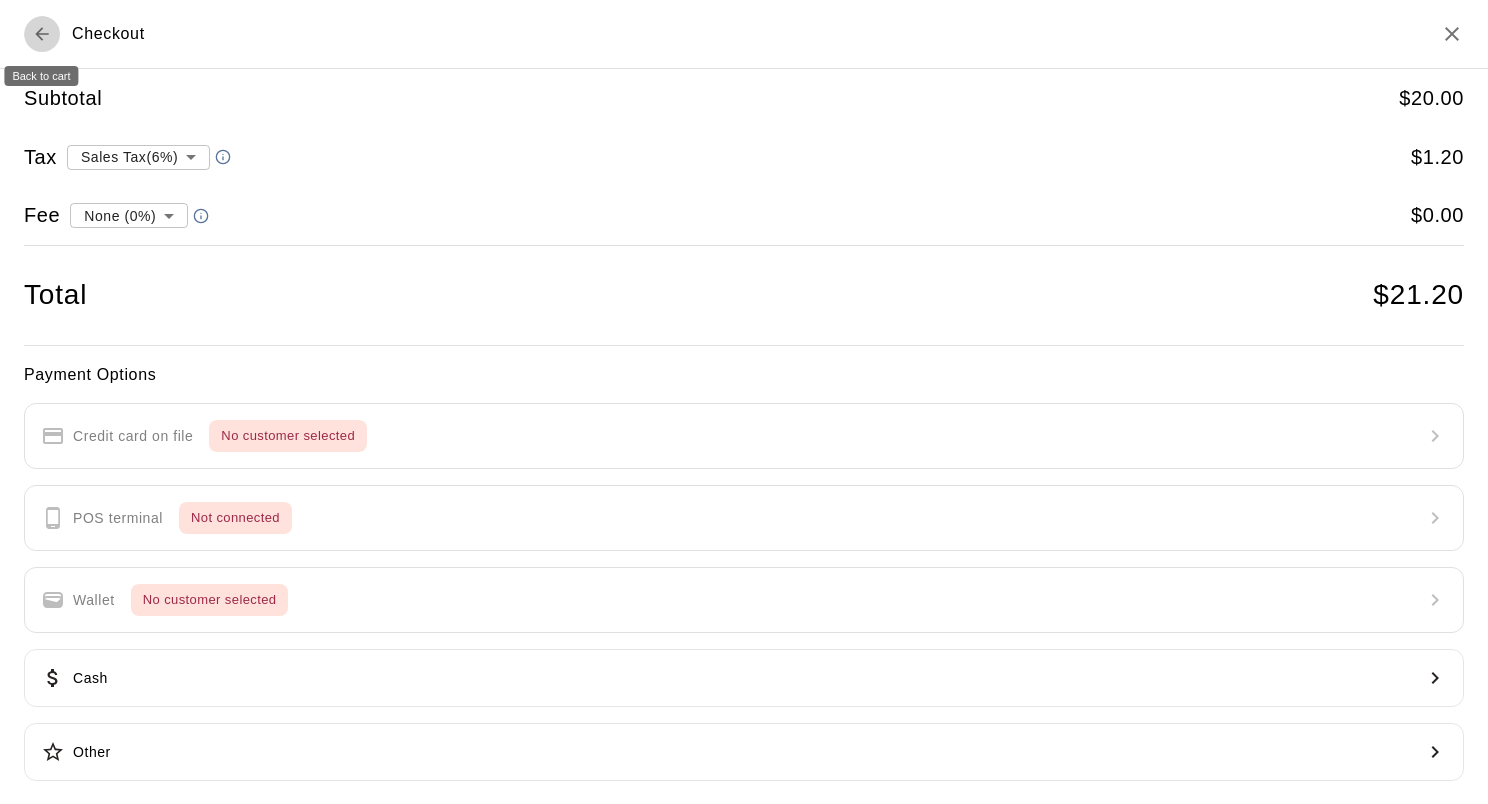 click 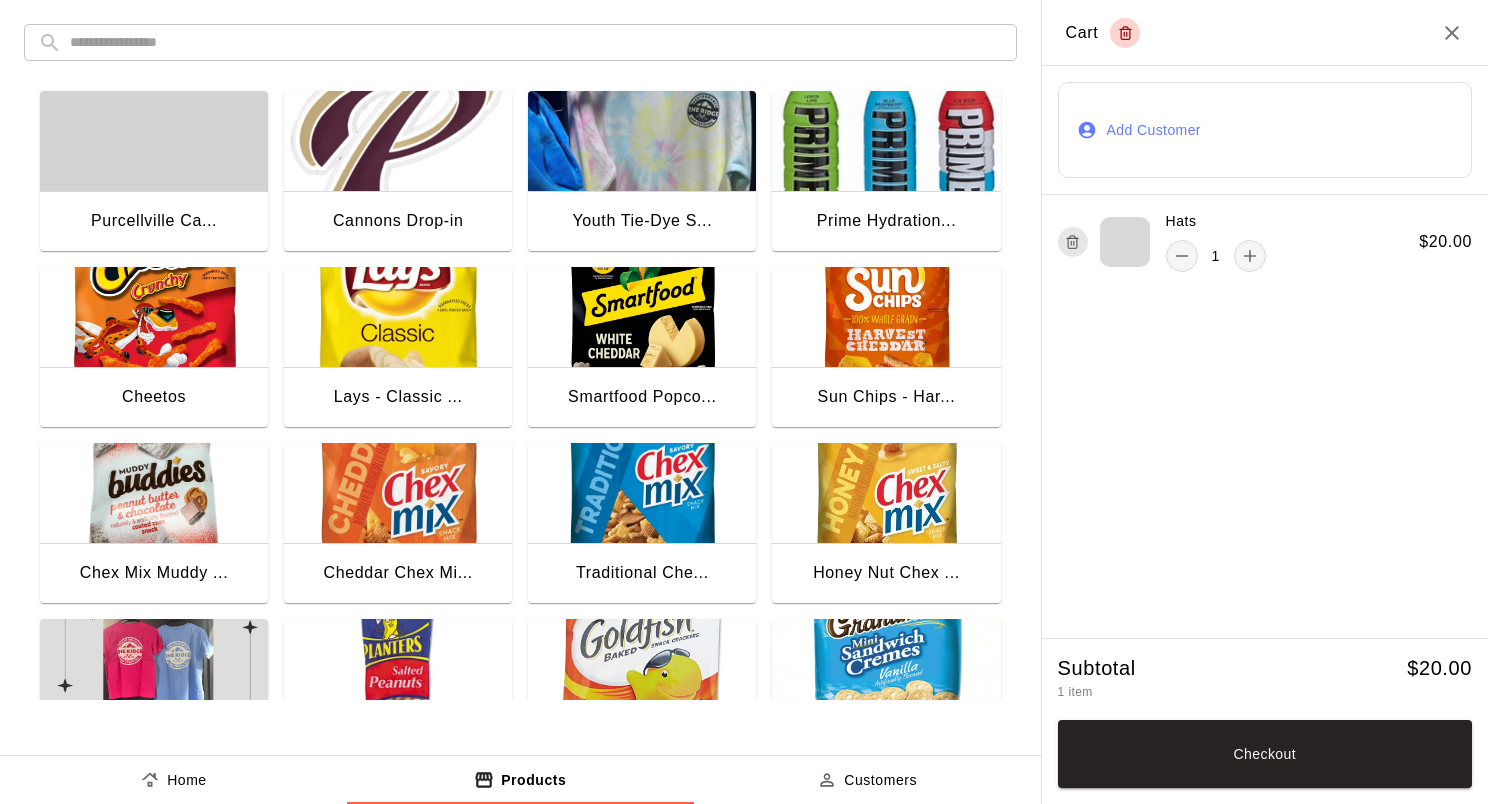 click on "Customers" at bounding box center (867, 780) 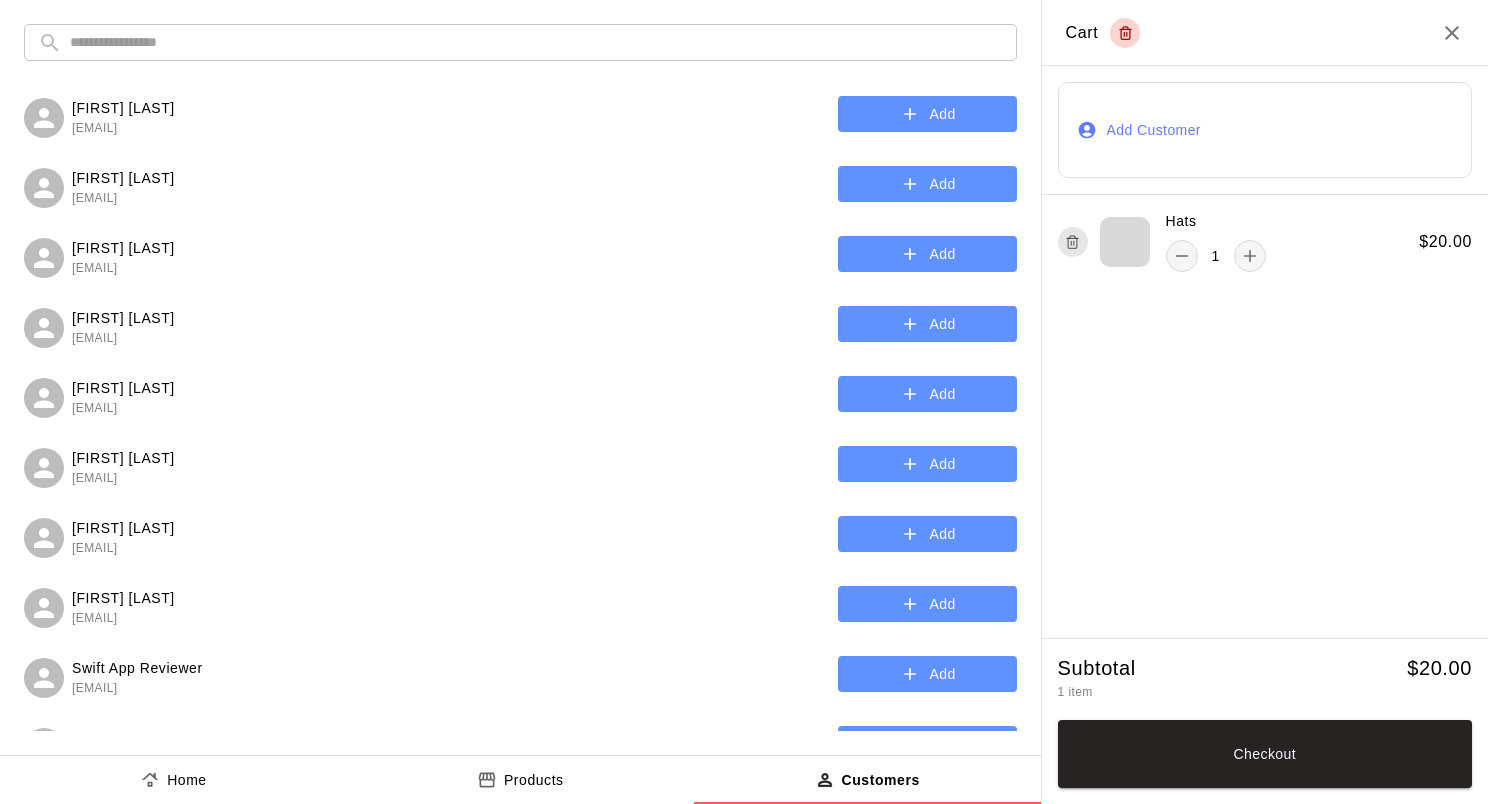 drag, startPoint x: 322, startPoint y: 37, endPoint x: 304, endPoint y: 36, distance: 18.027756 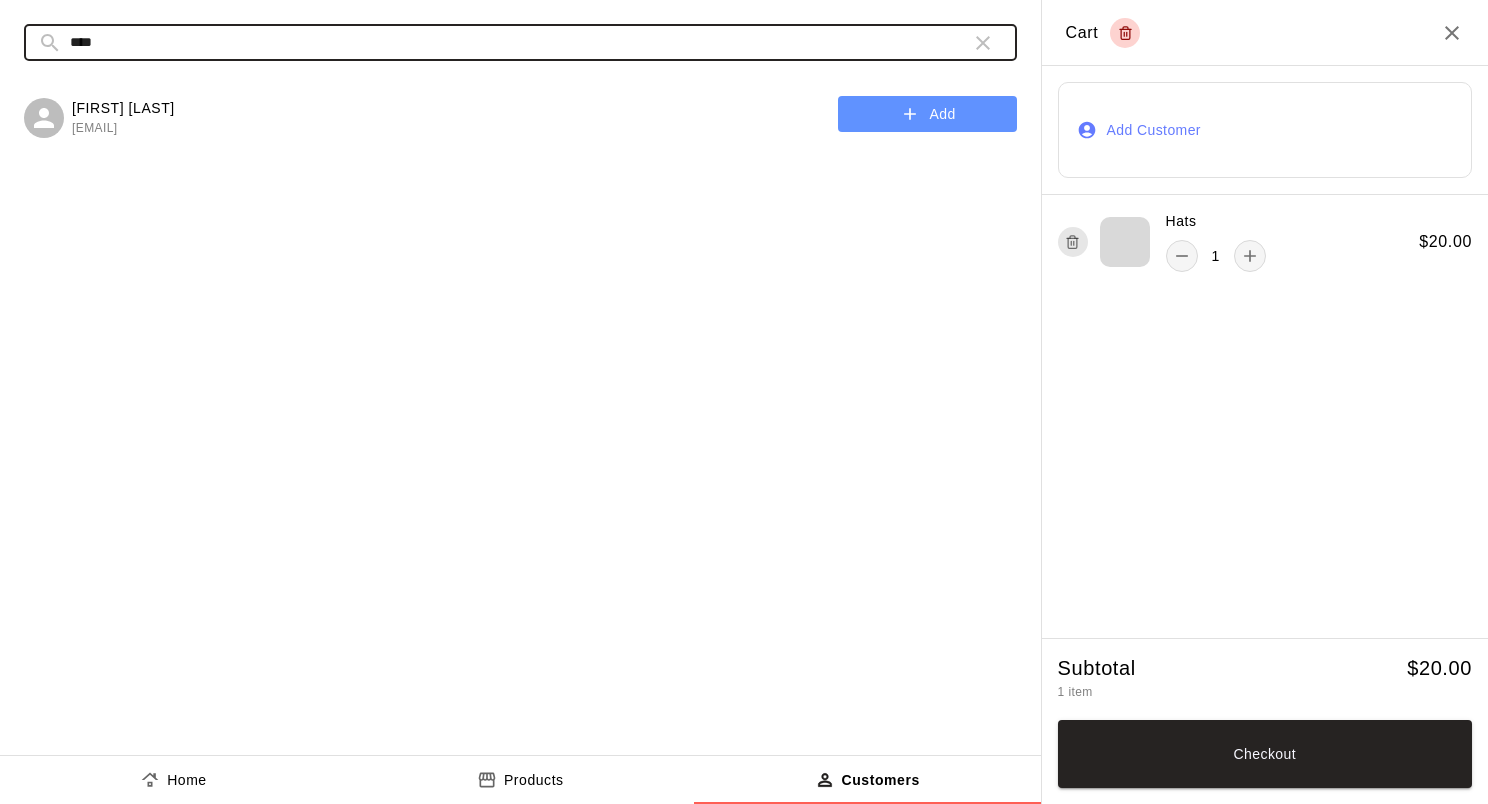 type on "****" 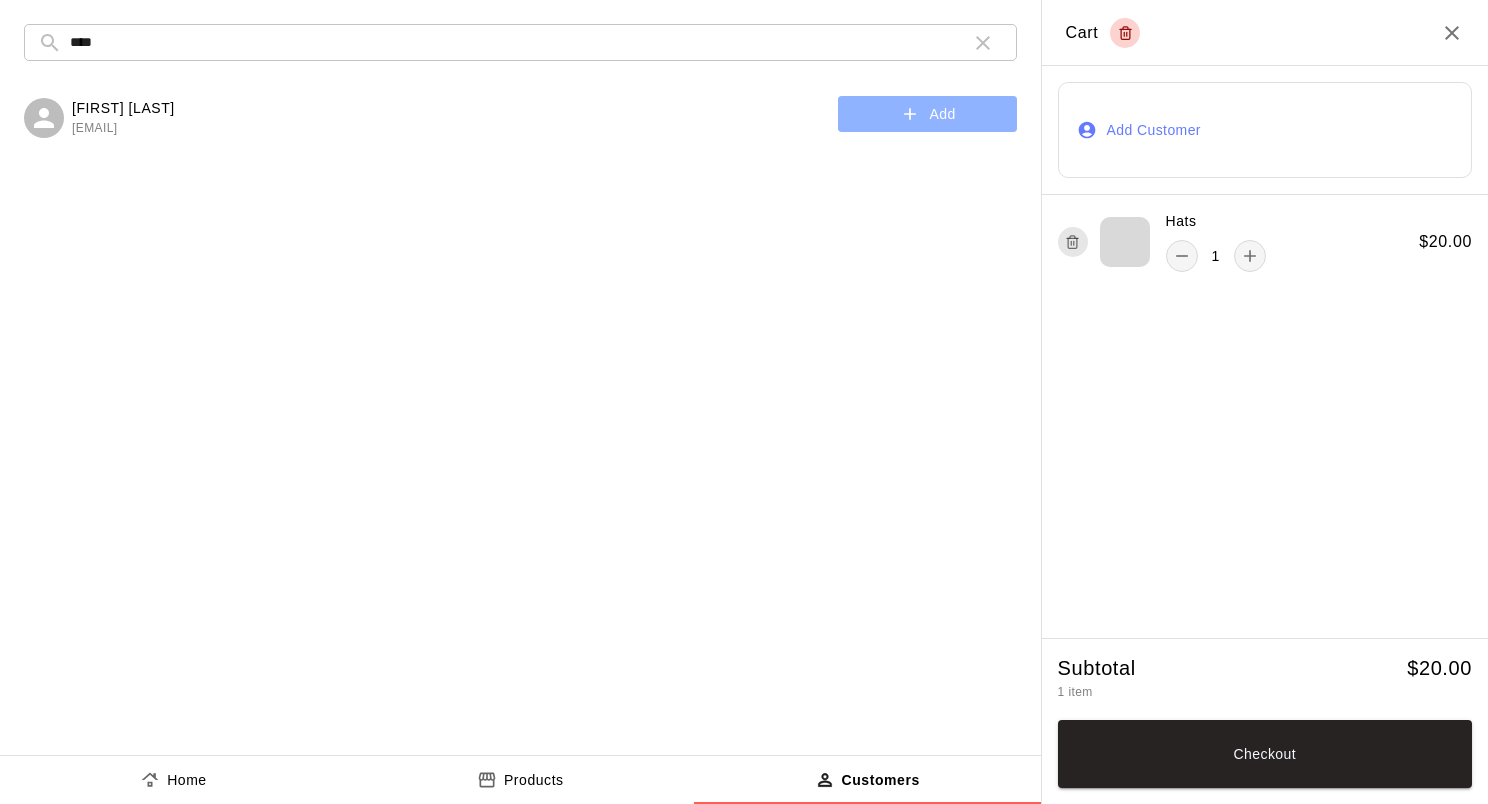 click 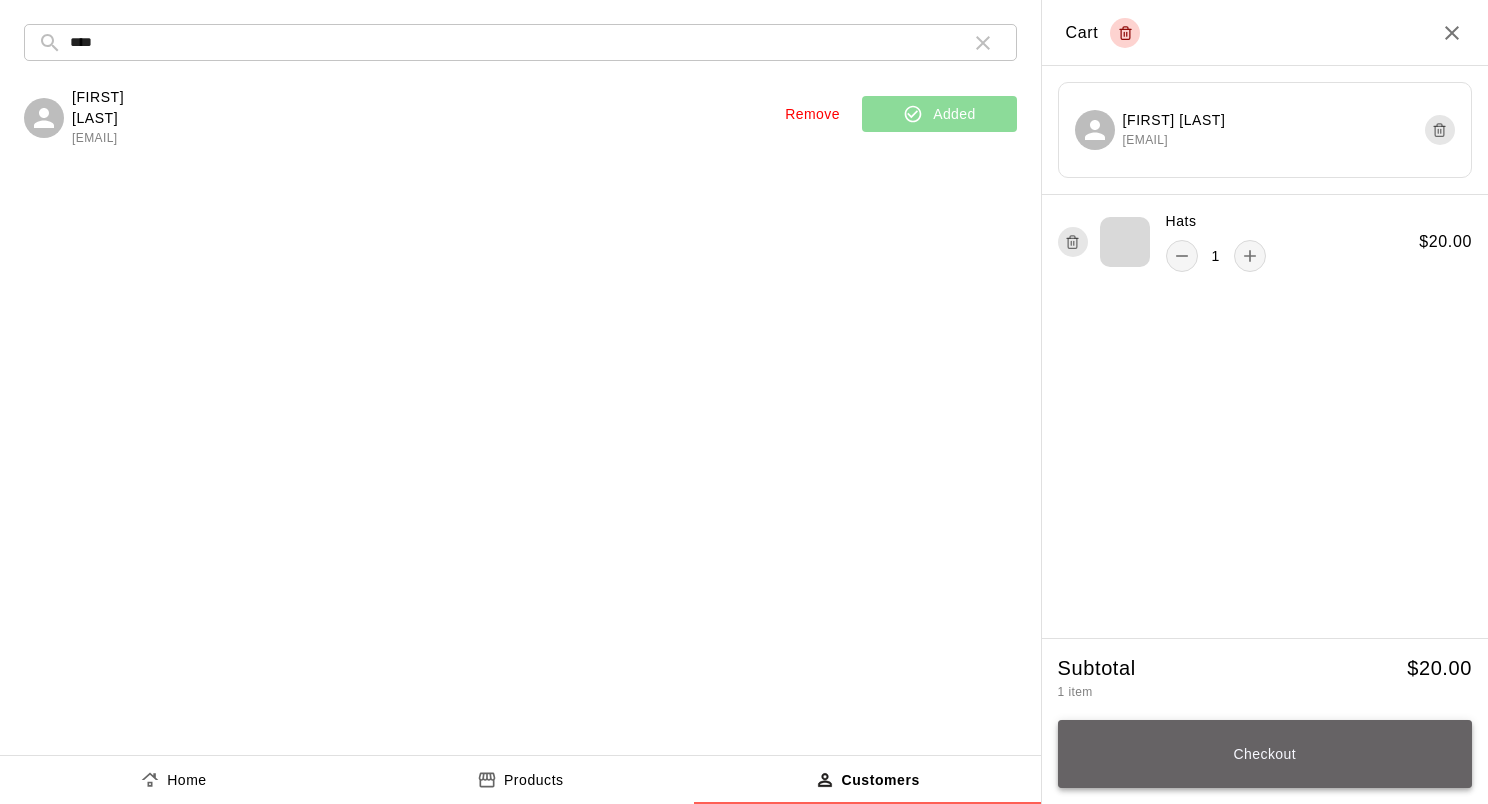 click on "Checkout" at bounding box center [1265, 754] 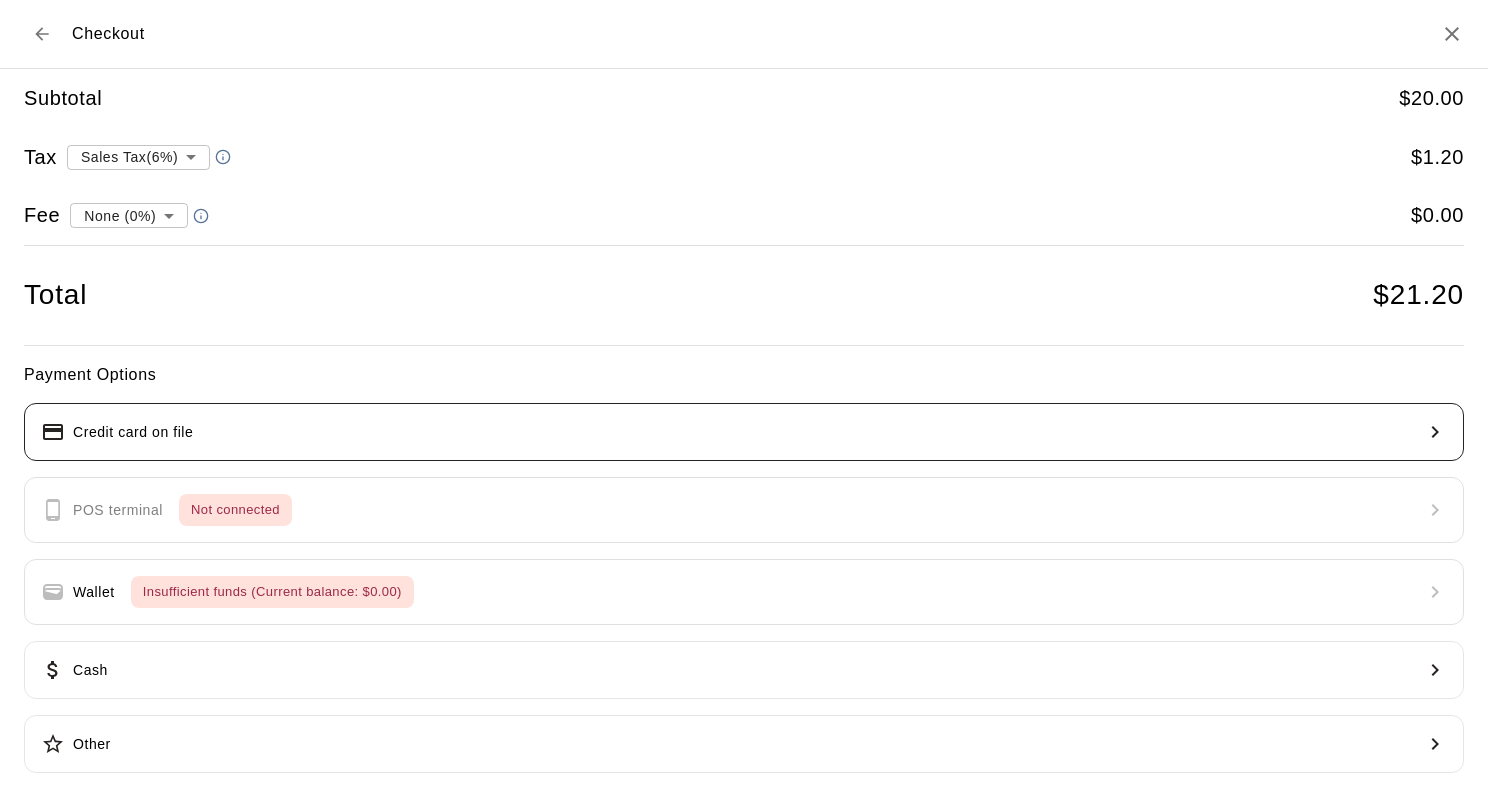 click on "Credit card on file" at bounding box center (744, 432) 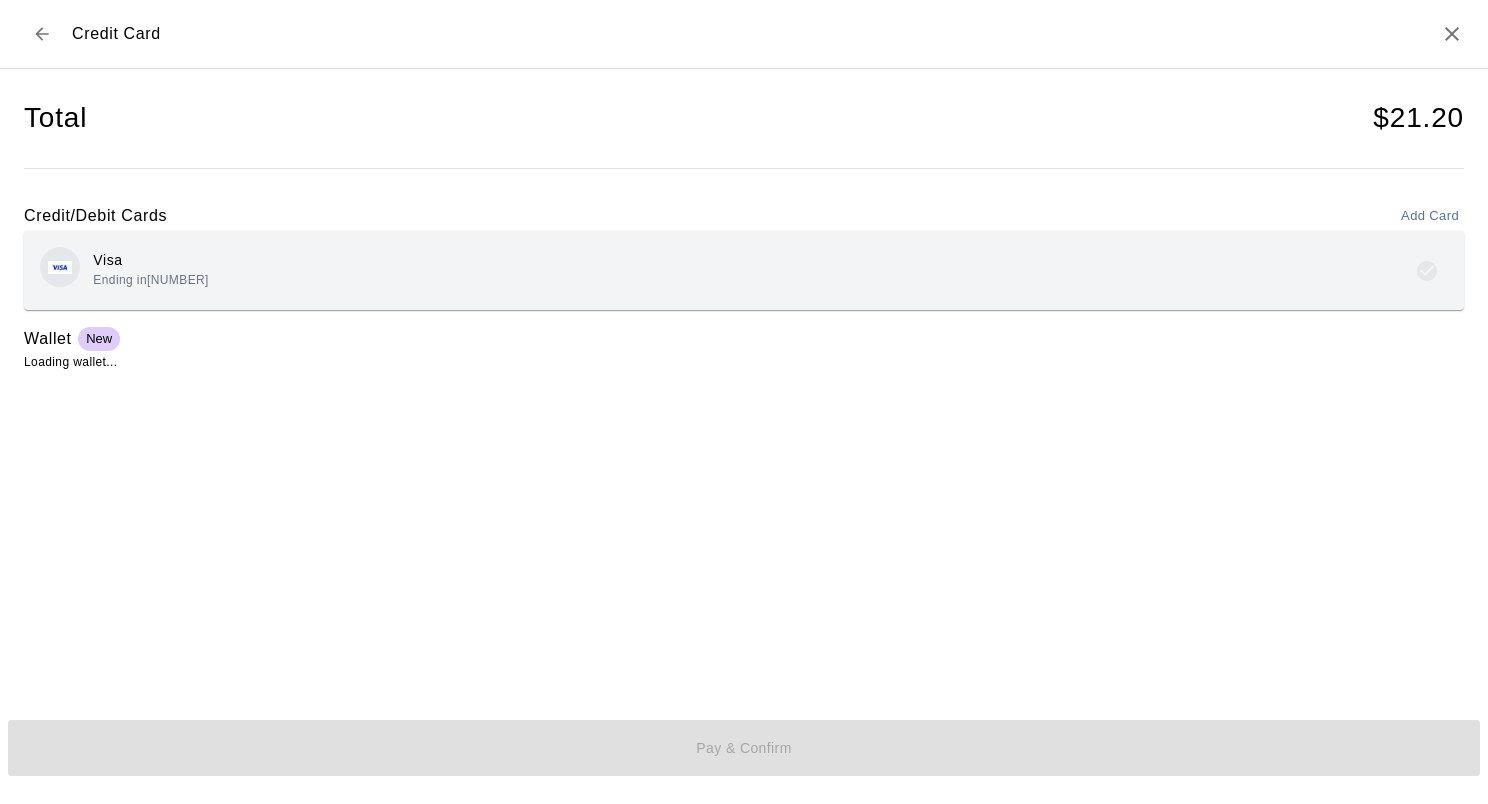 click on "Visa Ending in  [NUMBER]" at bounding box center [744, 270] 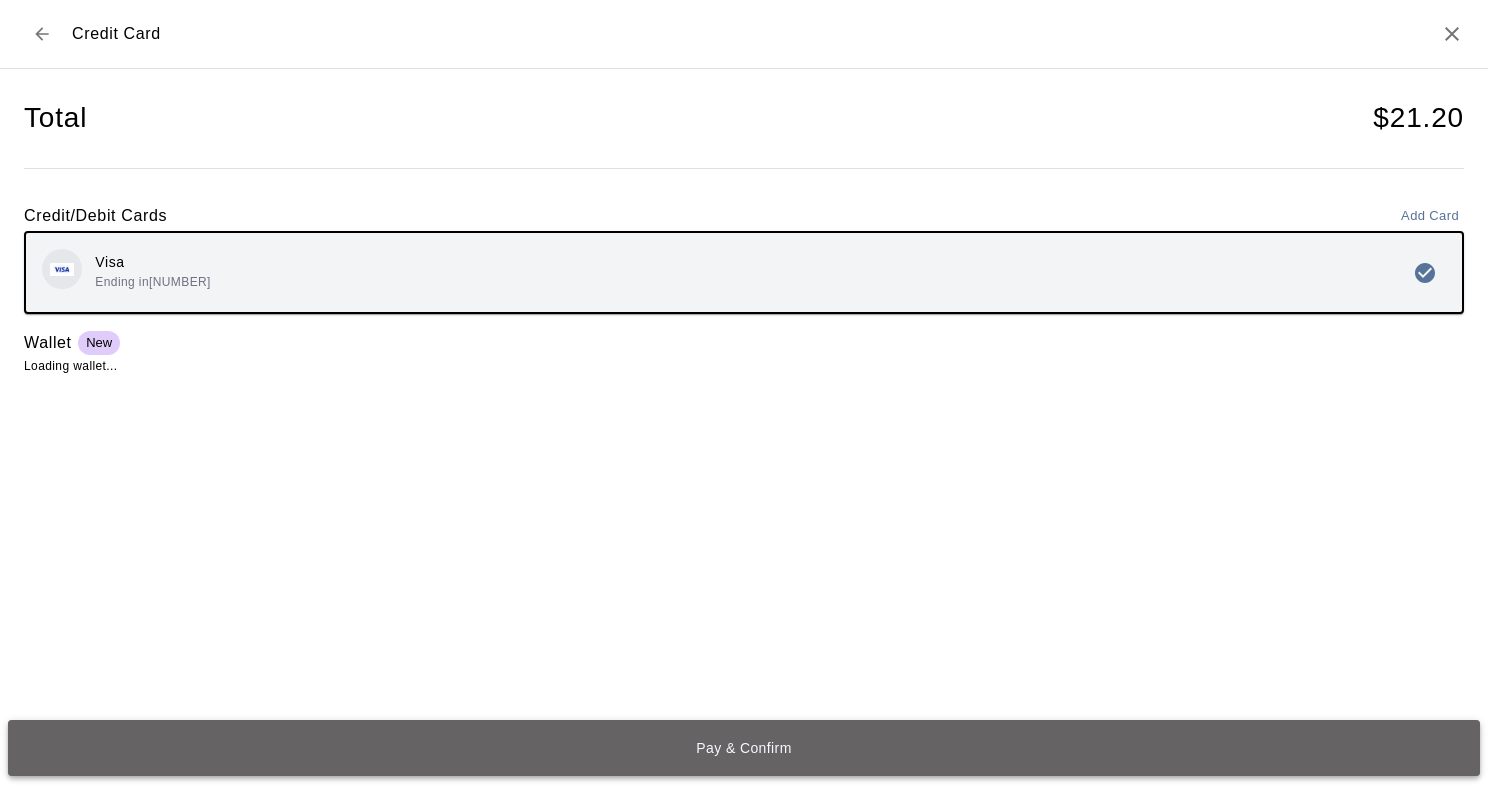 click on "Pay & Confirm" at bounding box center [744, 748] 